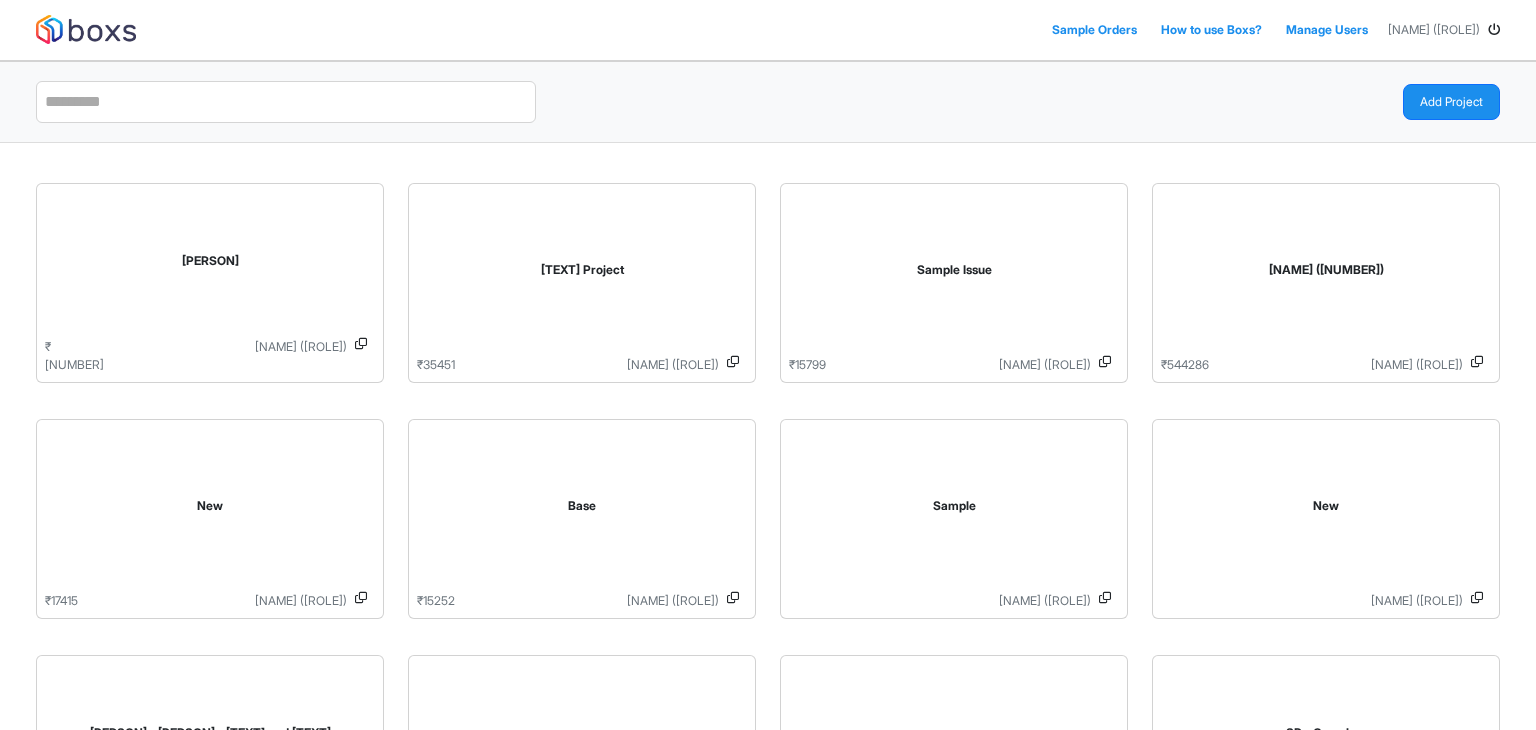 scroll, scrollTop: 0, scrollLeft: 0, axis: both 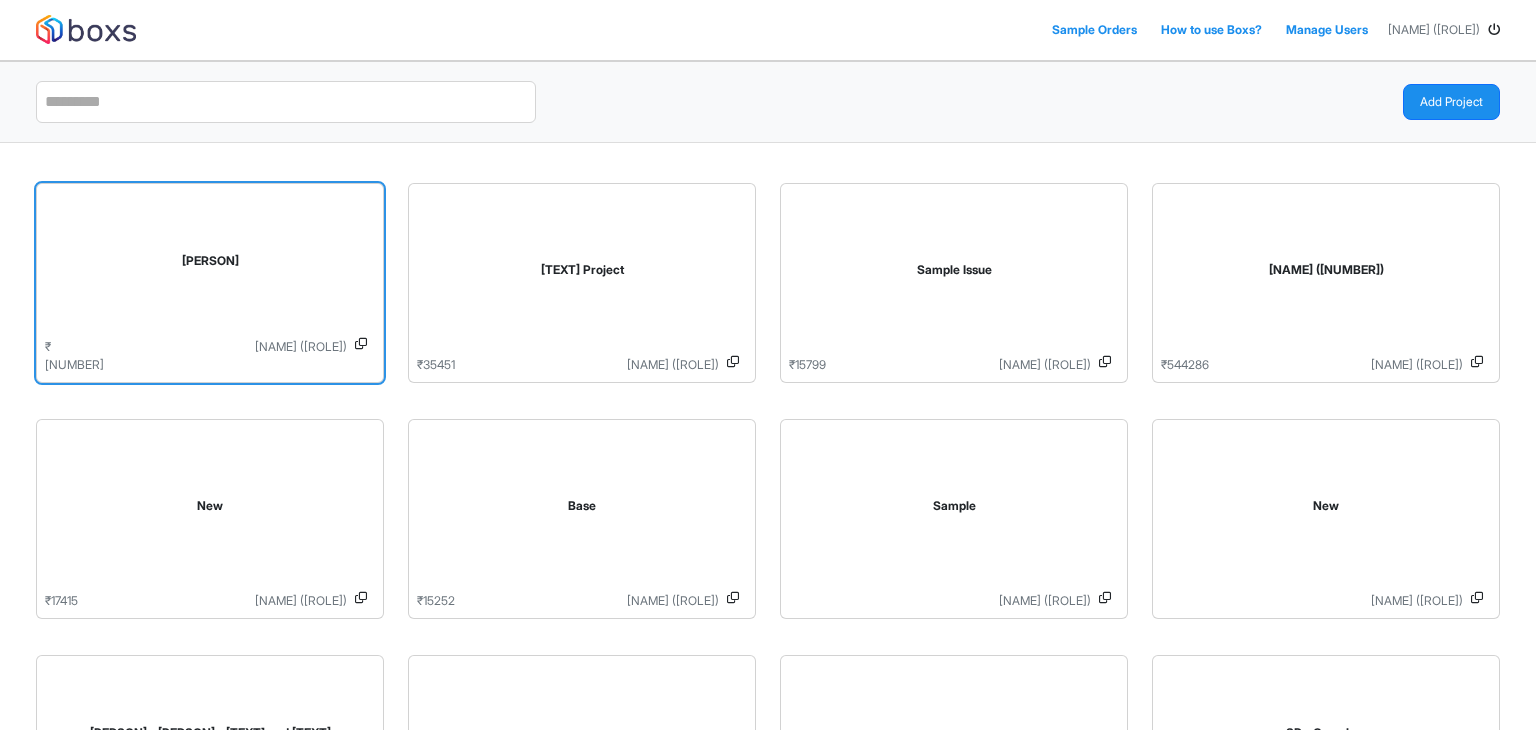 click on "[PERSON]" at bounding box center (210, 265) 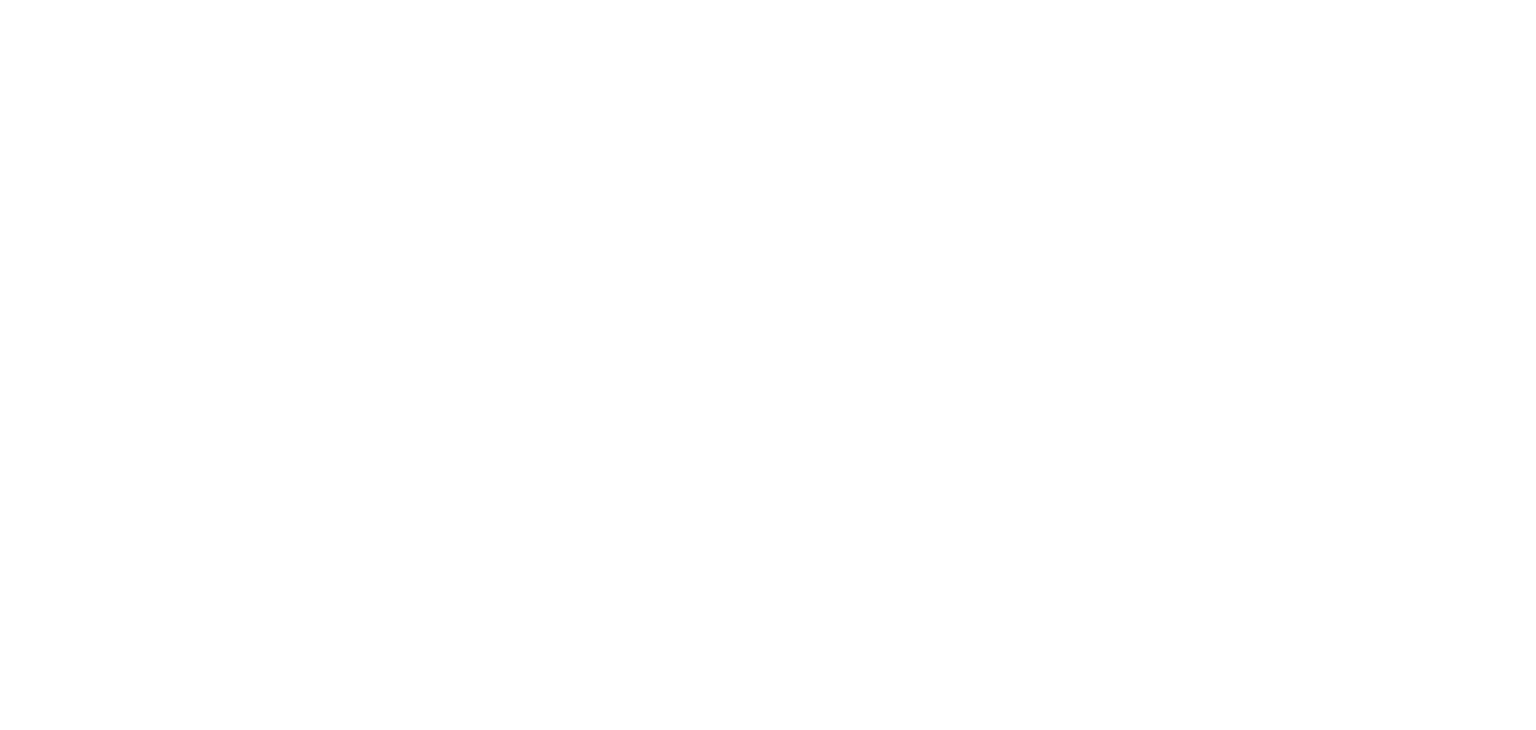 scroll, scrollTop: 0, scrollLeft: 0, axis: both 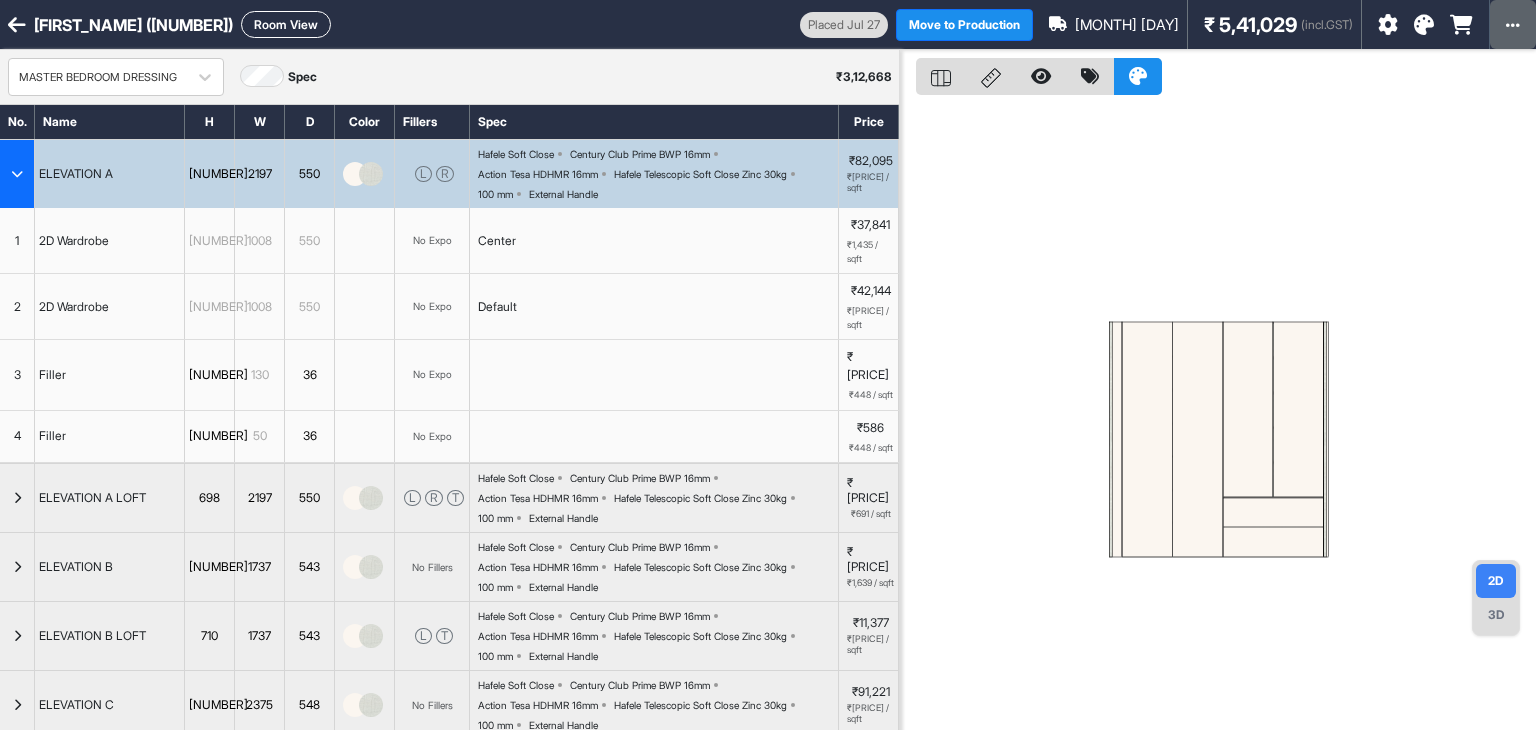 click at bounding box center (1513, 25) 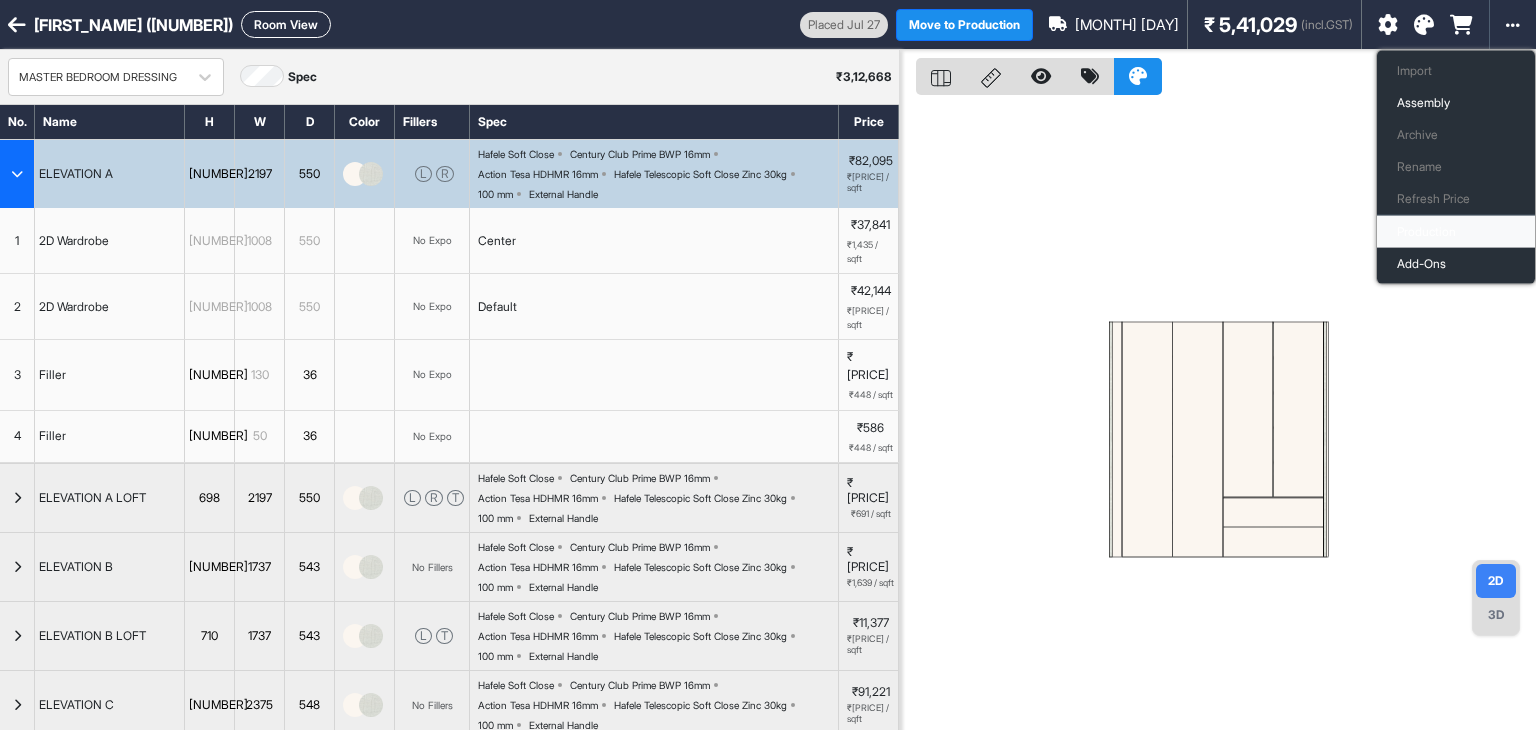 click on "Production" at bounding box center [1456, 232] 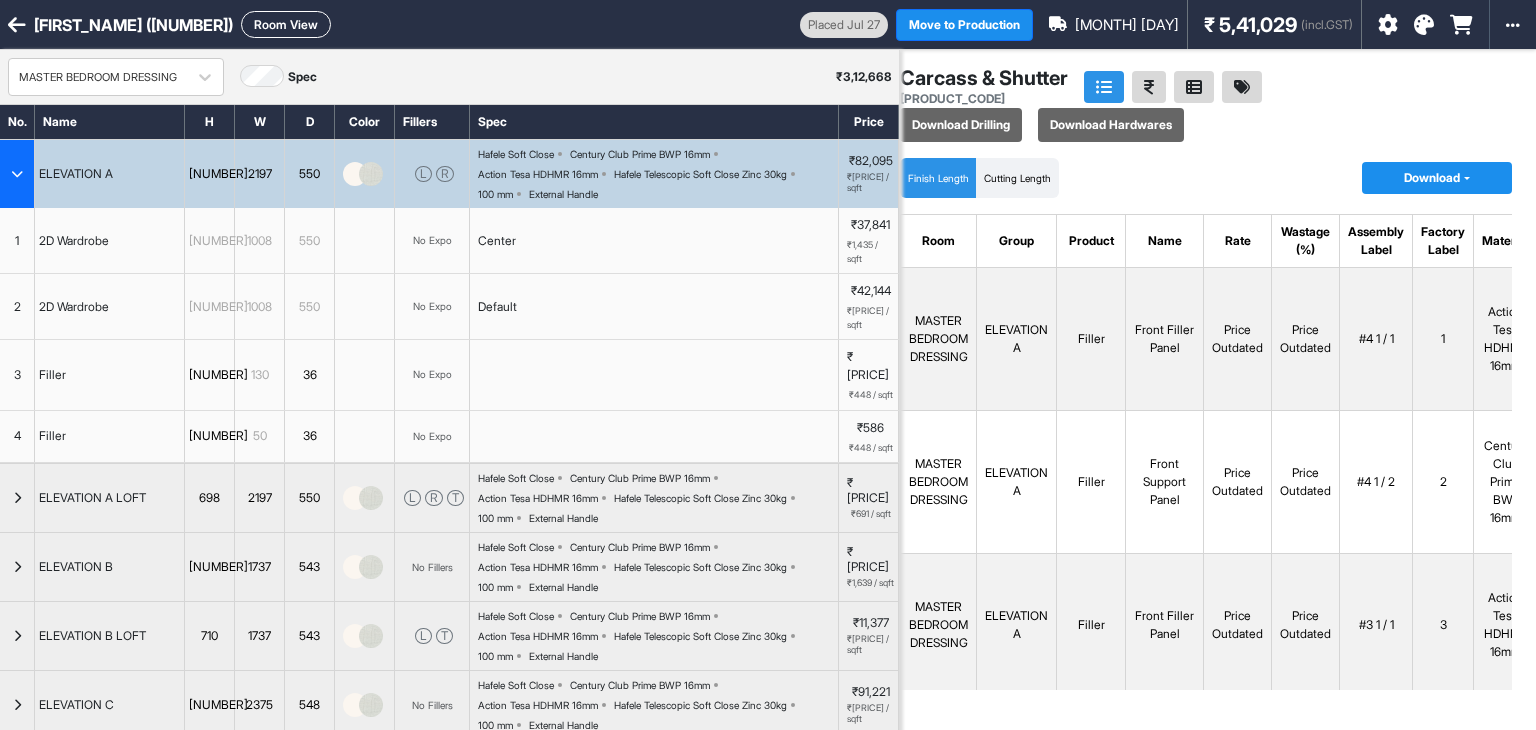 click on "Room View" at bounding box center (286, 24) 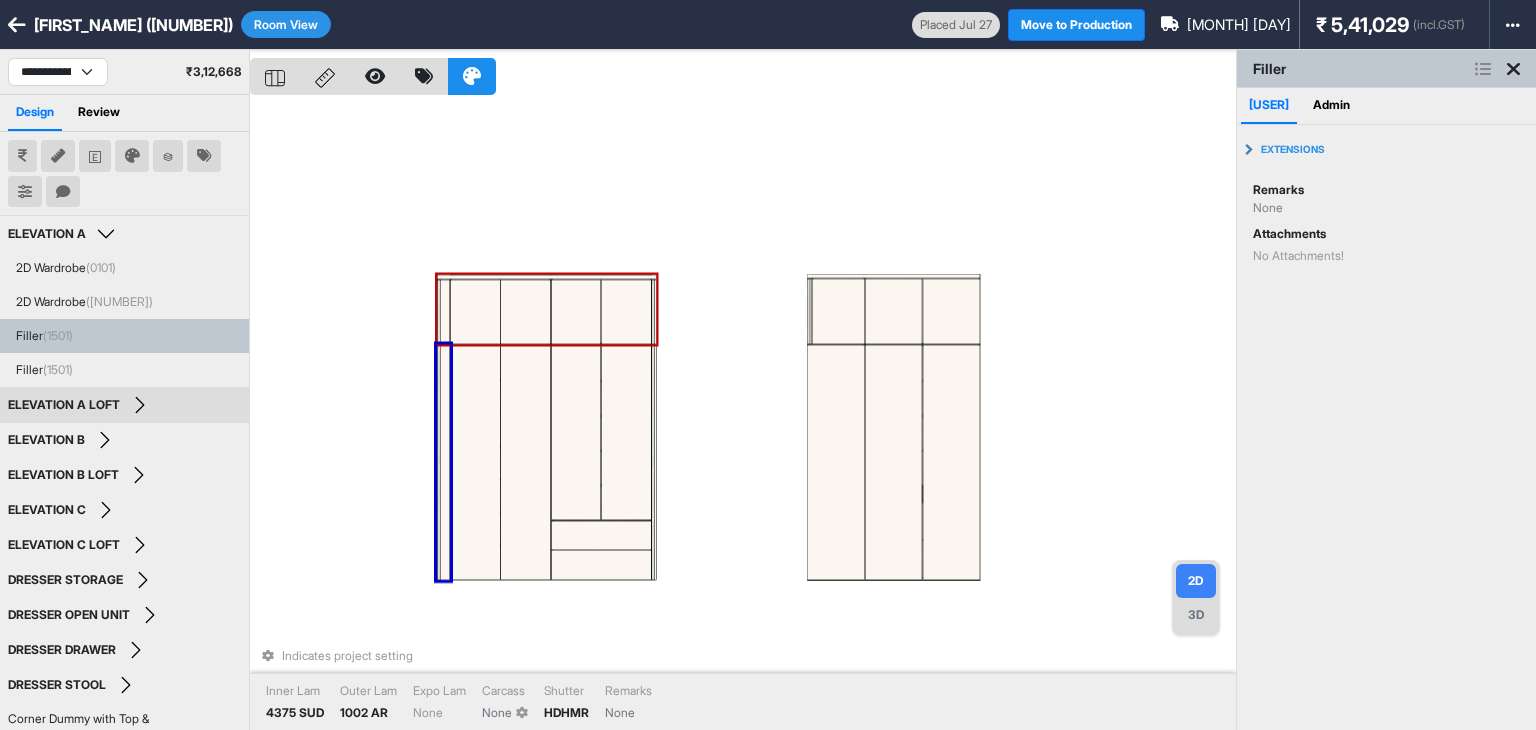 click on "Indicates project setting Inner Lam 4375 SUD Outer Lam 1002 AR Expo Lam None Carcass None Shutter HDHMR Remarks None" at bounding box center [743, 415] 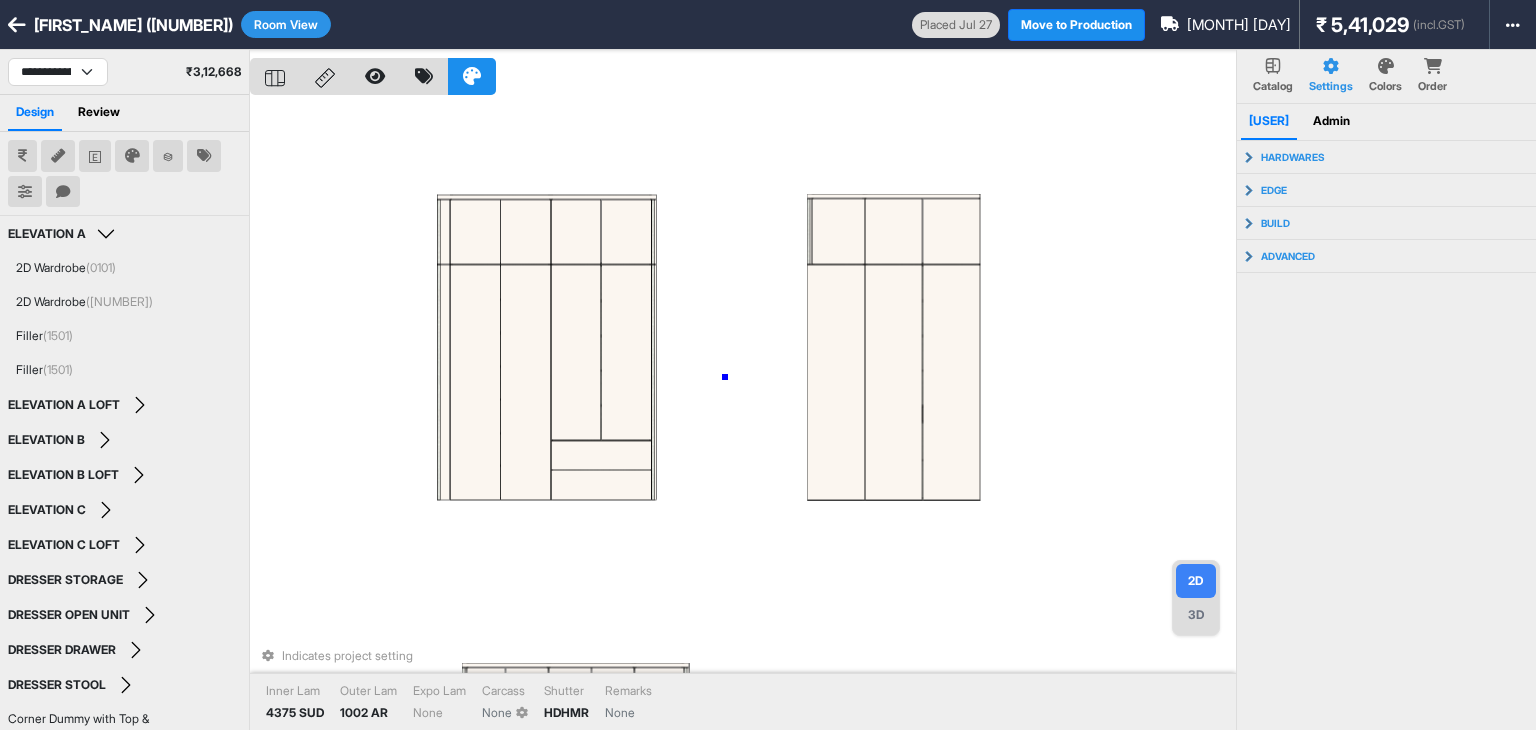 click on "Indicates project setting Inner Lam 4375 SUD Outer Lam 1002 AR Expo Lam None Carcass None Shutter HDHMR Remarks None" at bounding box center (743, 415) 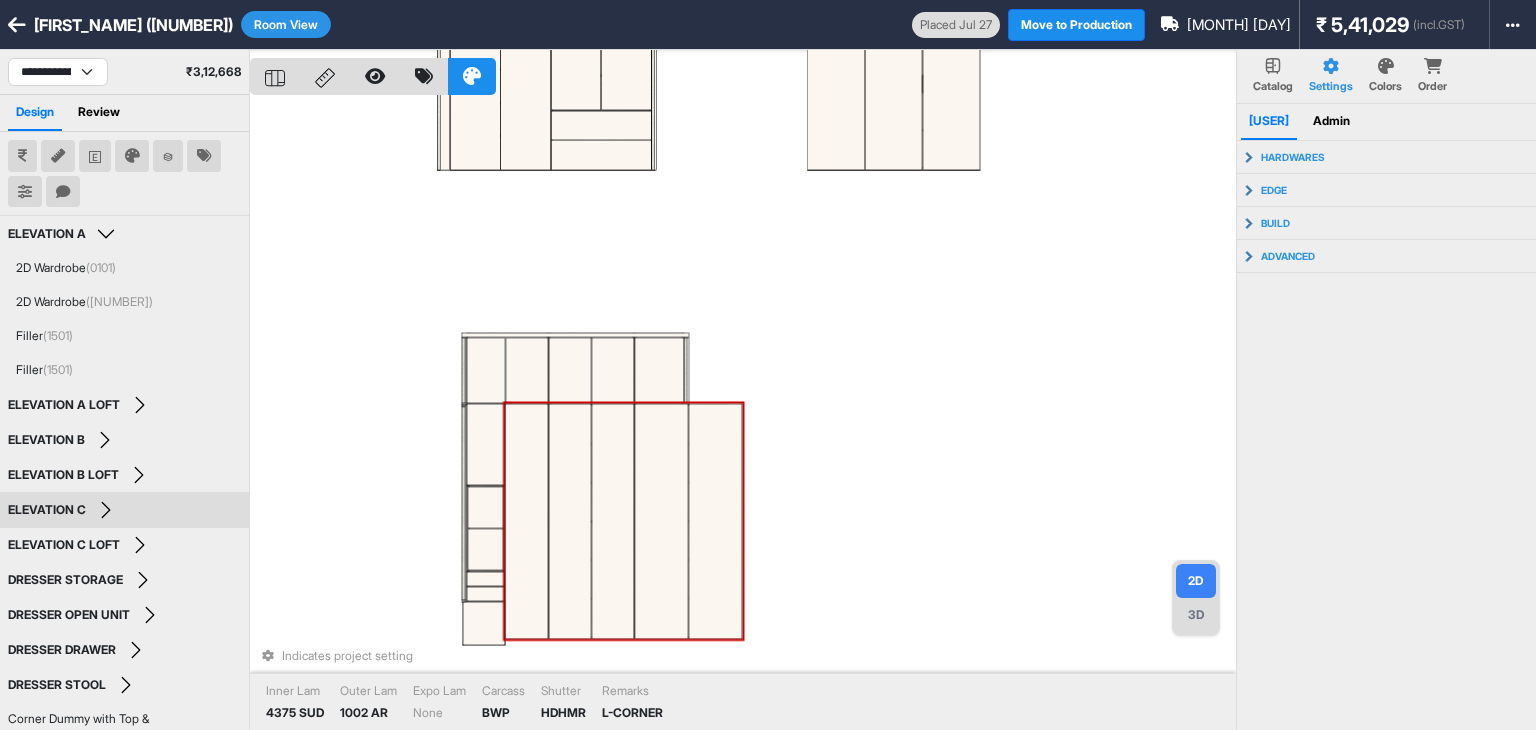 click at bounding box center (661, 522) 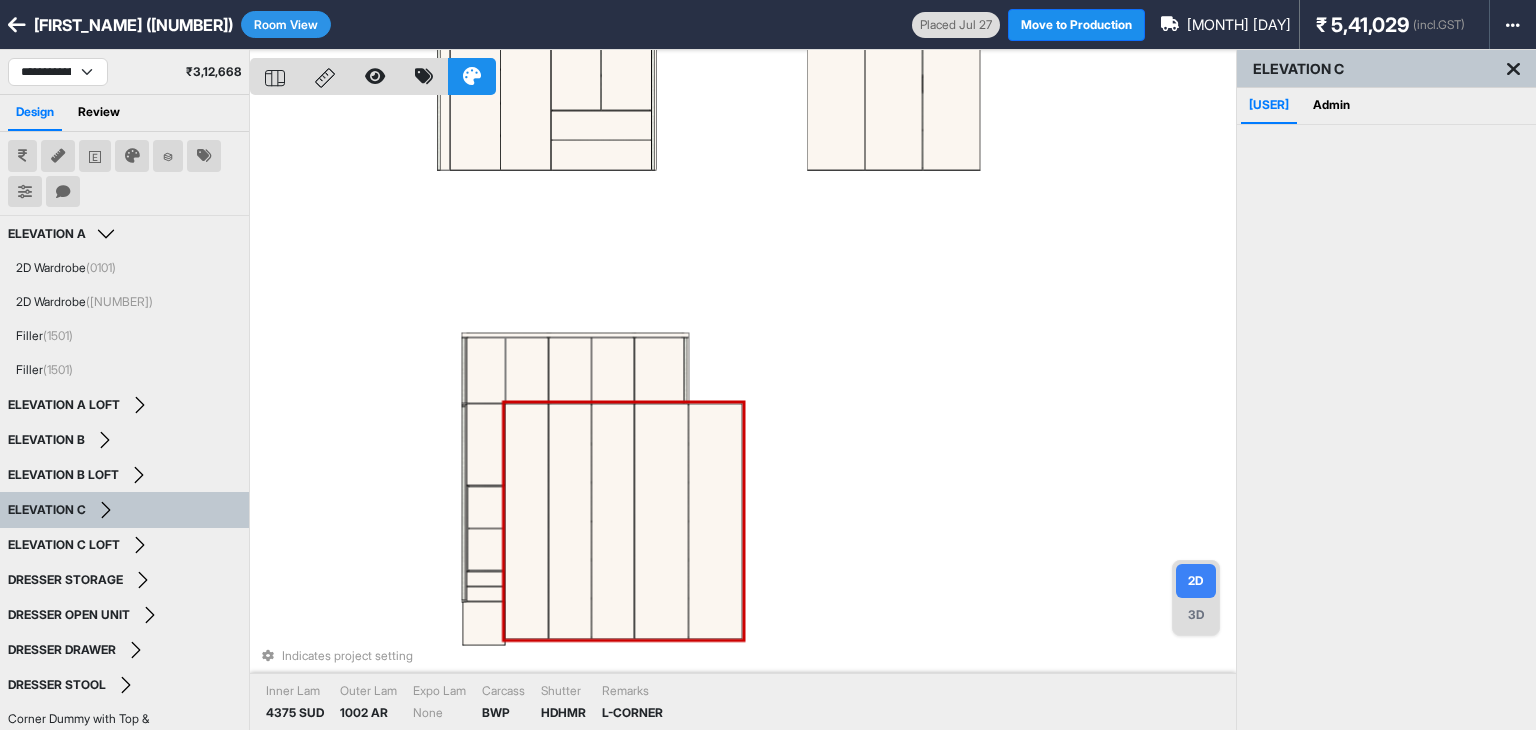 click at bounding box center [715, 522] 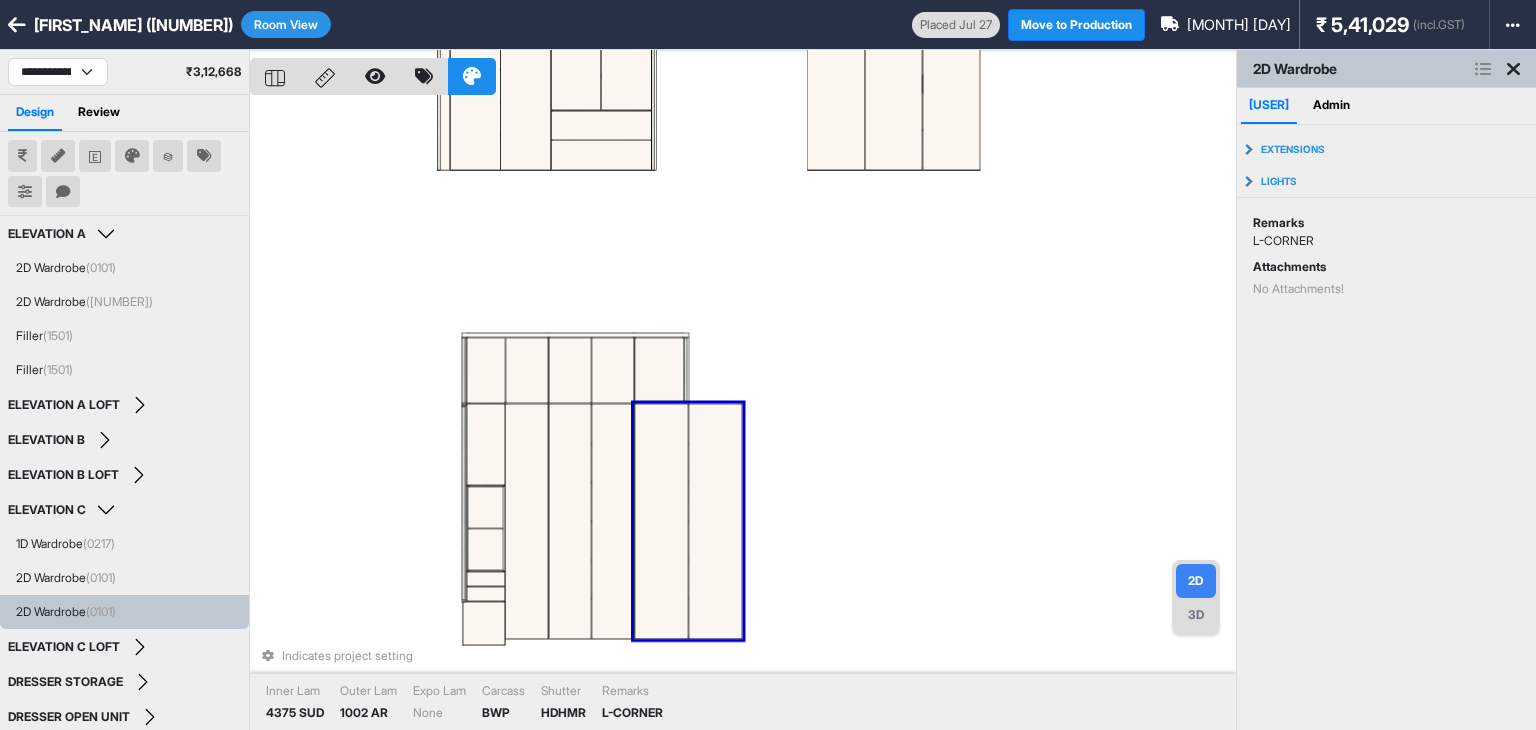 click on "Indicates project setting Inner Lam 4375 SUD Outer Lam 1002 AR Expo Lam None Carcass BWP Shutter HDHMR Remarks L-CORNER" at bounding box center (743, 415) 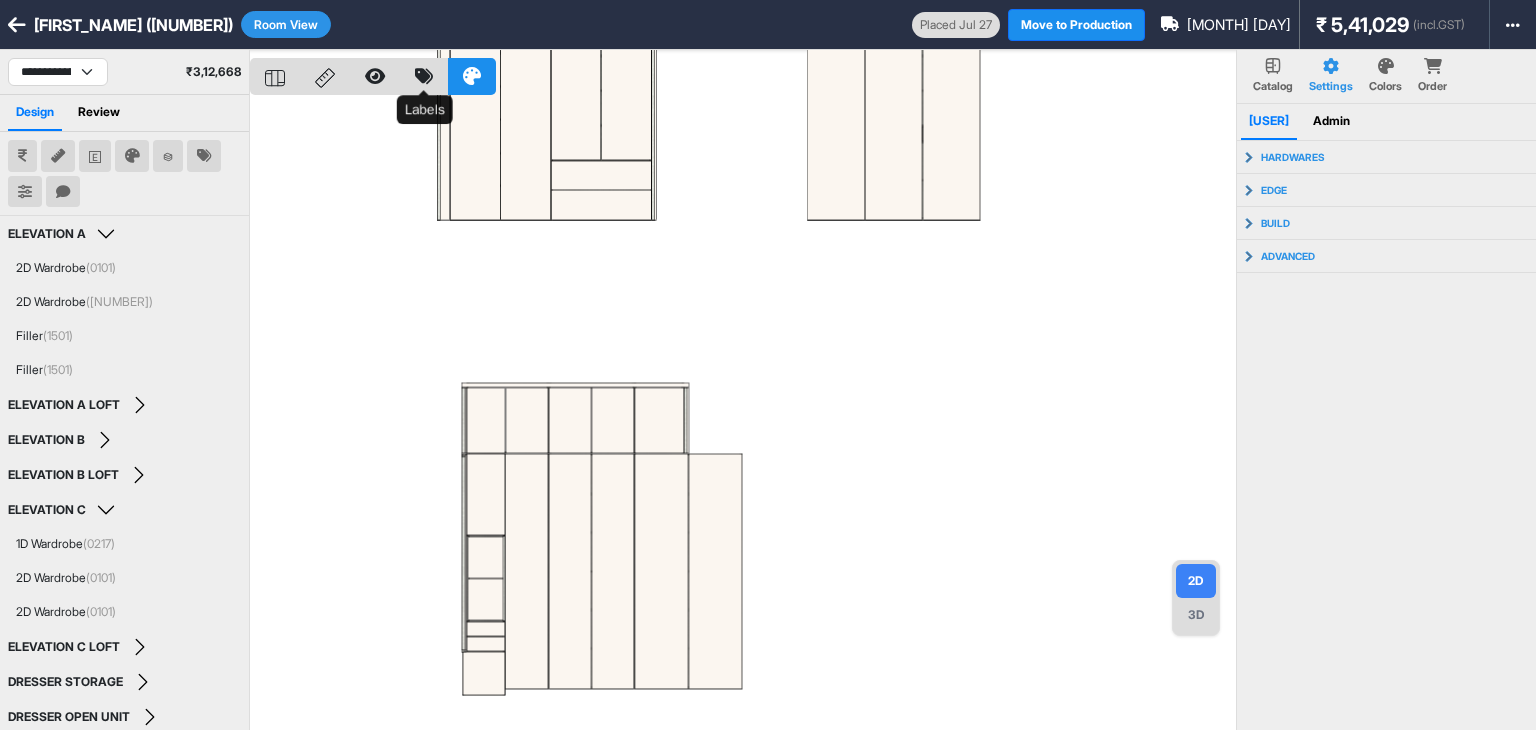 click at bounding box center [424, 76] 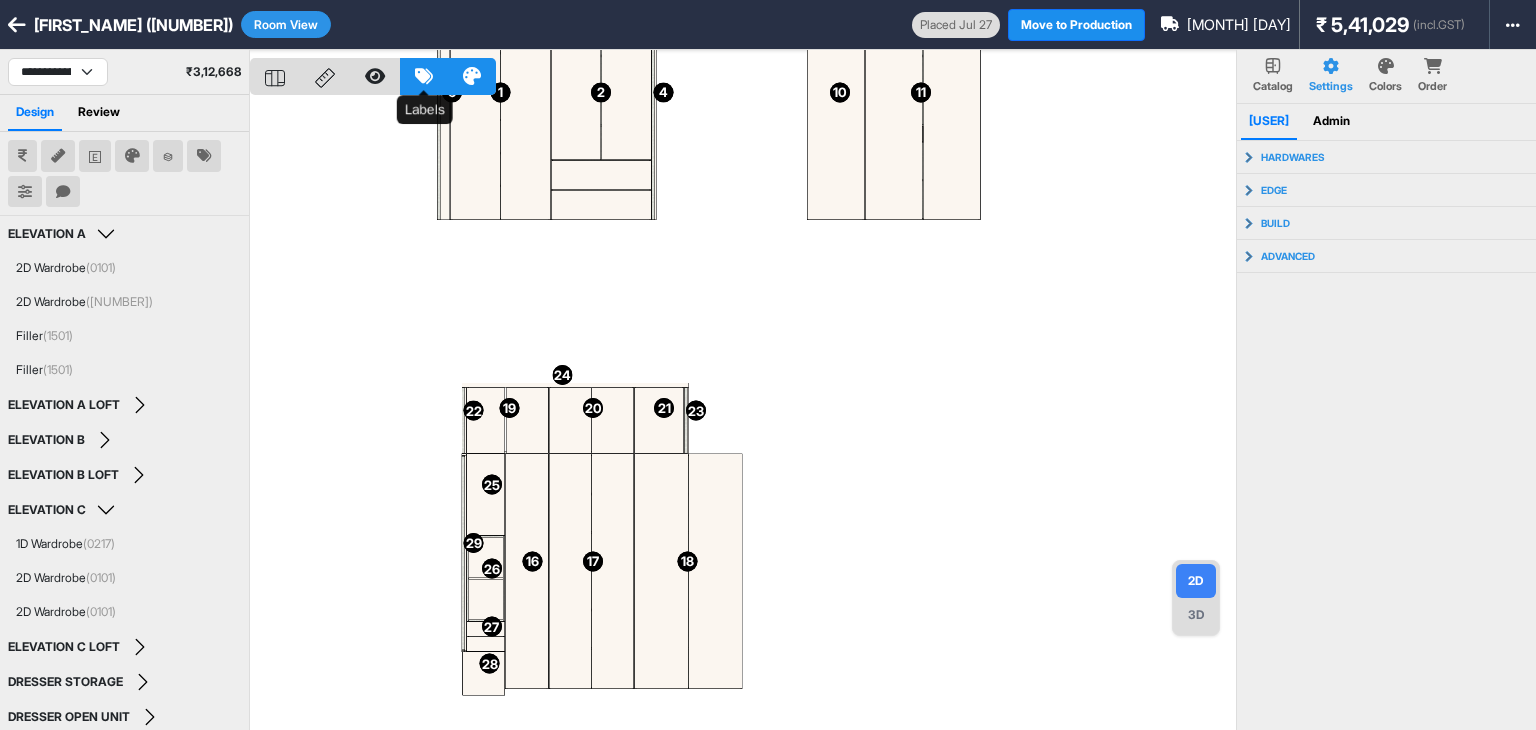click at bounding box center (424, 76) 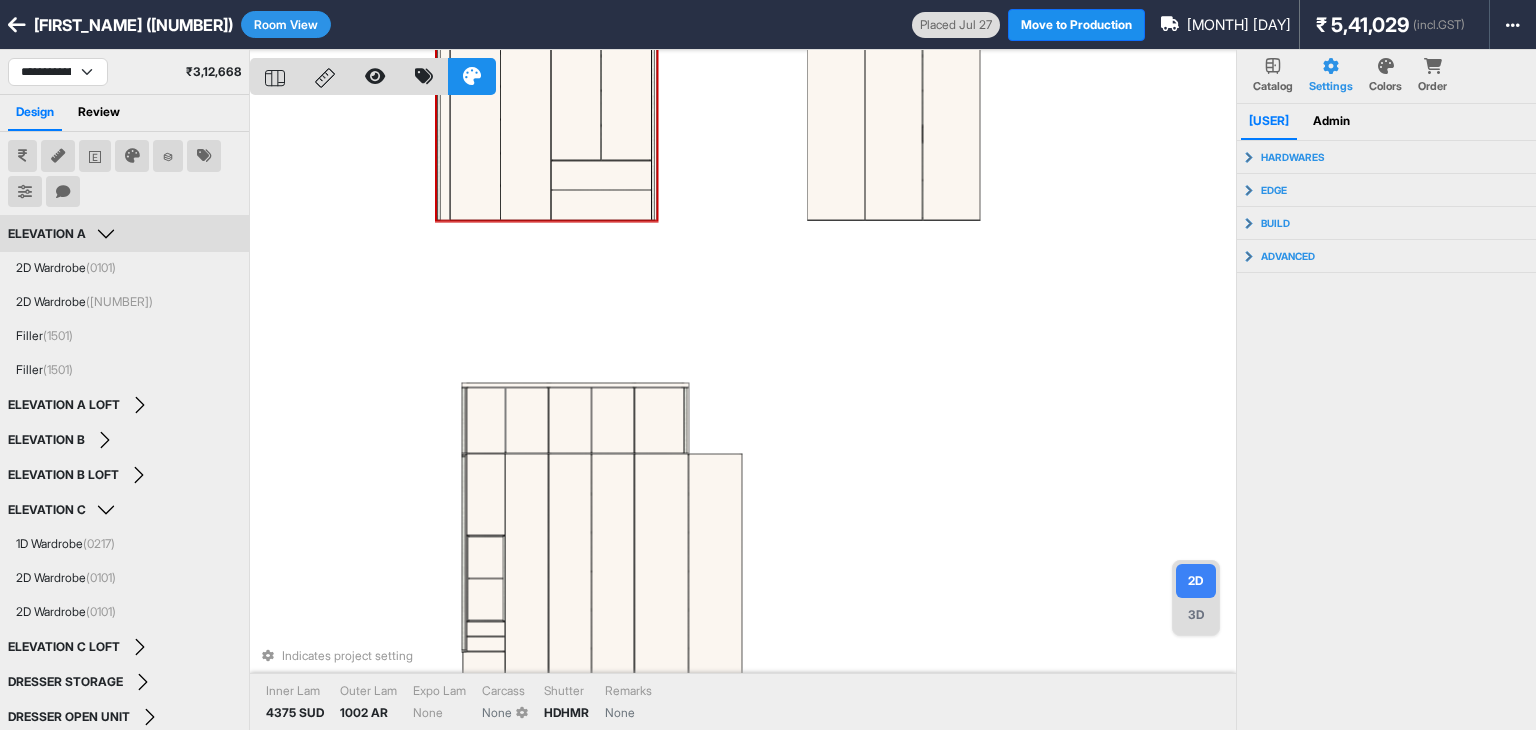 click on "Indicates project setting Inner Lam 4375 SUD Outer Lam 1002 AR Expo Lam None Carcass None Shutter HDHMR Remarks None" at bounding box center (743, 415) 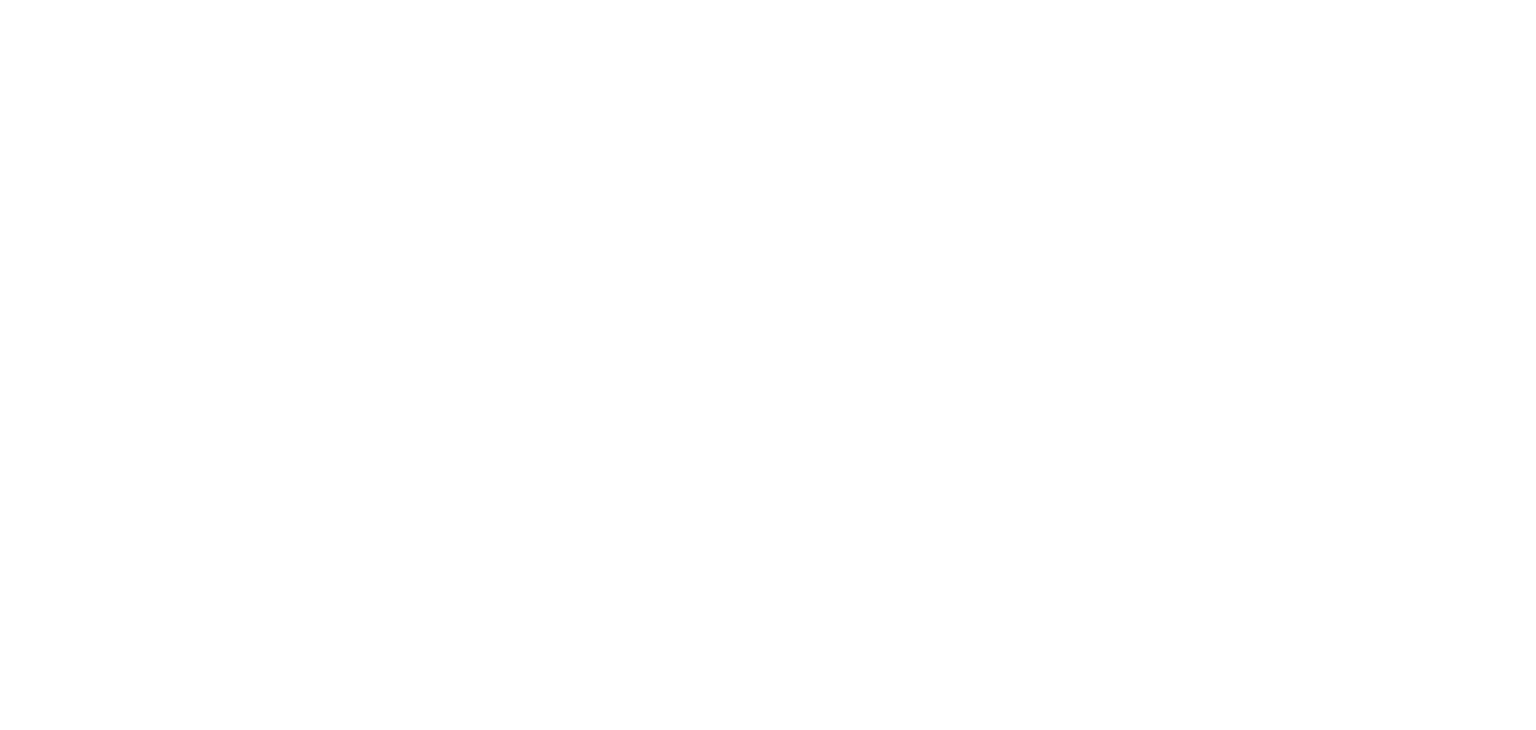 scroll, scrollTop: 0, scrollLeft: 0, axis: both 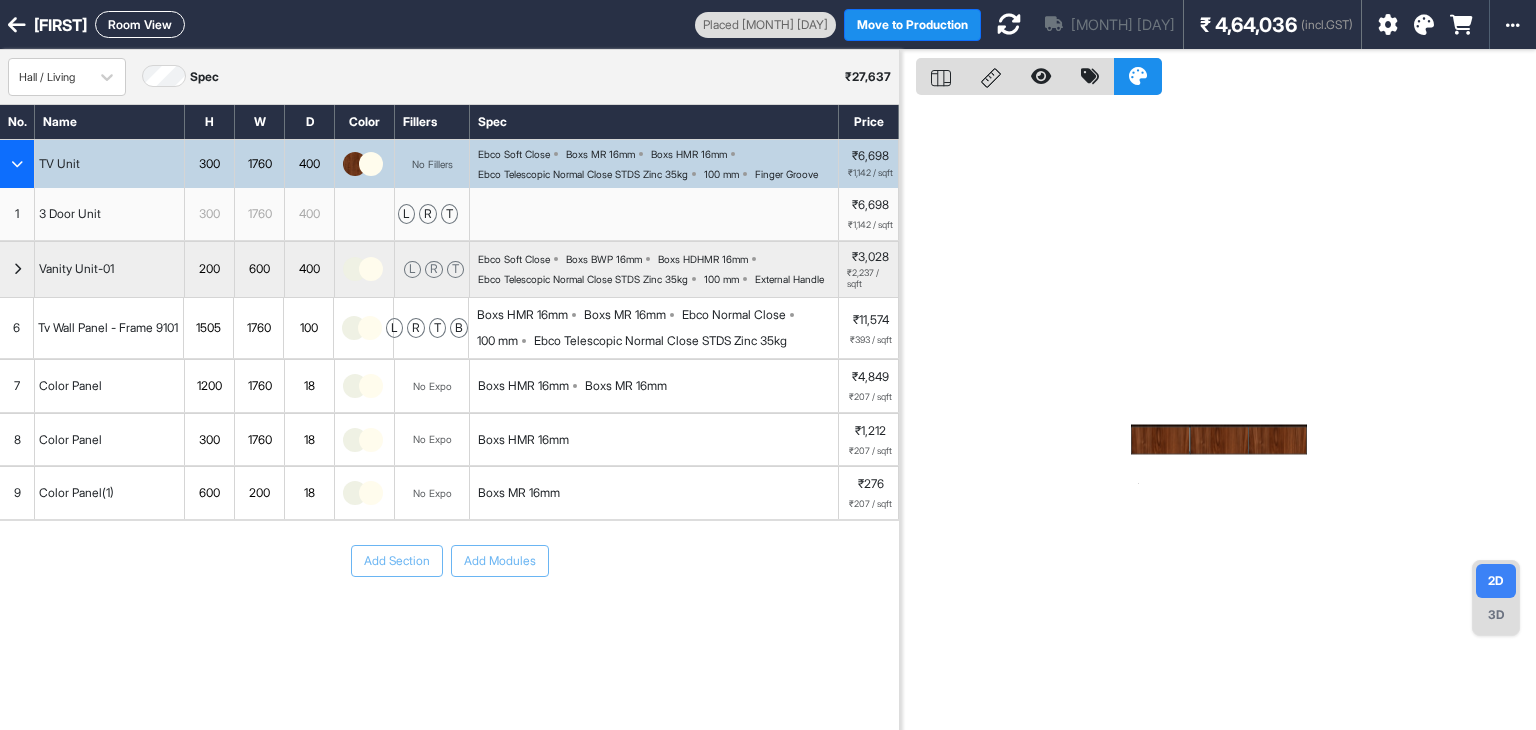 click on "Room View" at bounding box center (140, 24) 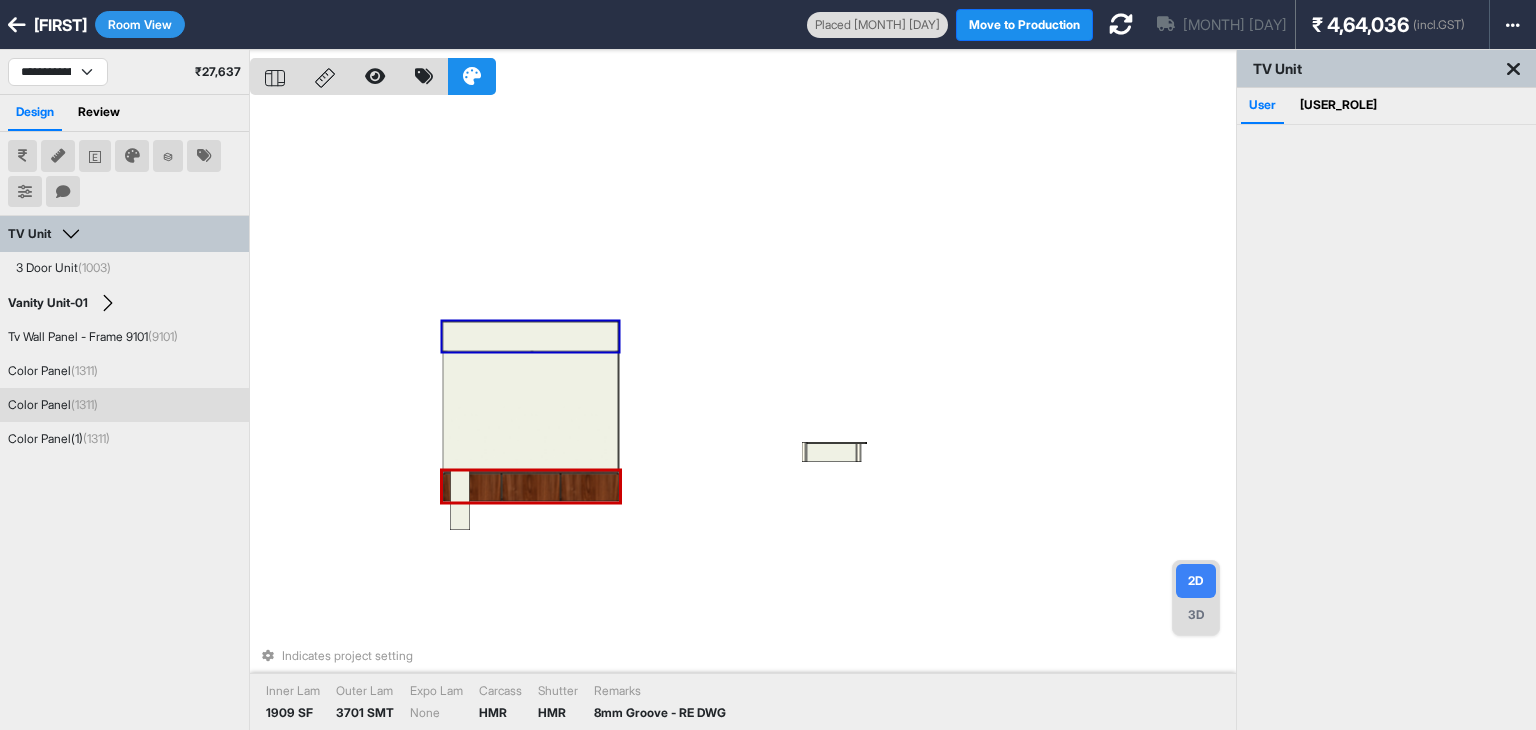 click at bounding box center [531, 337] 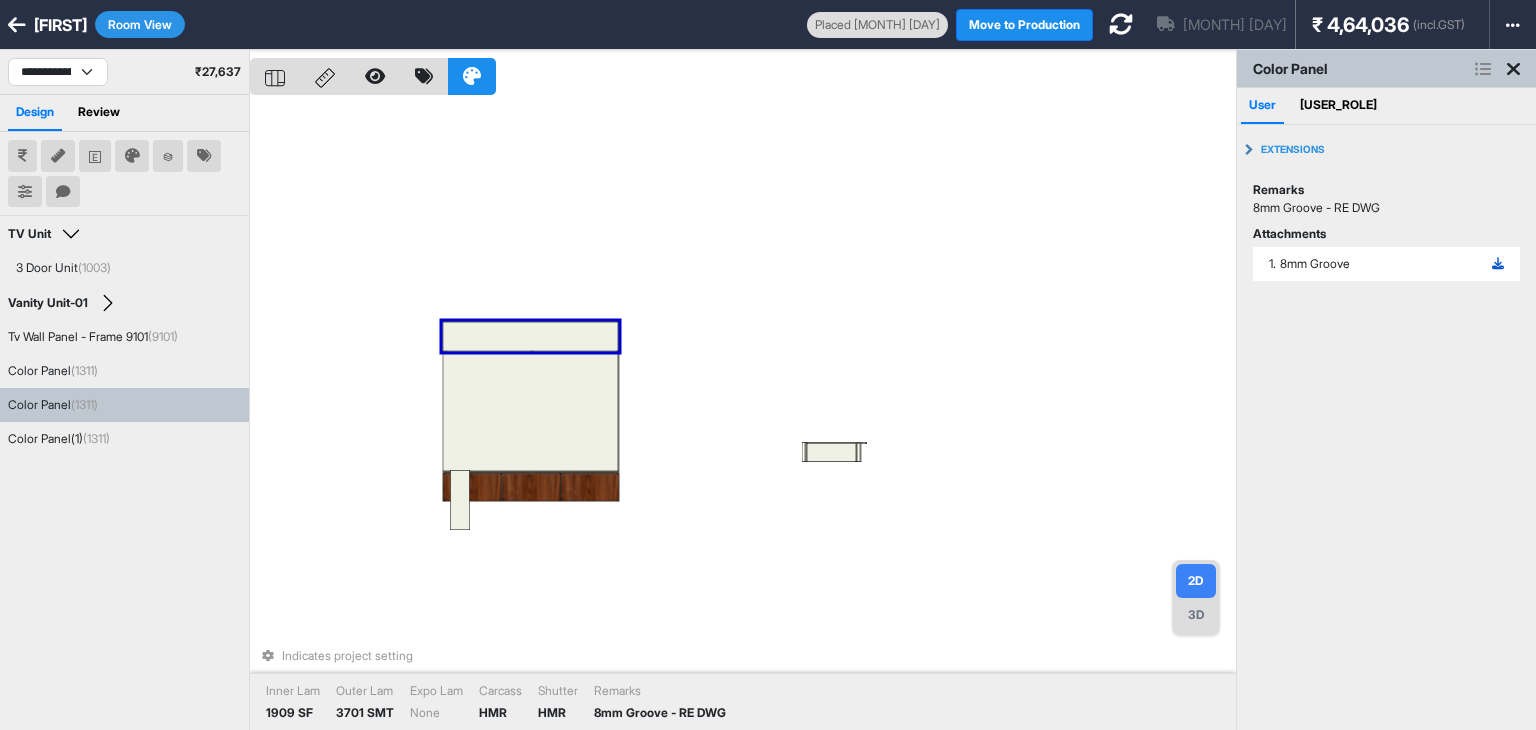 click at bounding box center [1498, 264] 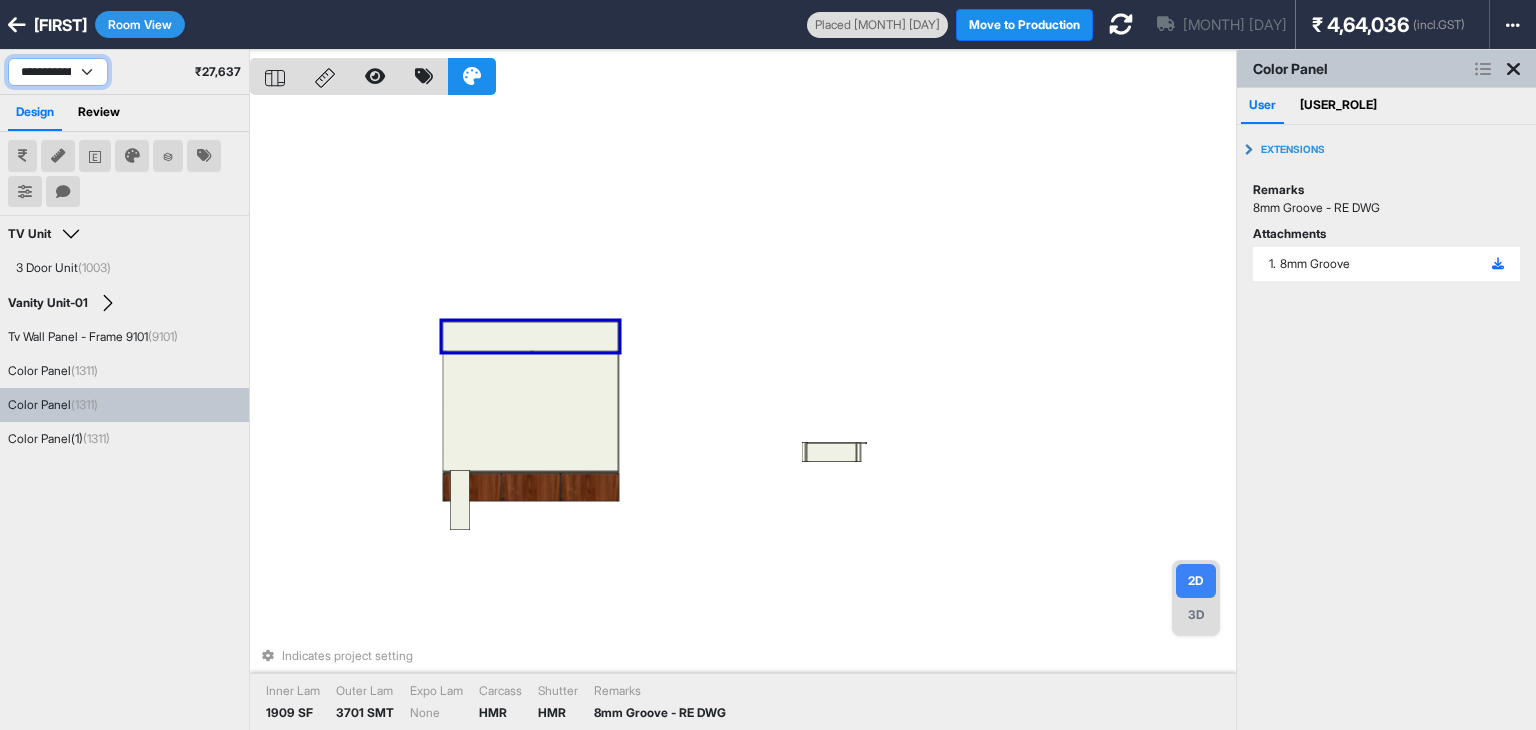 click on "**********" at bounding box center (58, 72) 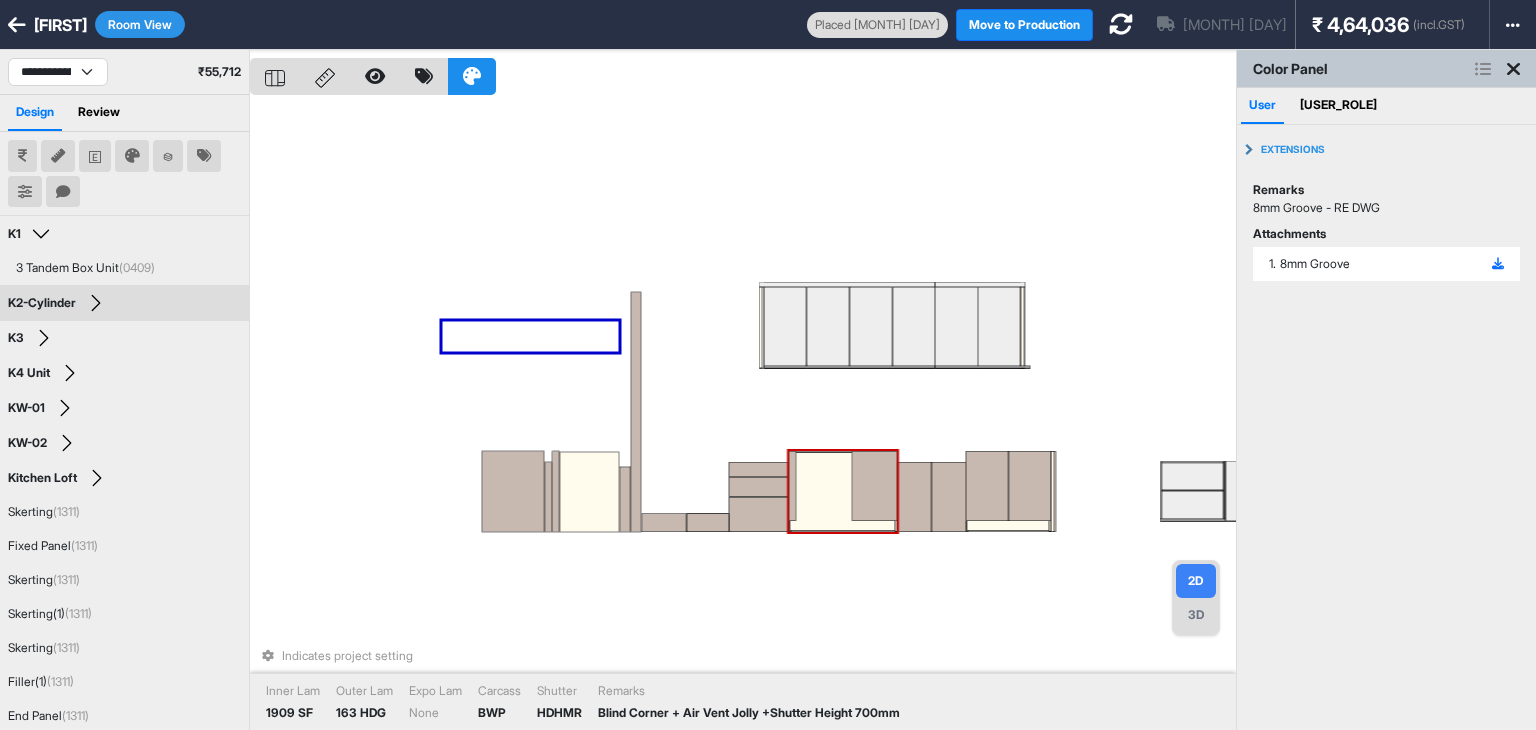 click at bounding box center (874, 486) 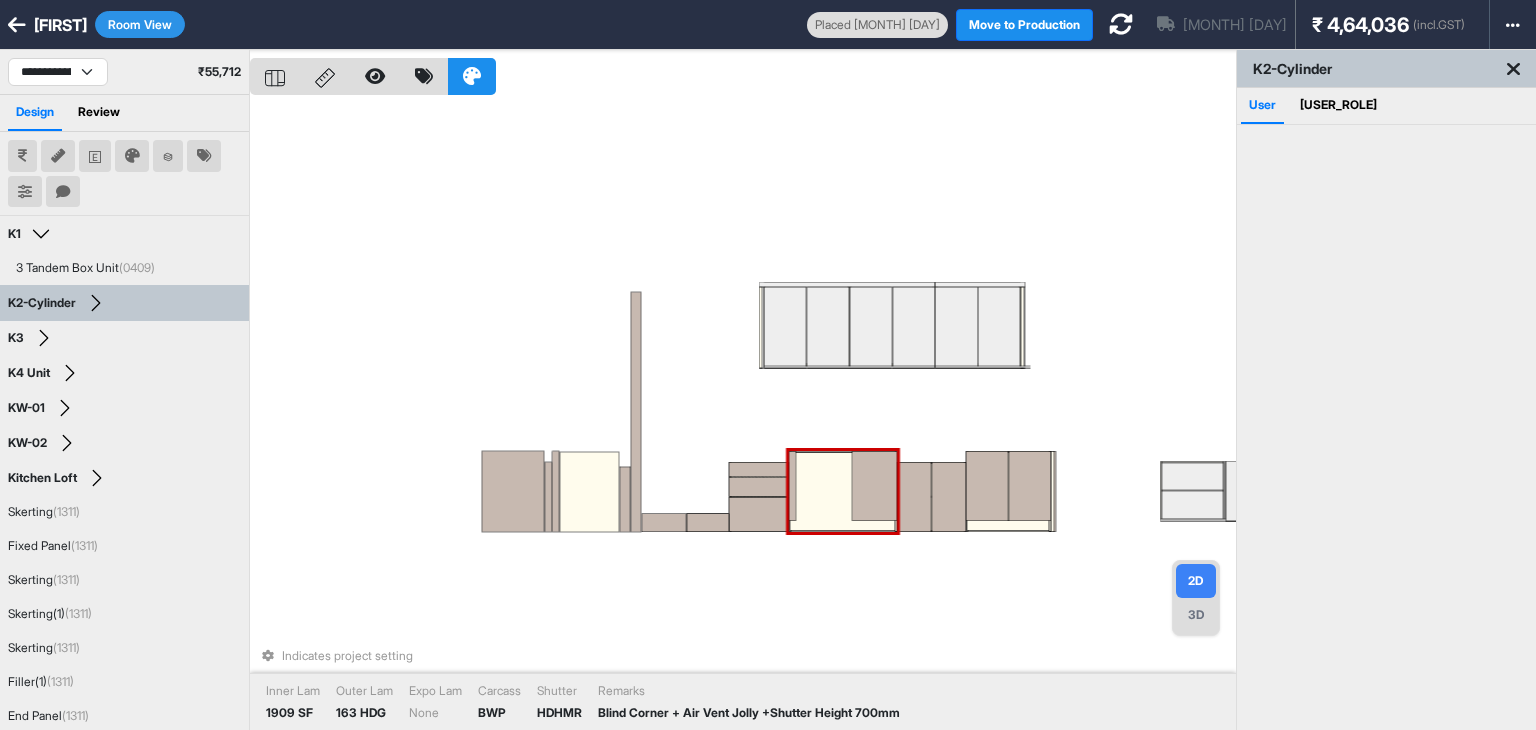 click at bounding box center (874, 486) 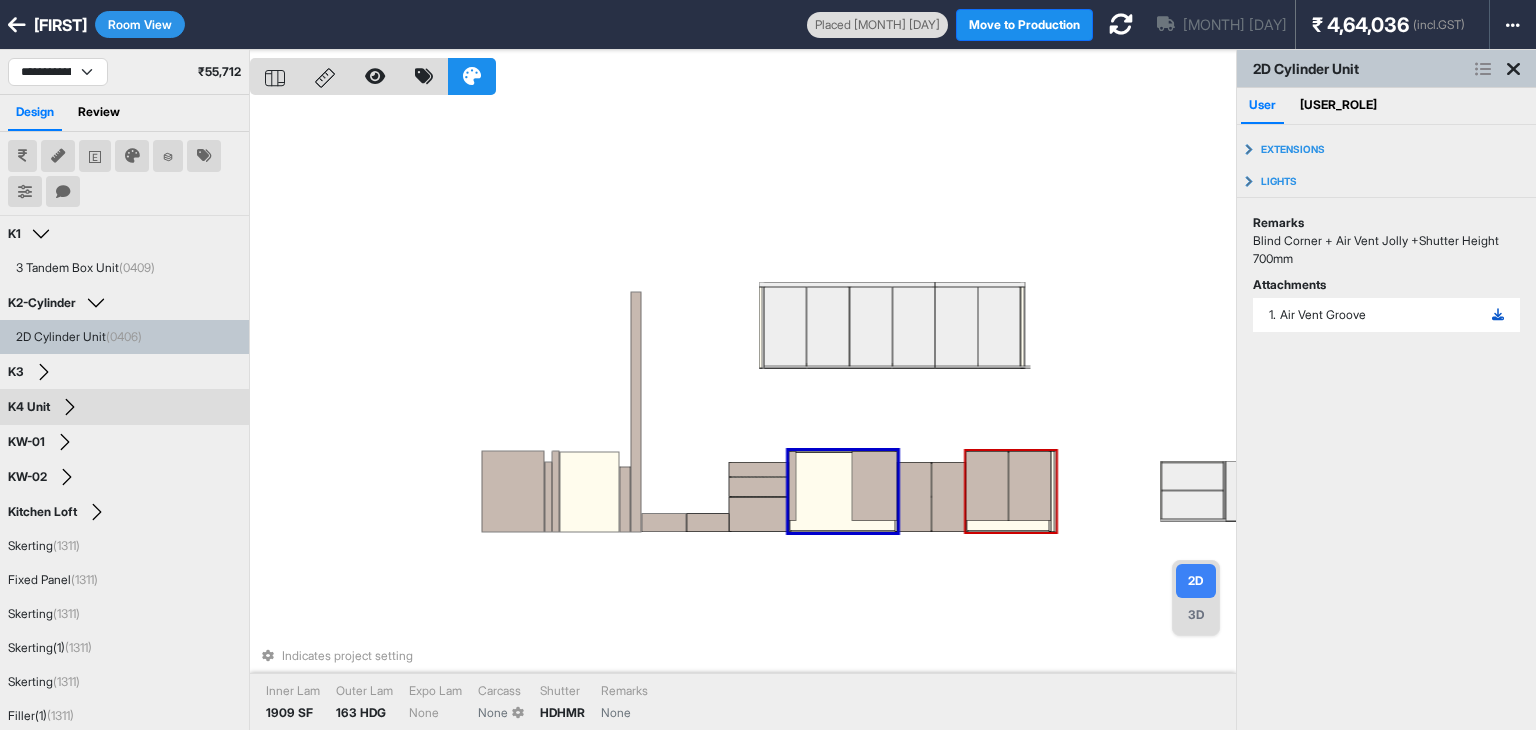 click at bounding box center (1498, 315) 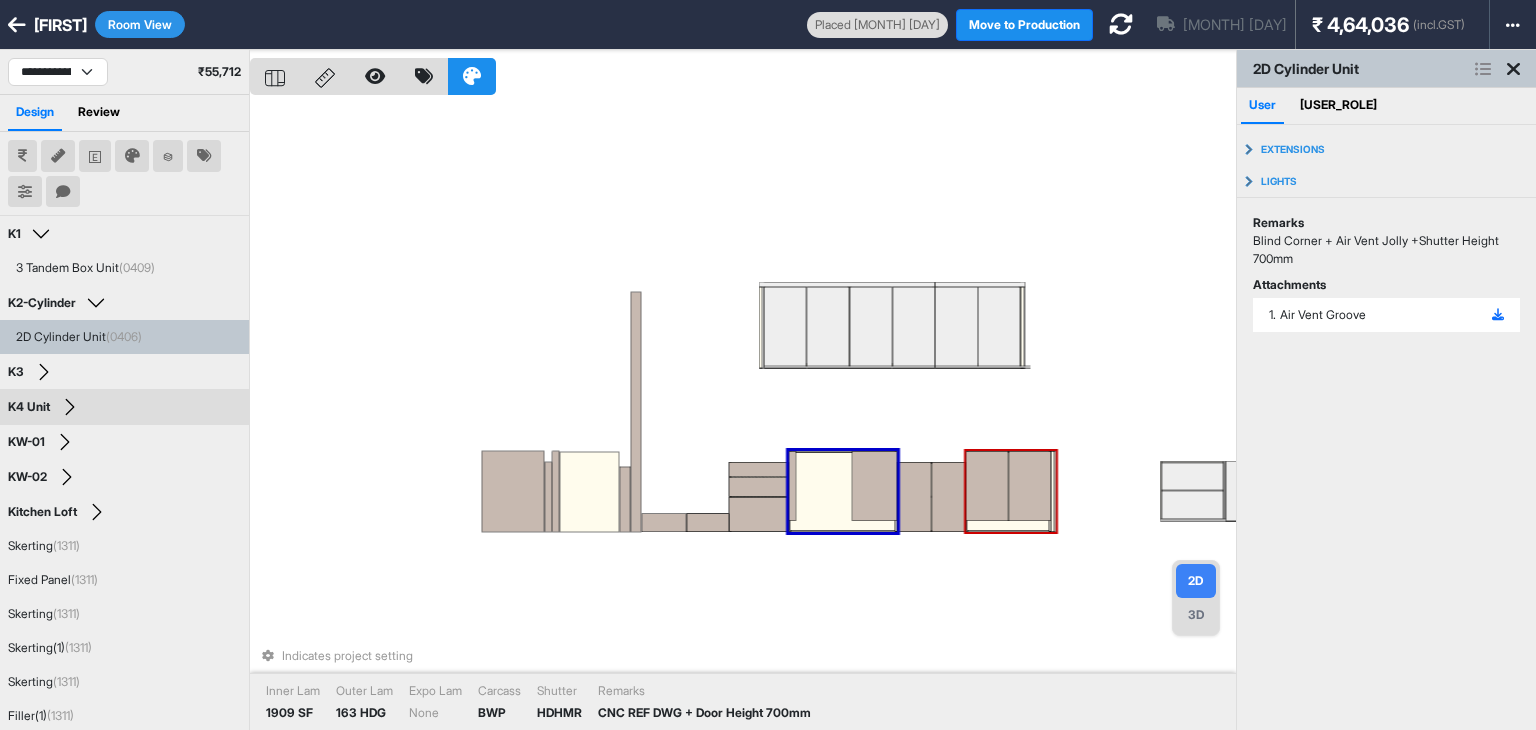 click at bounding box center (1029, 486) 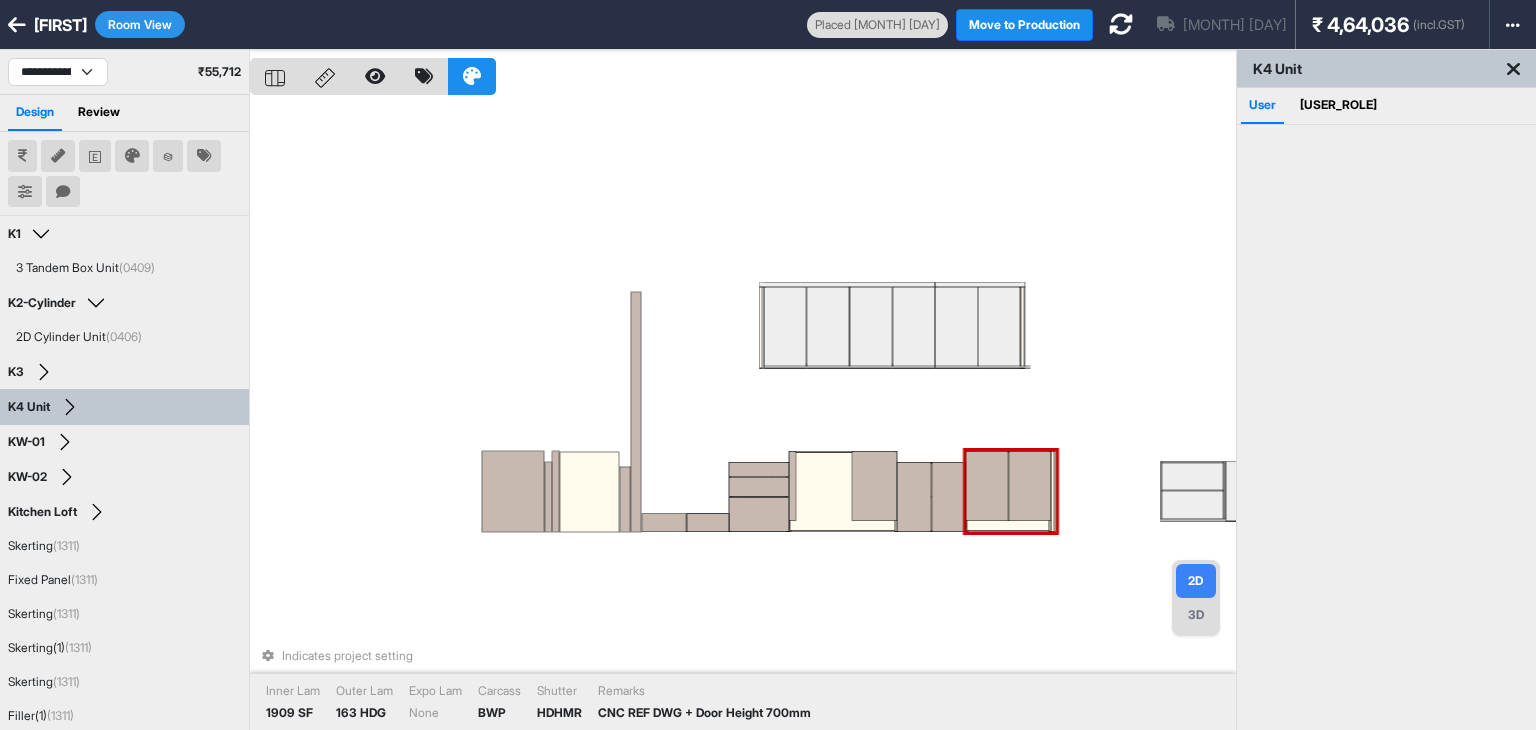 click at bounding box center [1029, 486] 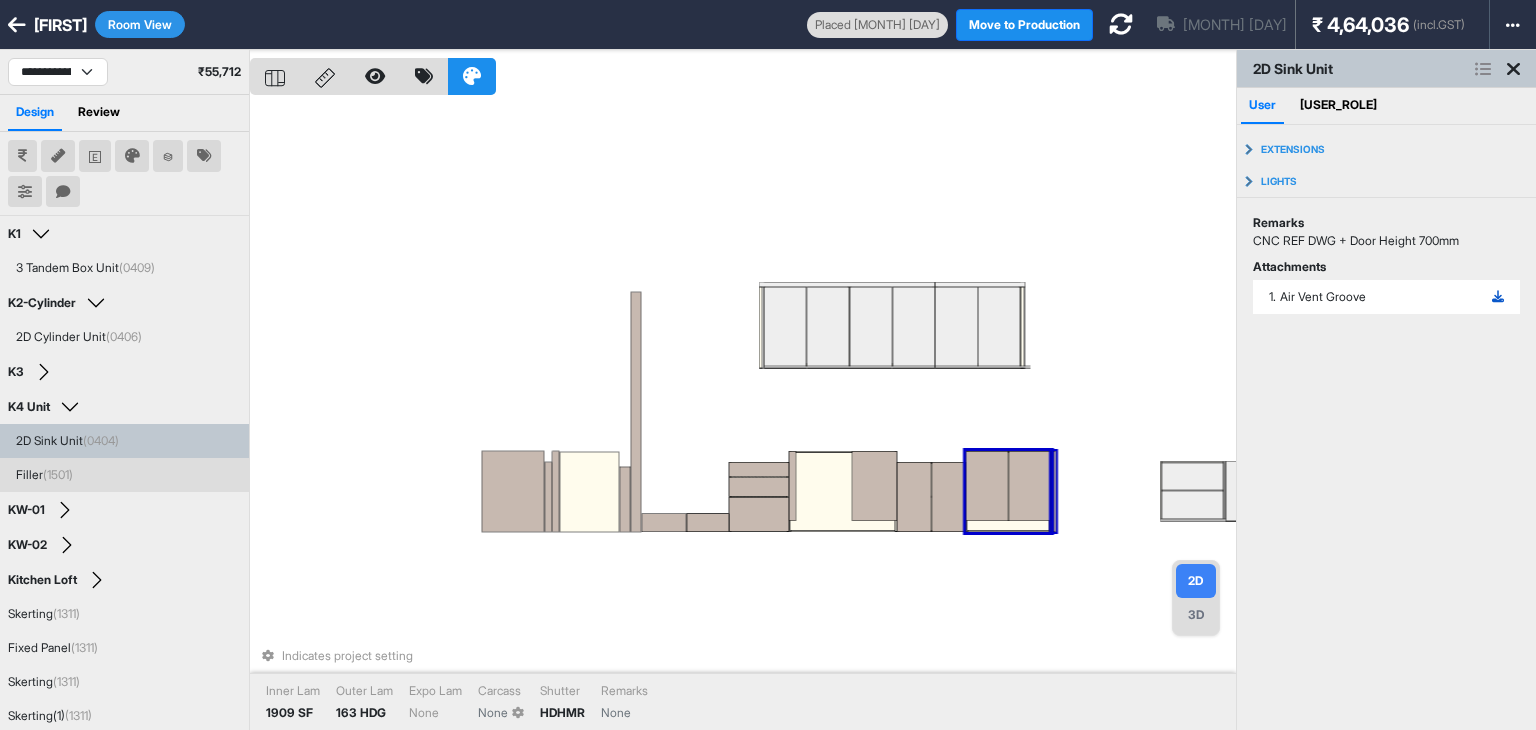 click at bounding box center (1498, 297) 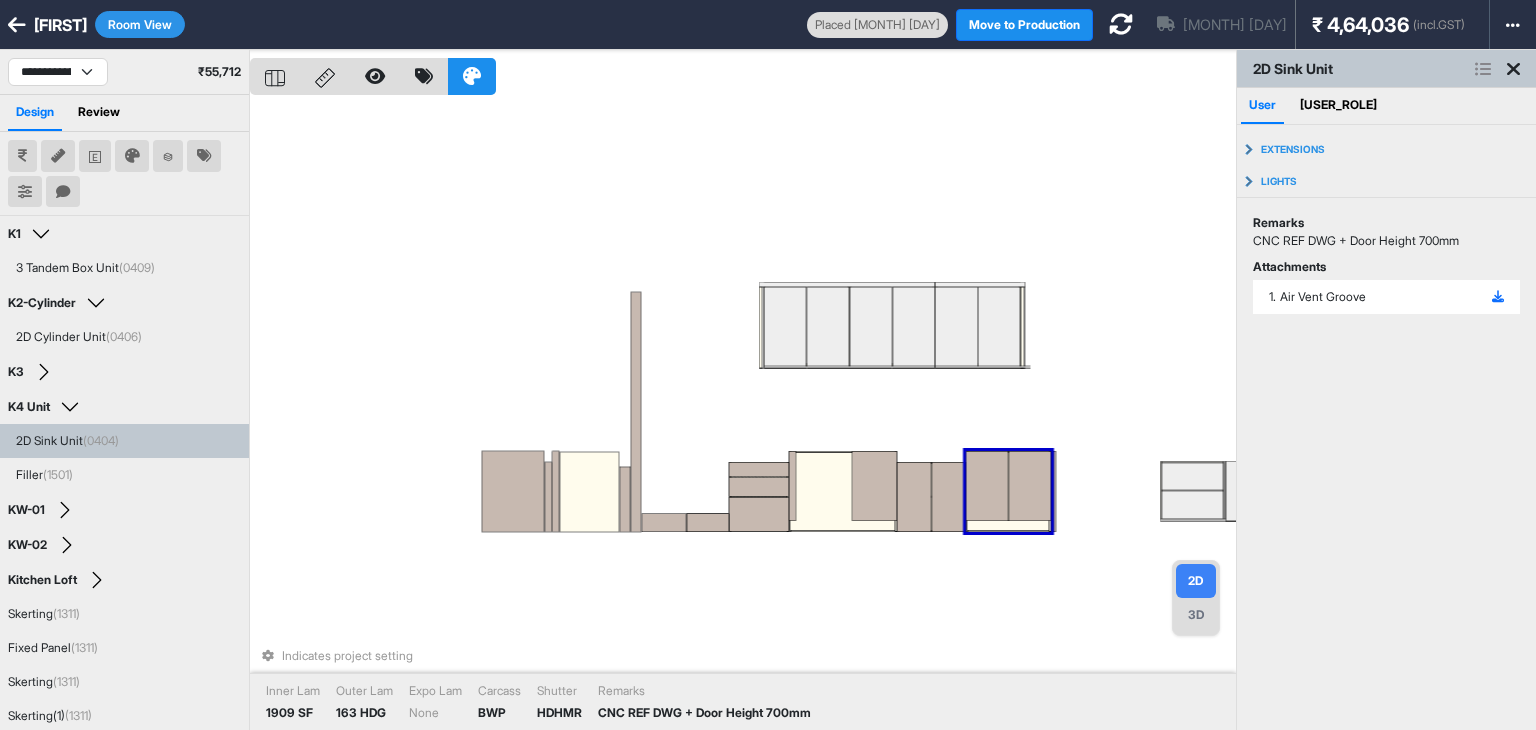 click at bounding box center [987, 486] 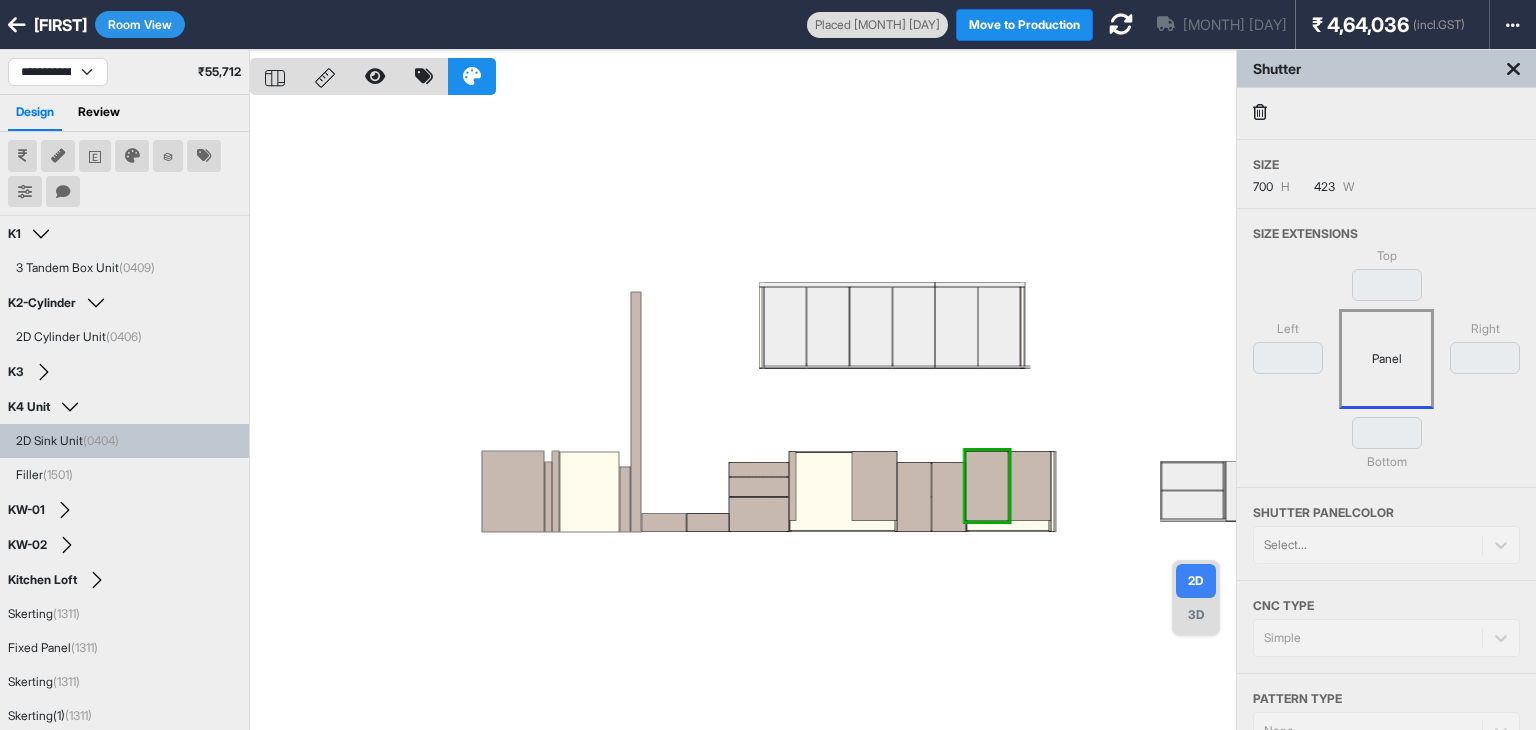 click at bounding box center (743, 415) 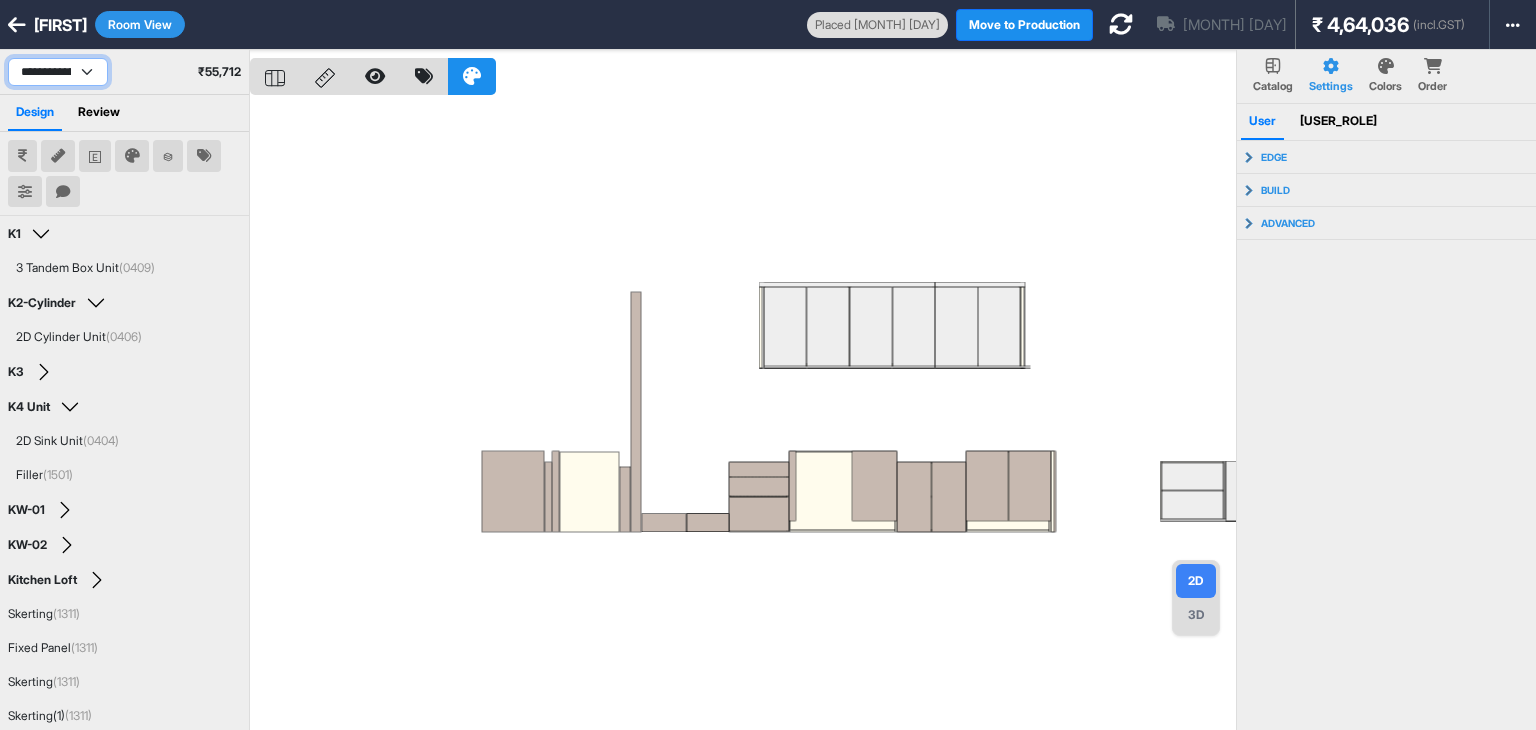 click on "**********" at bounding box center (58, 72) 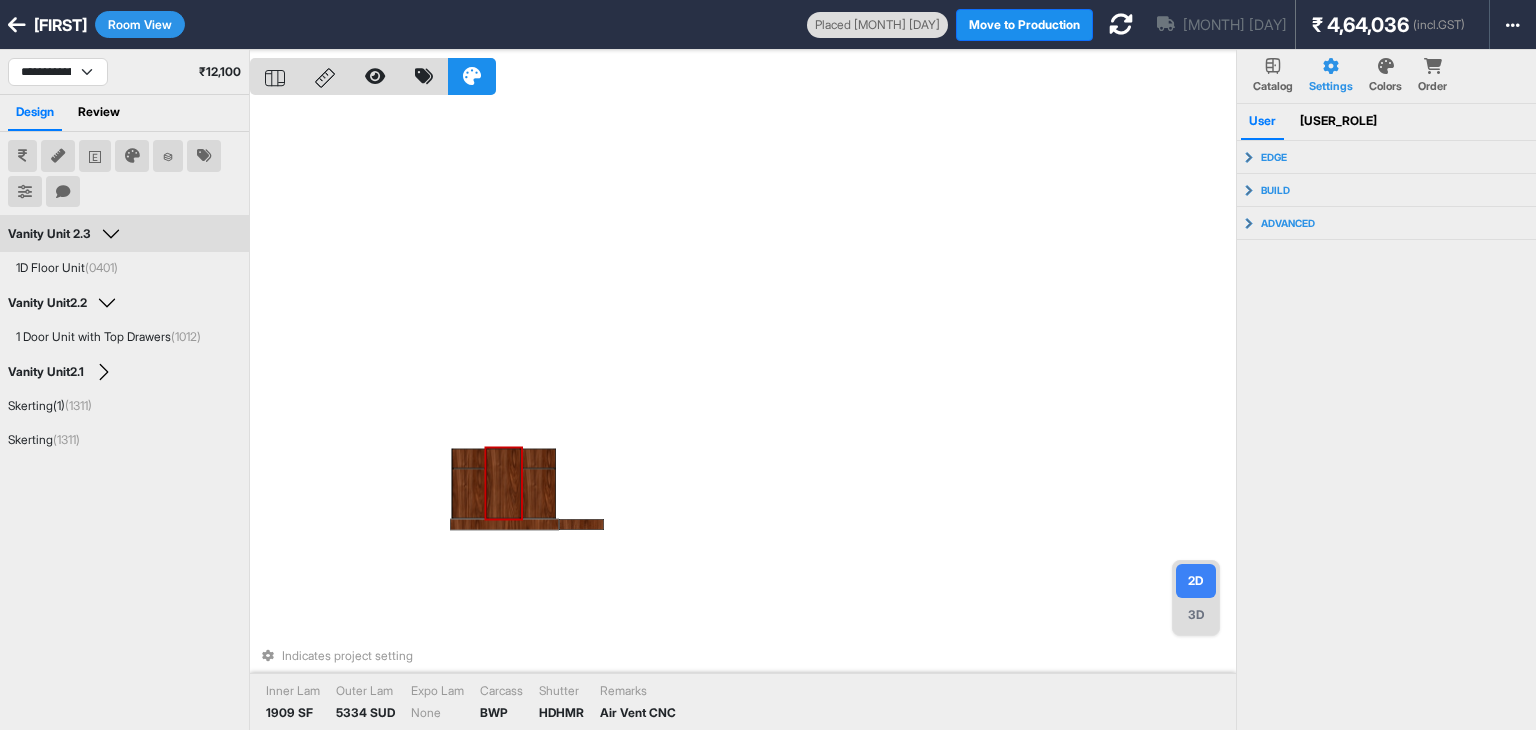 click at bounding box center [504, 483] 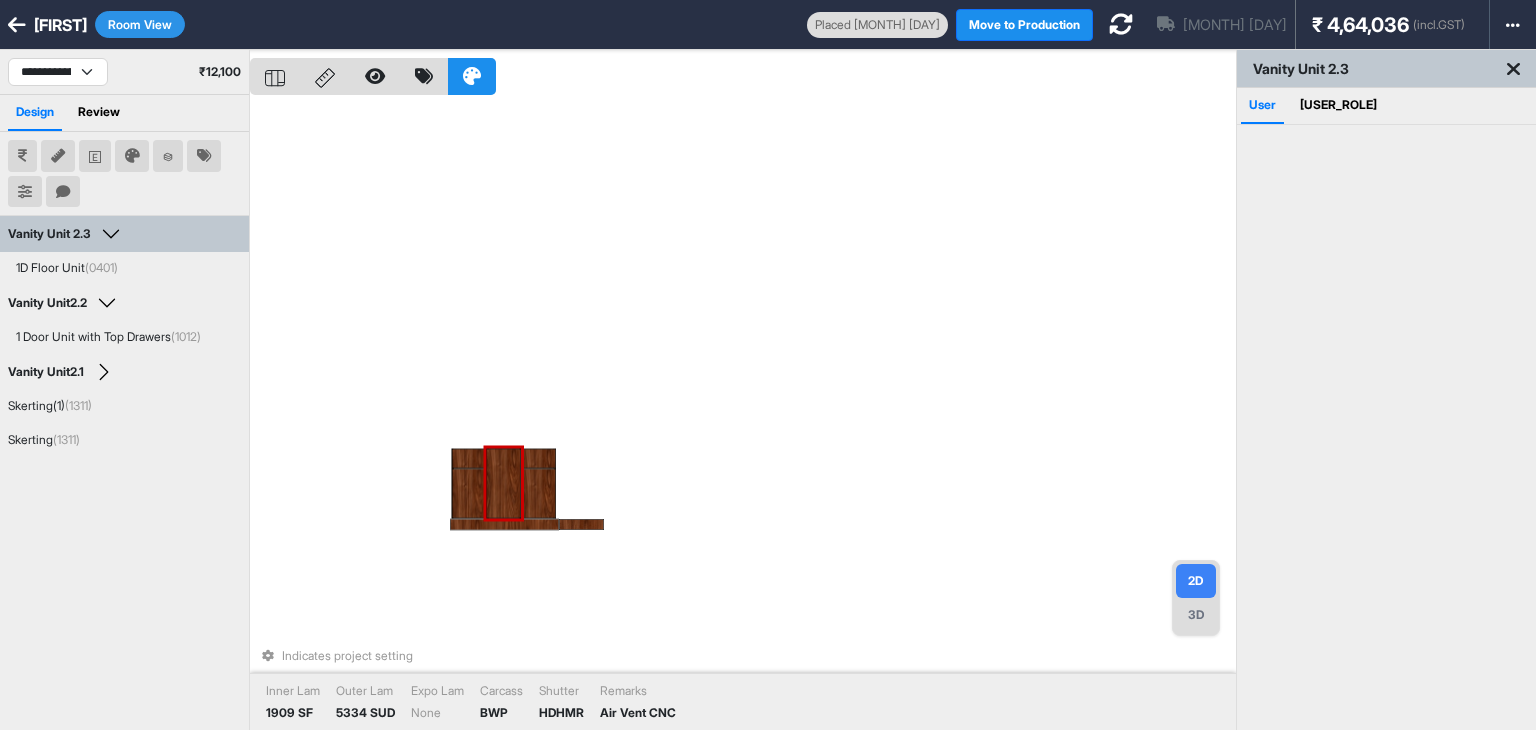 click at bounding box center (504, 483) 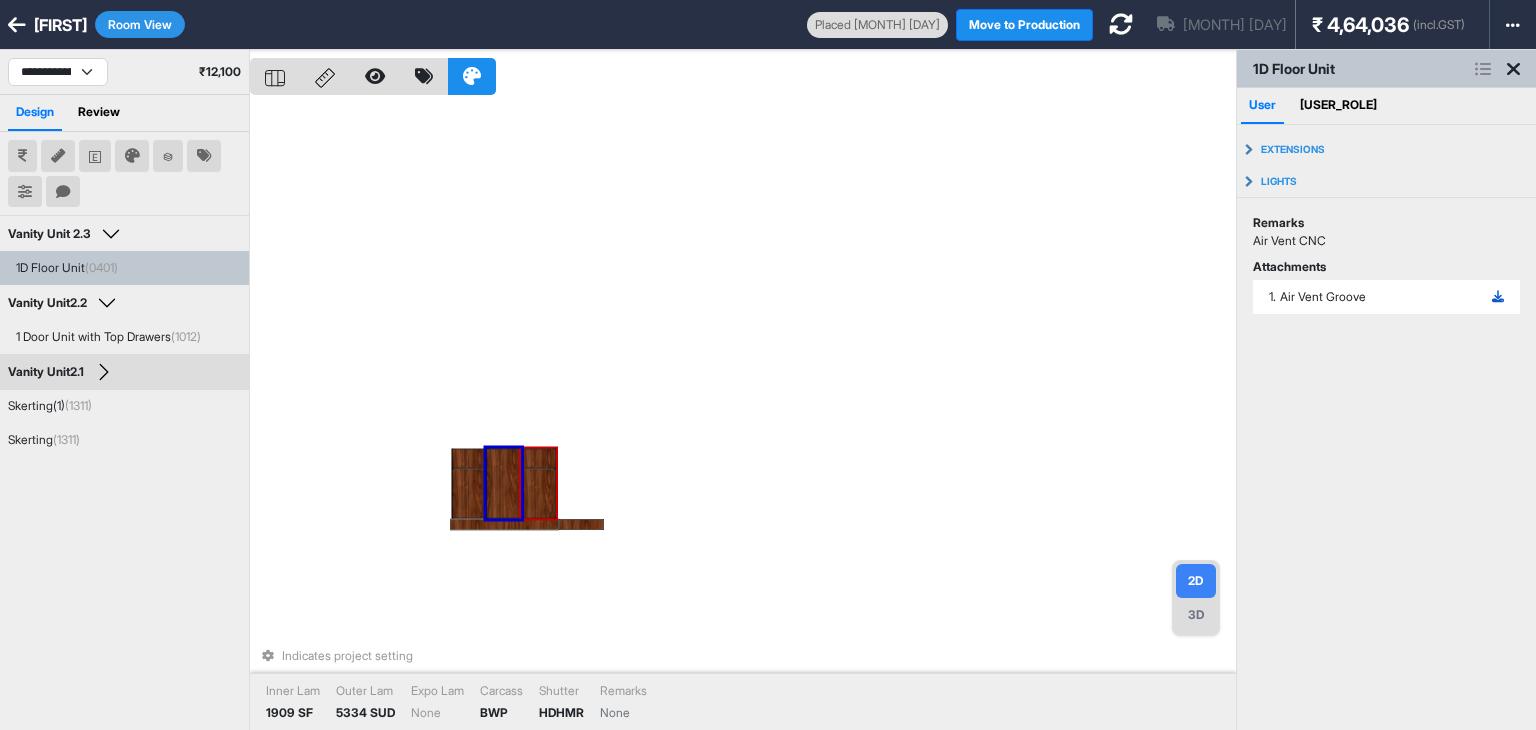 click at bounding box center (1498, 297) 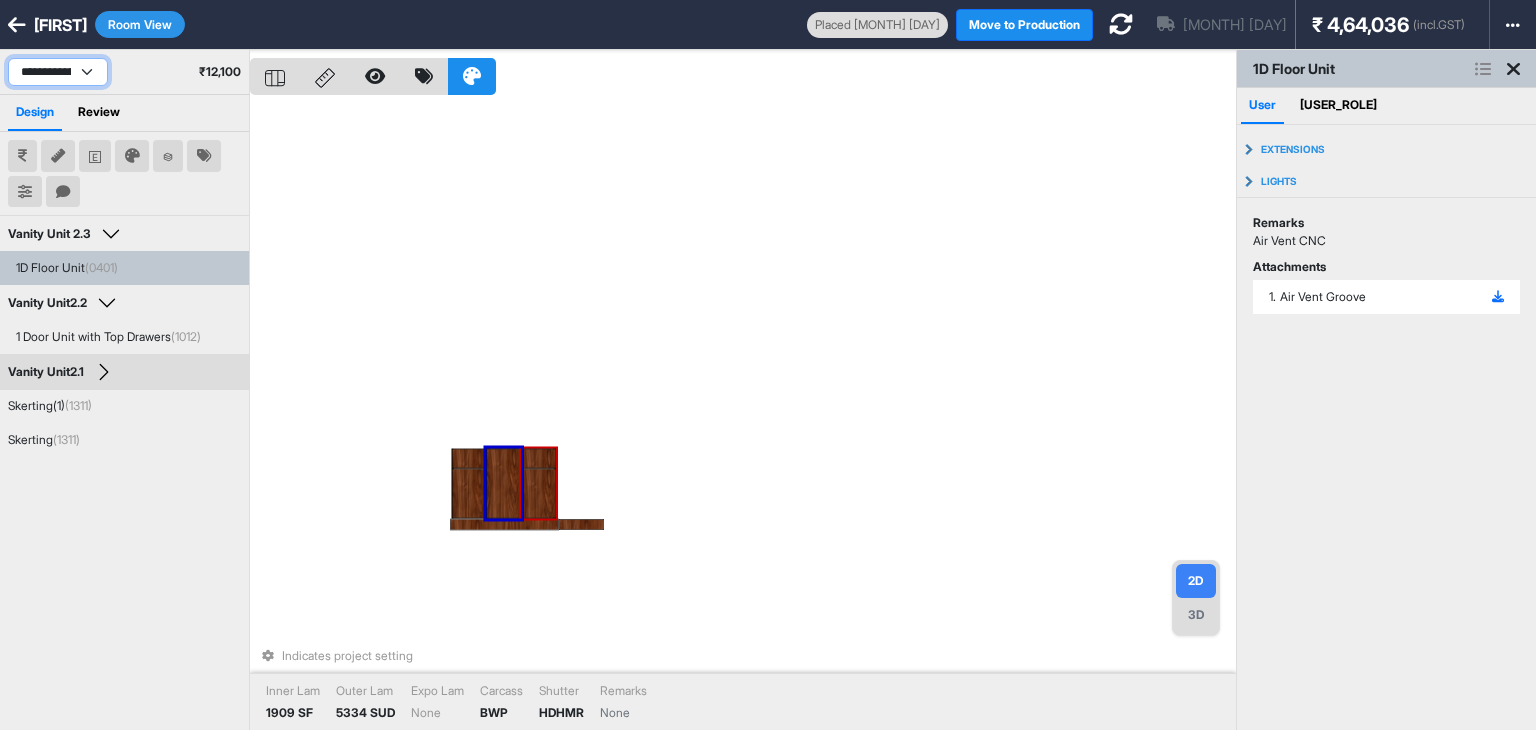 click on "**********" at bounding box center (58, 72) 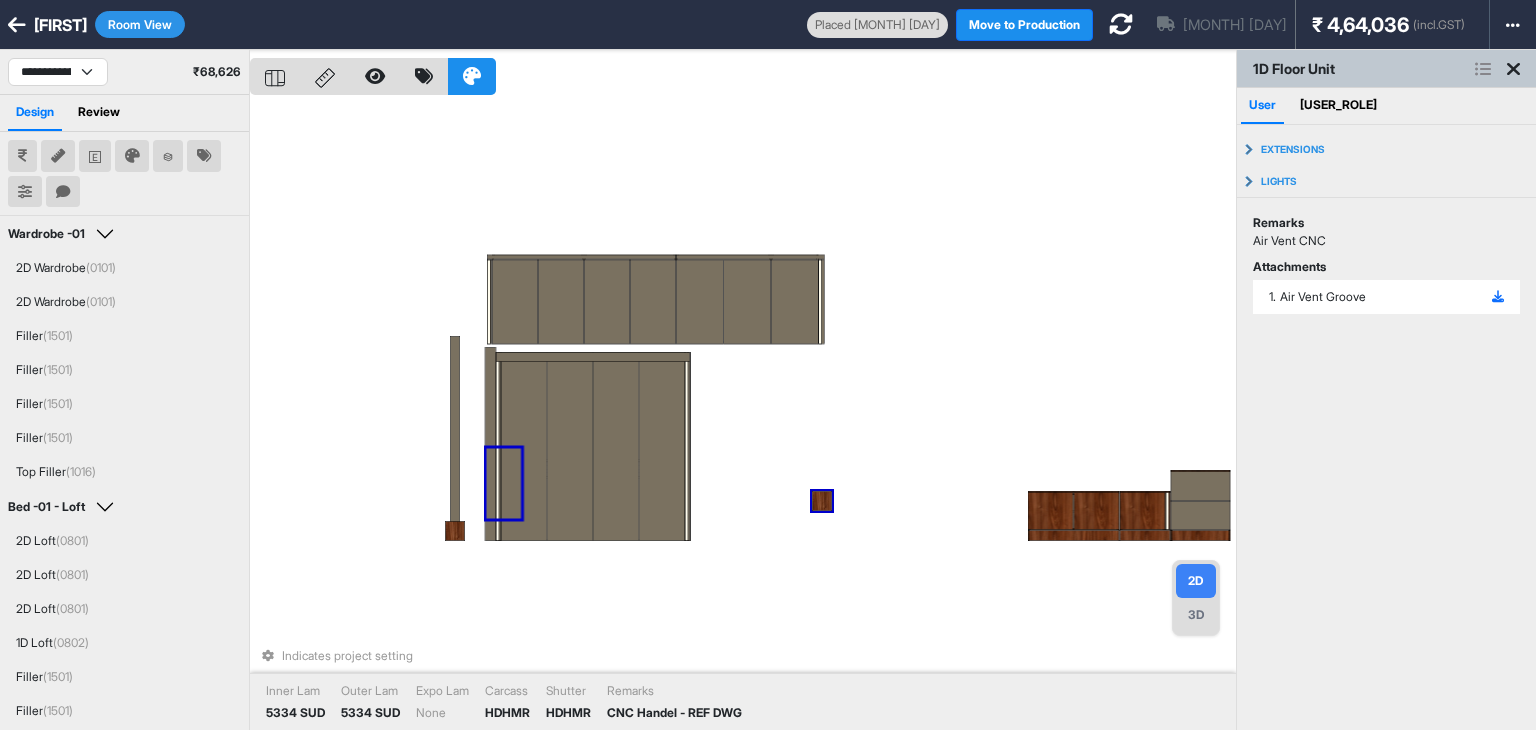 click at bounding box center [822, 501] 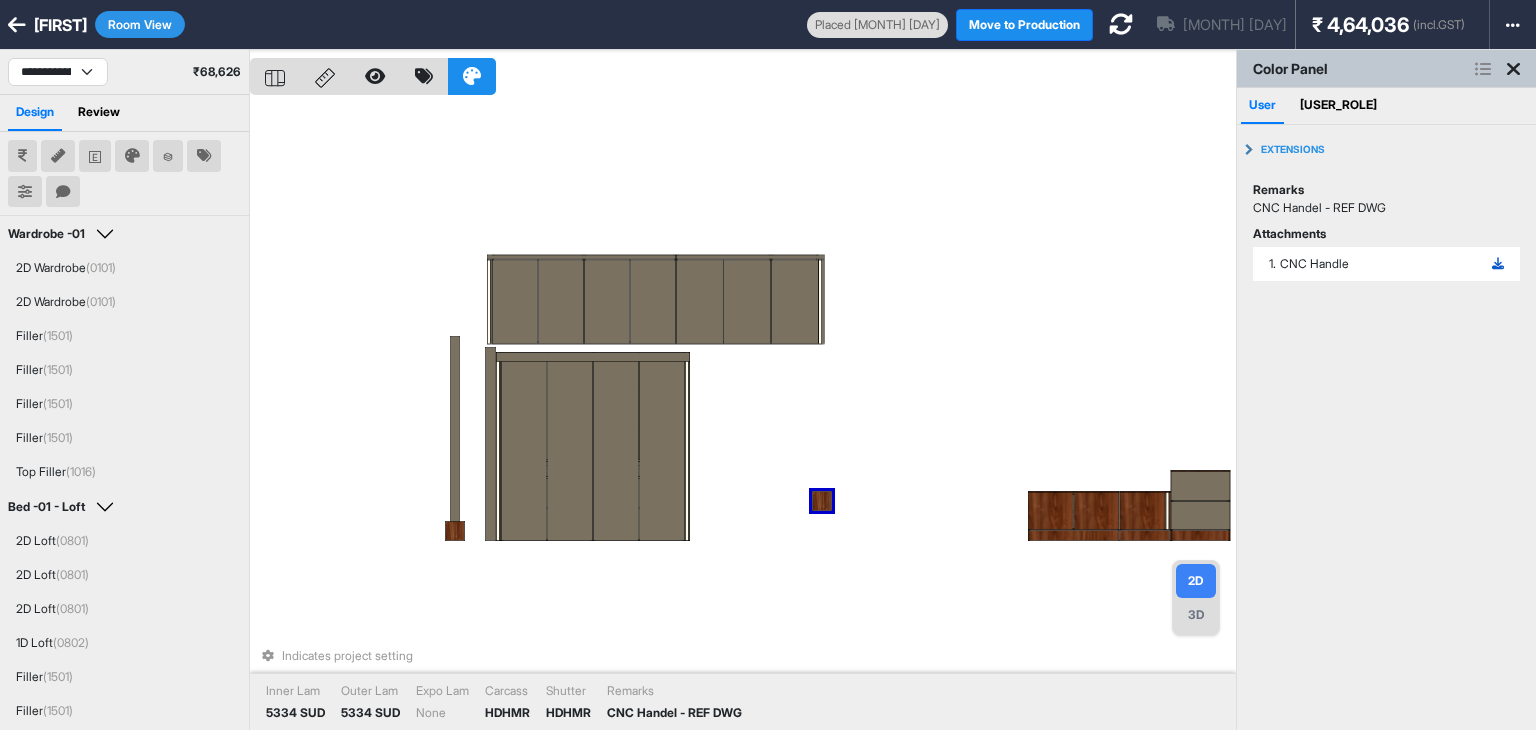 click at bounding box center [1498, 264] 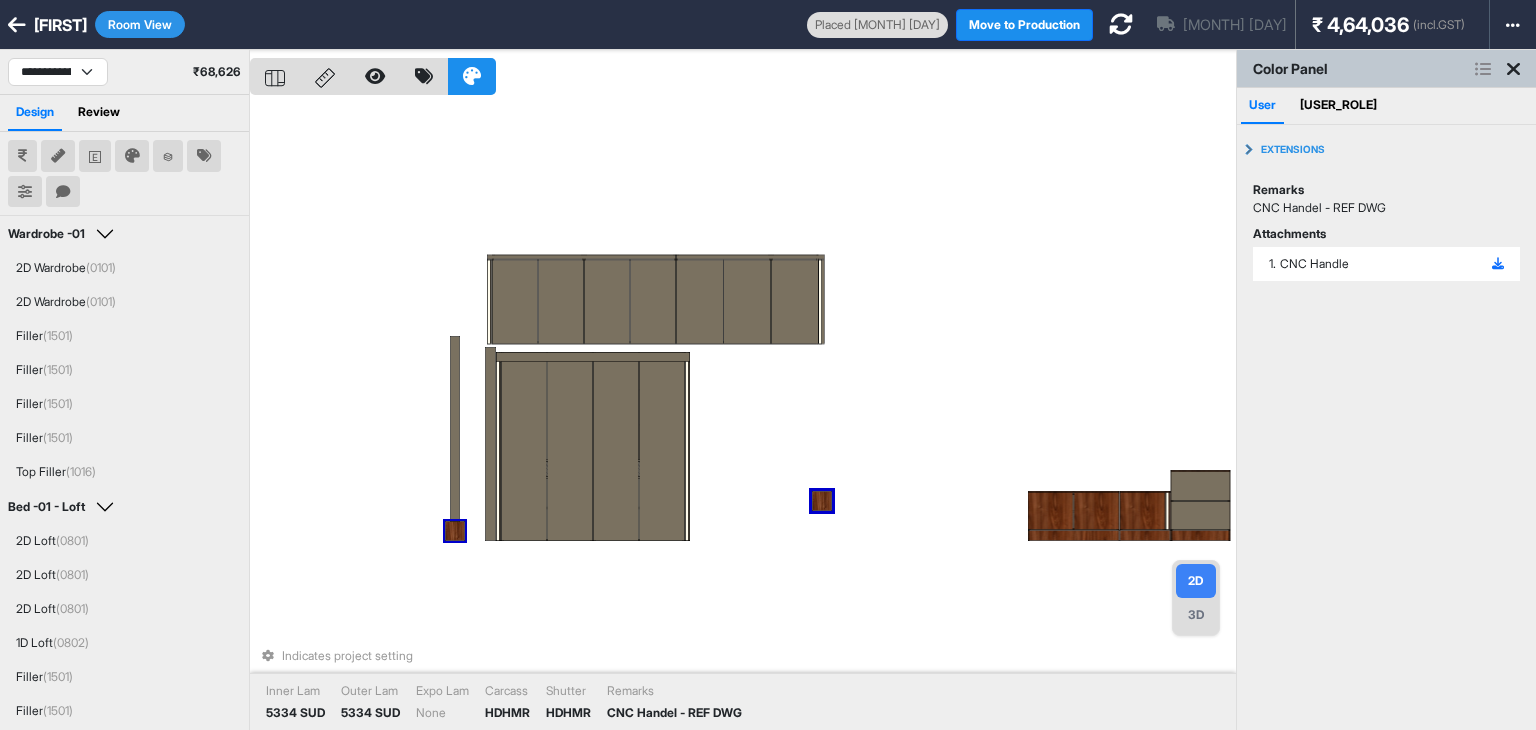 click at bounding box center [455, 531] 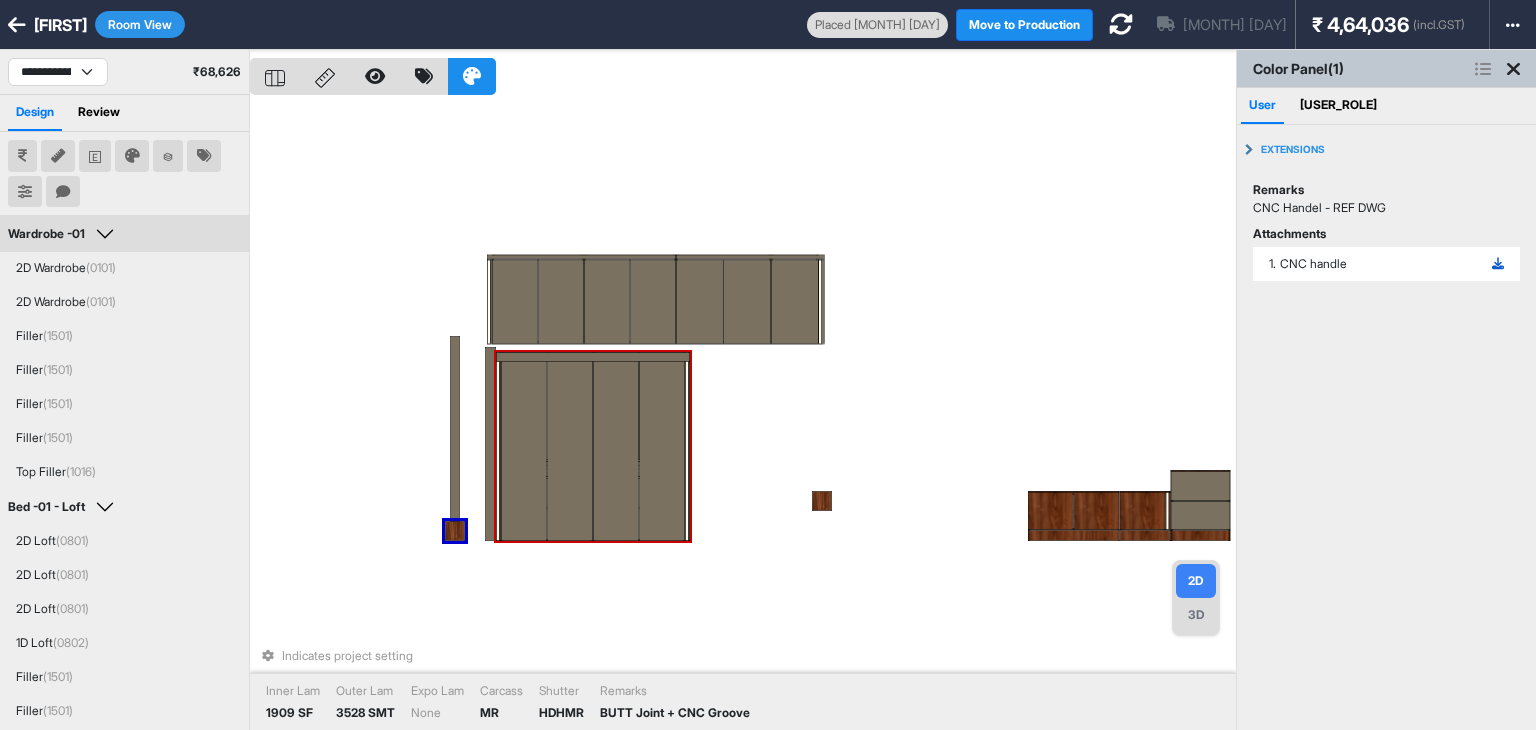 click at bounding box center (1498, 264) 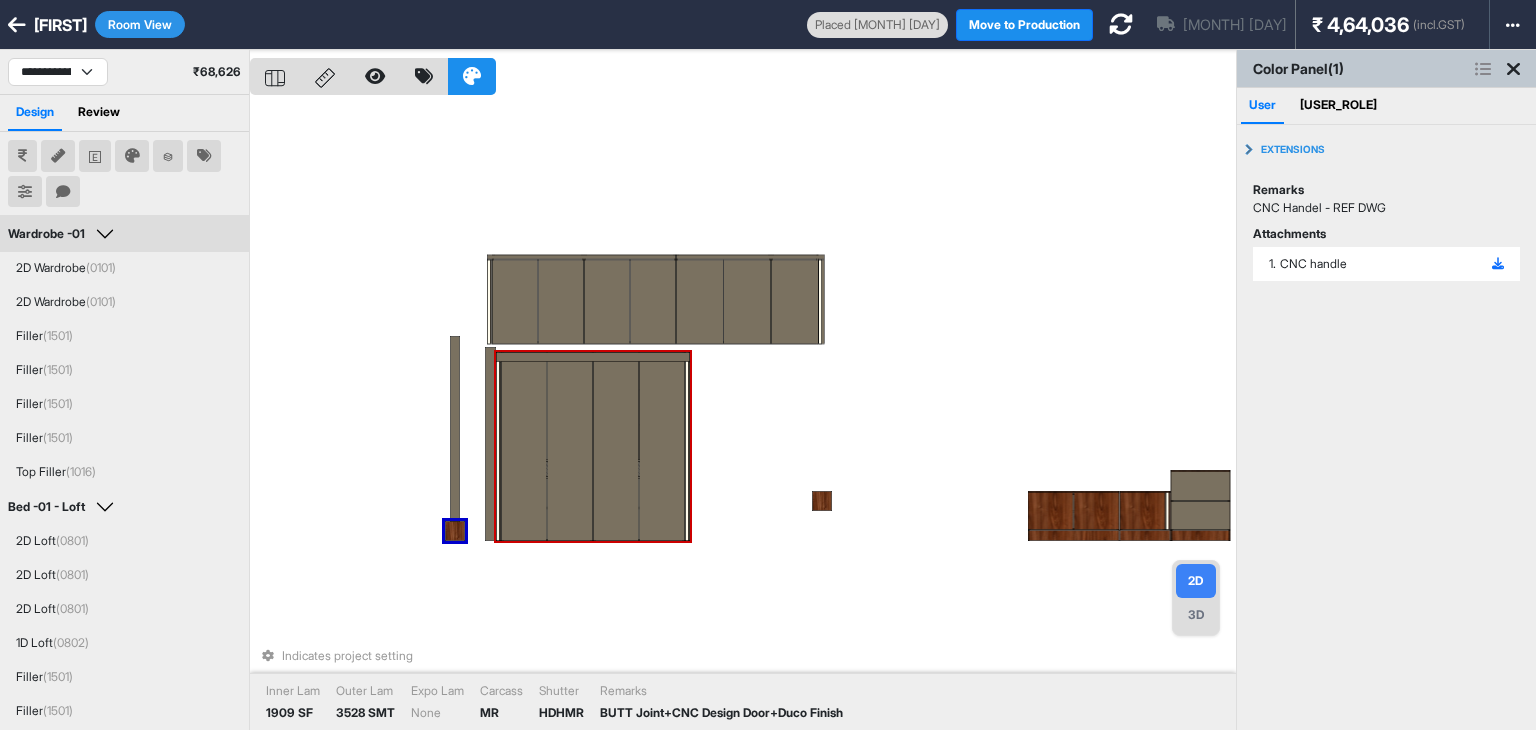 click at bounding box center [524, 446] 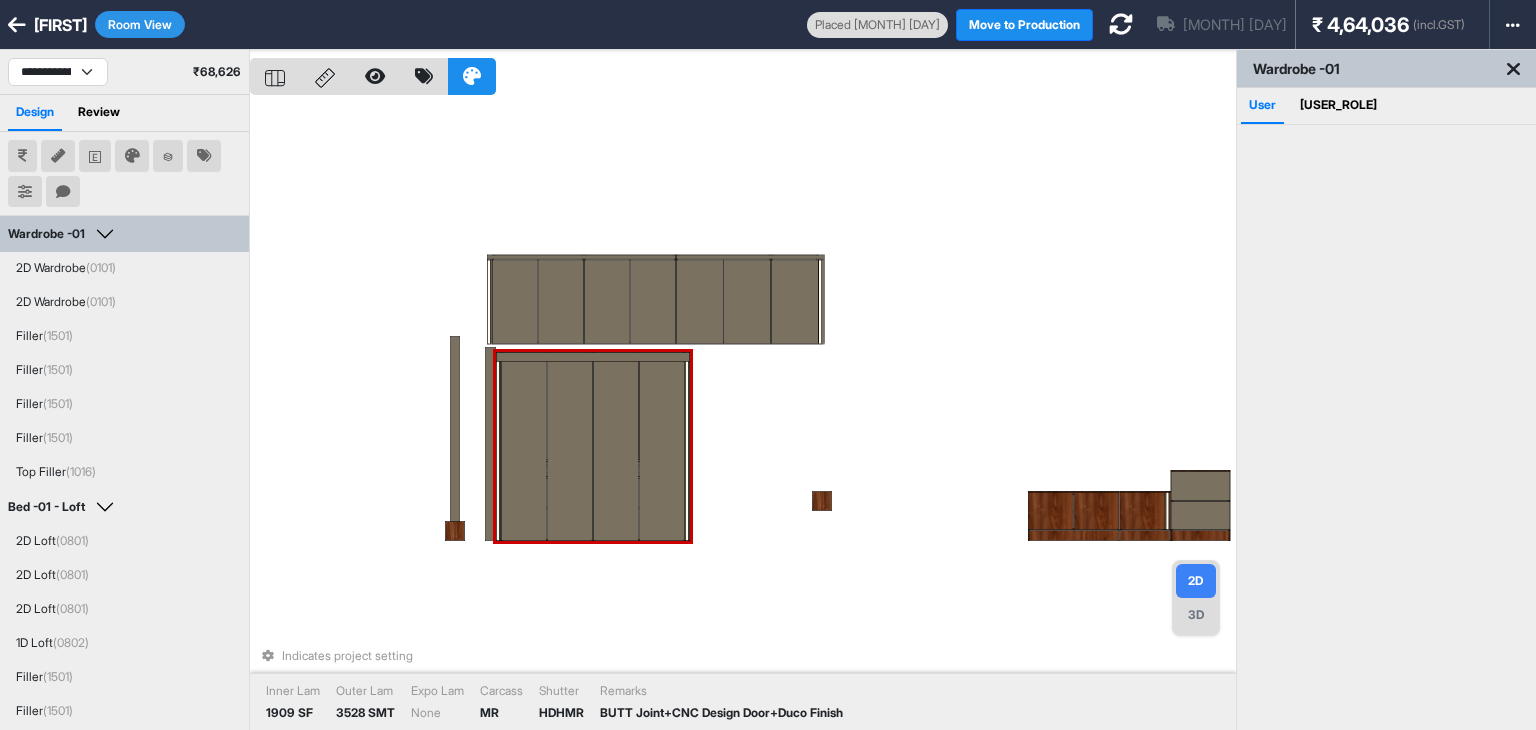click at bounding box center [616, 446] 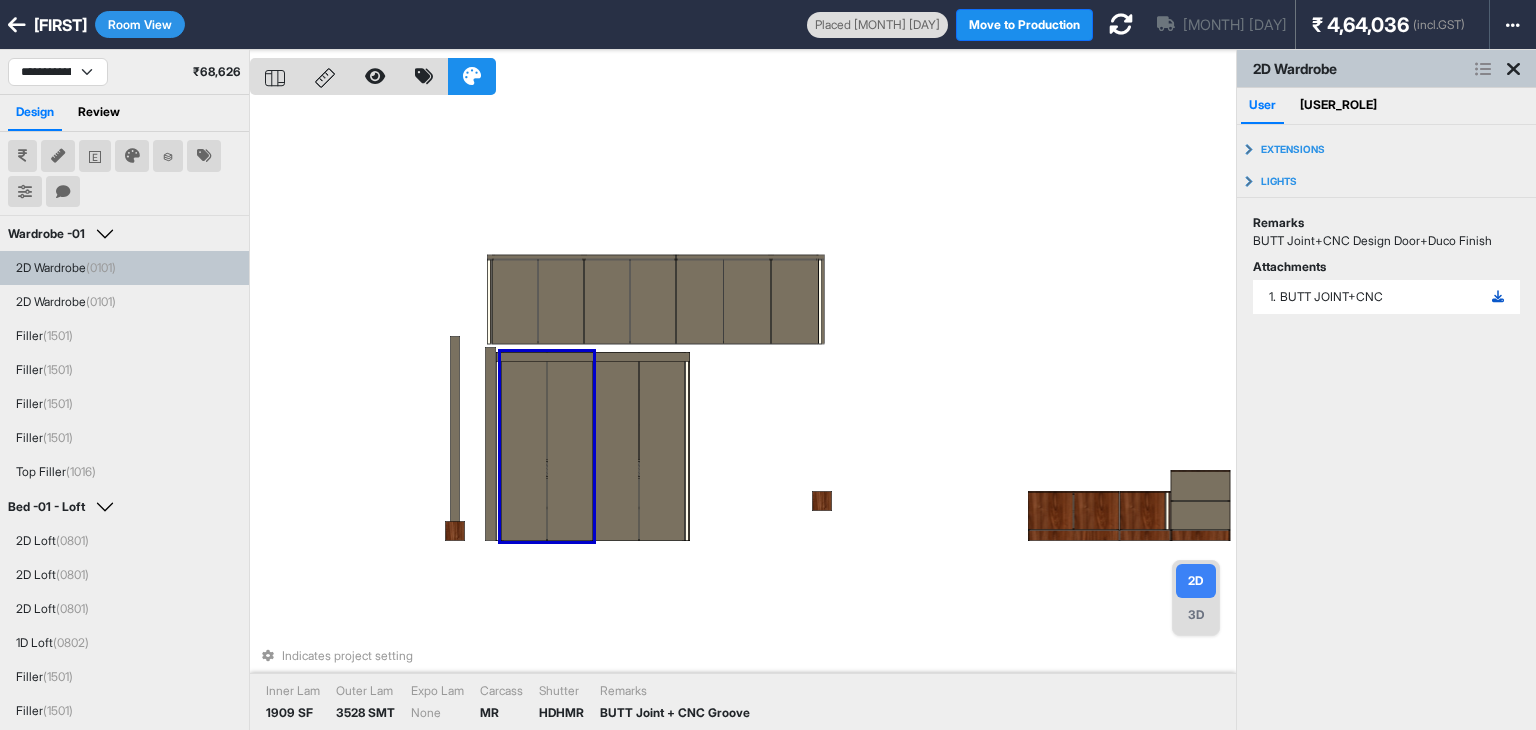 click at bounding box center [1498, 297] 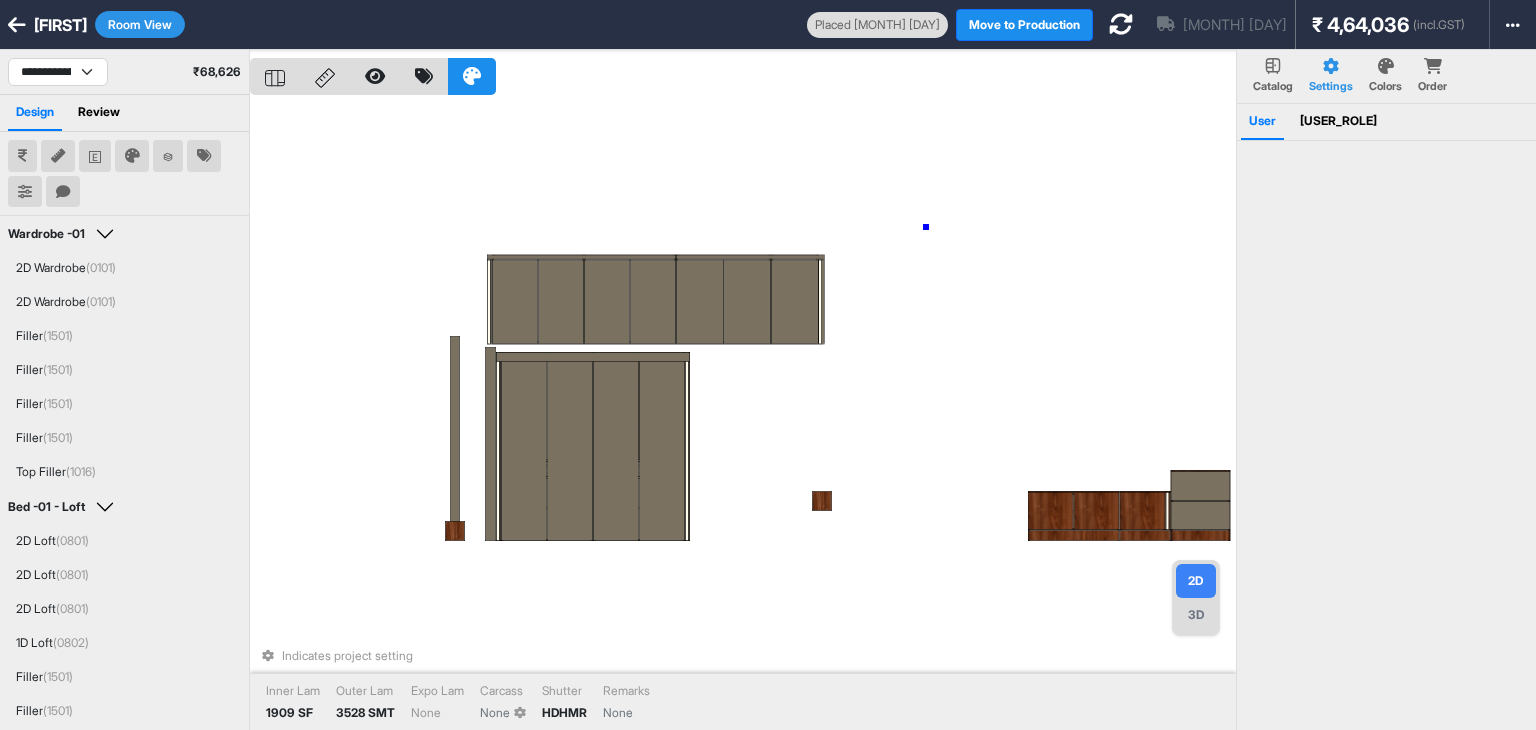 click on "Indicates project setting Inner Lam 1909 SF Outer Lam 3528 SMT Expo Lam None Carcass None Shutter HDHMR Remarks None" at bounding box center [743, 415] 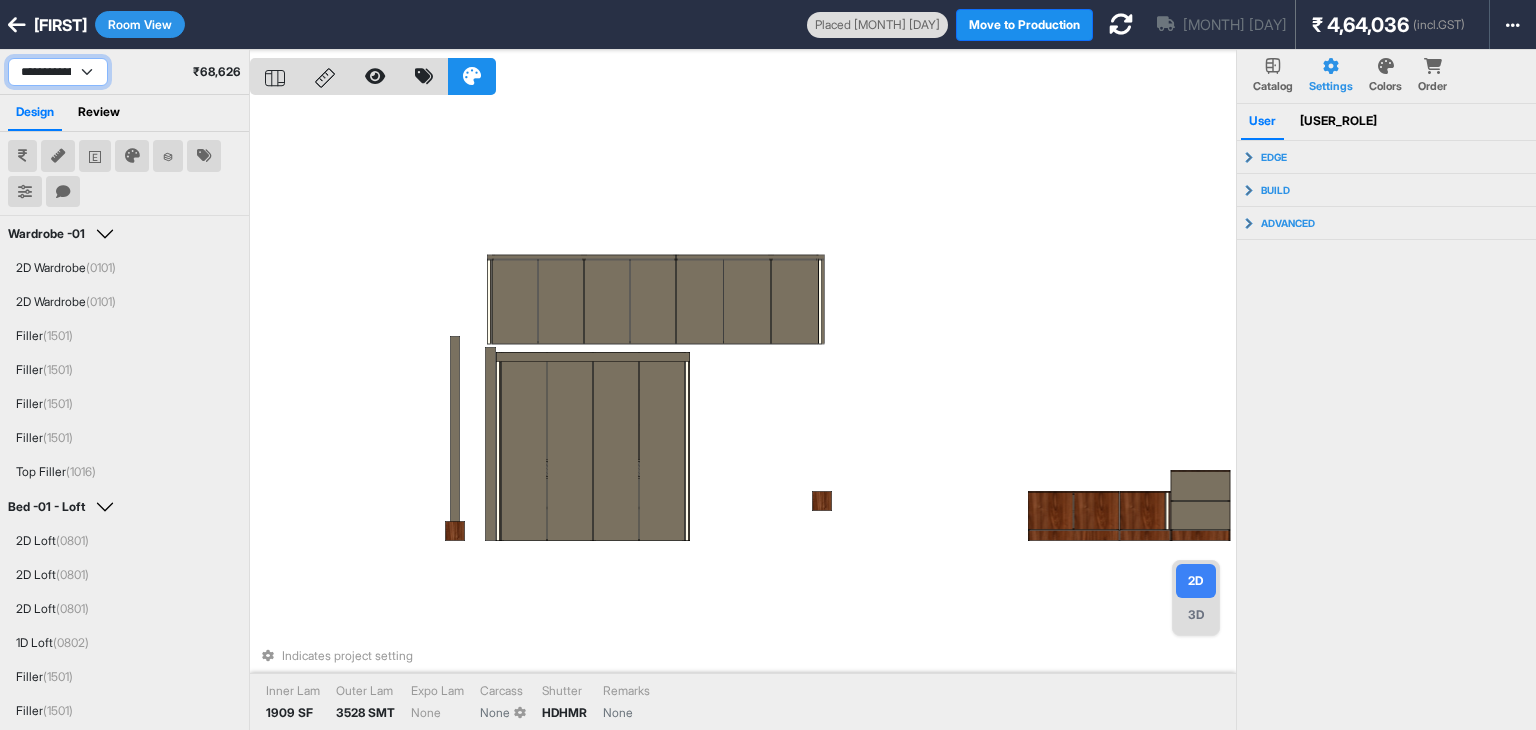 click on "**********" at bounding box center (58, 72) 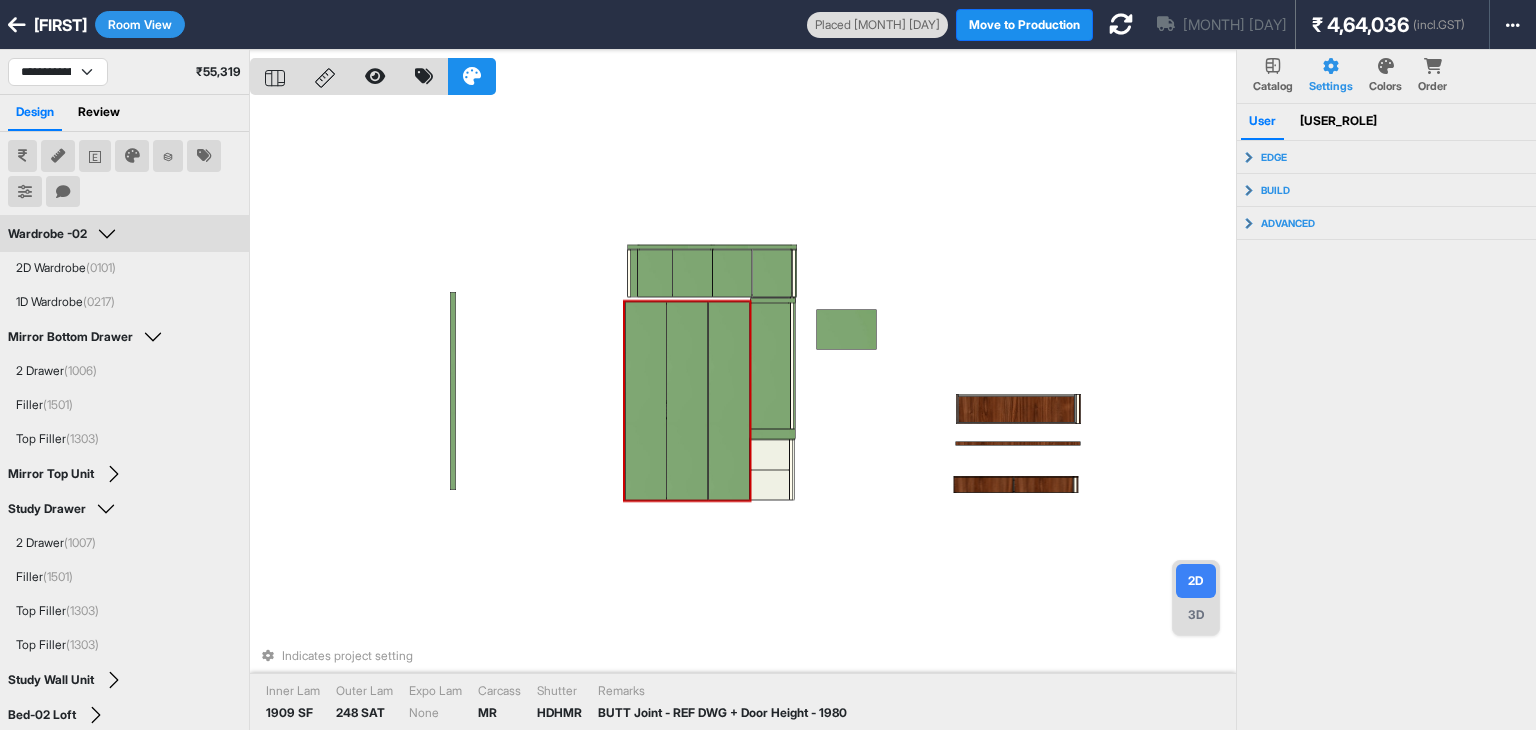 click at bounding box center (687, 401) 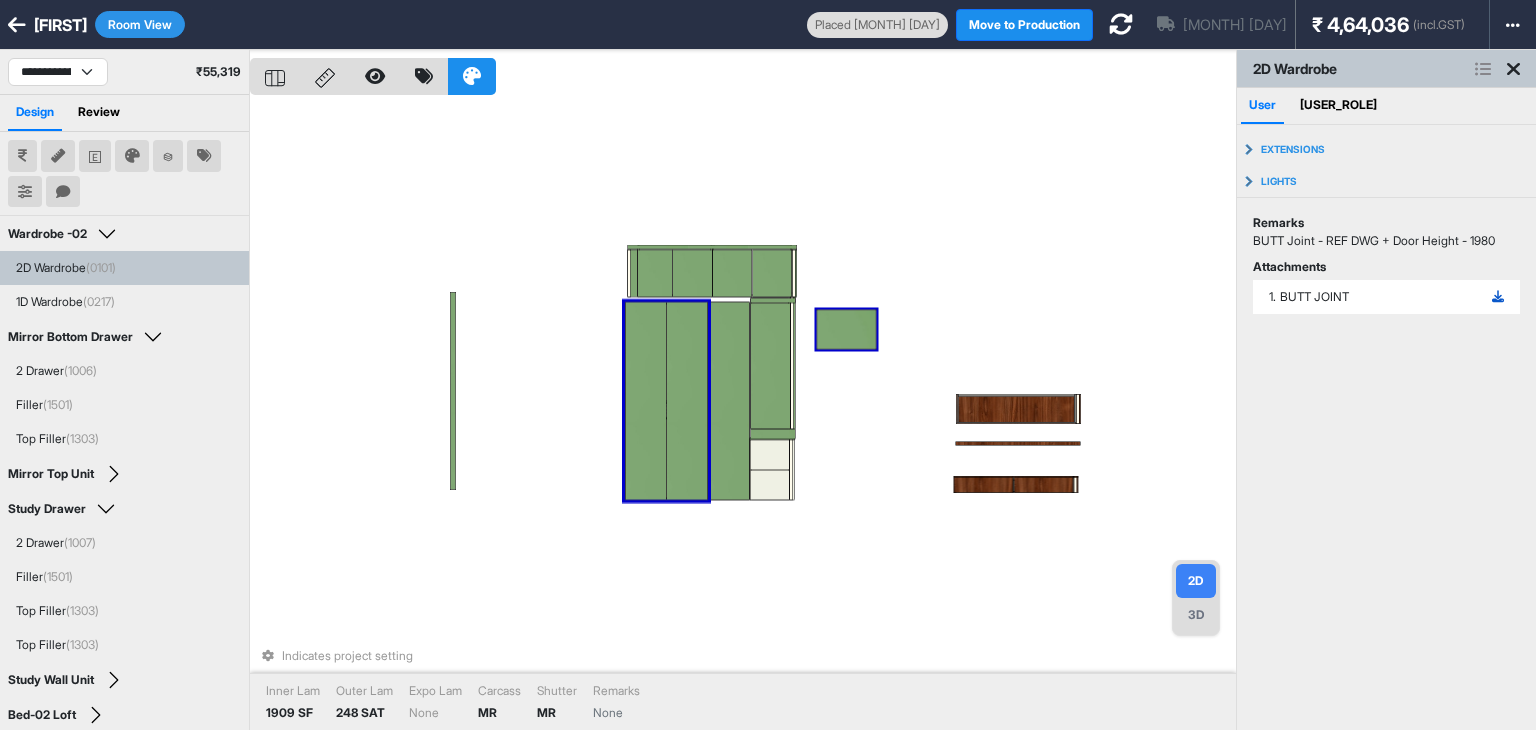 click at bounding box center (1498, 297) 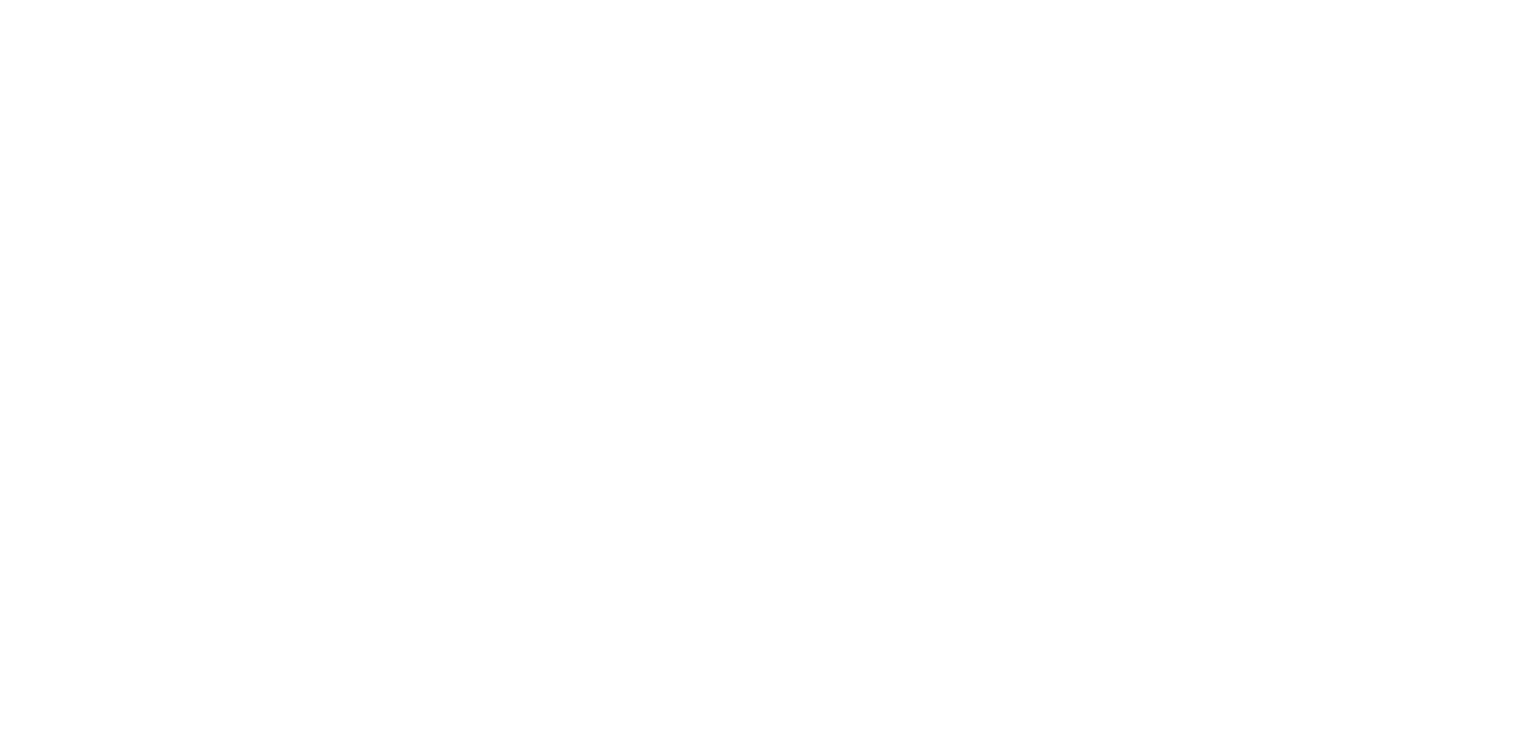 scroll, scrollTop: 0, scrollLeft: 0, axis: both 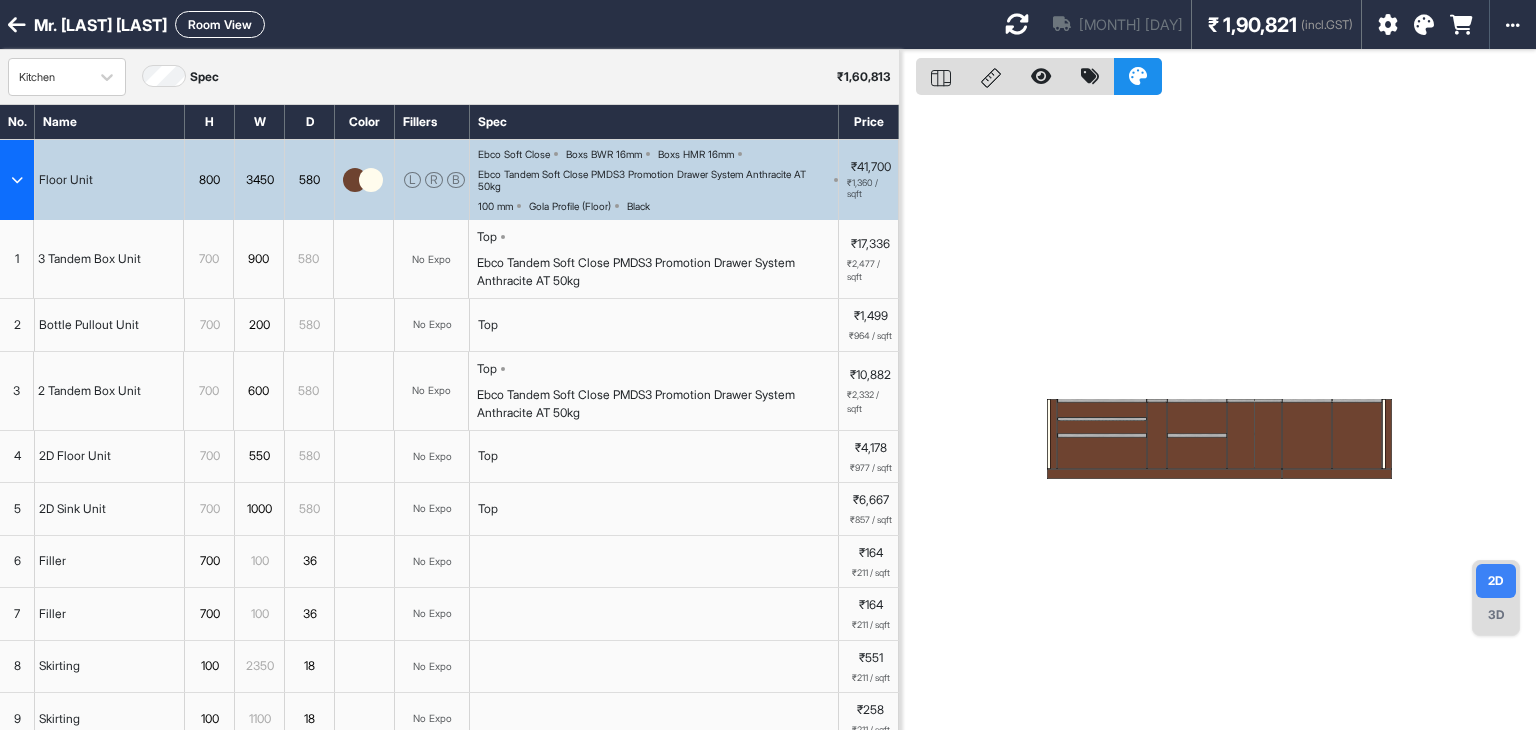 click on "Room View" at bounding box center [220, 24] 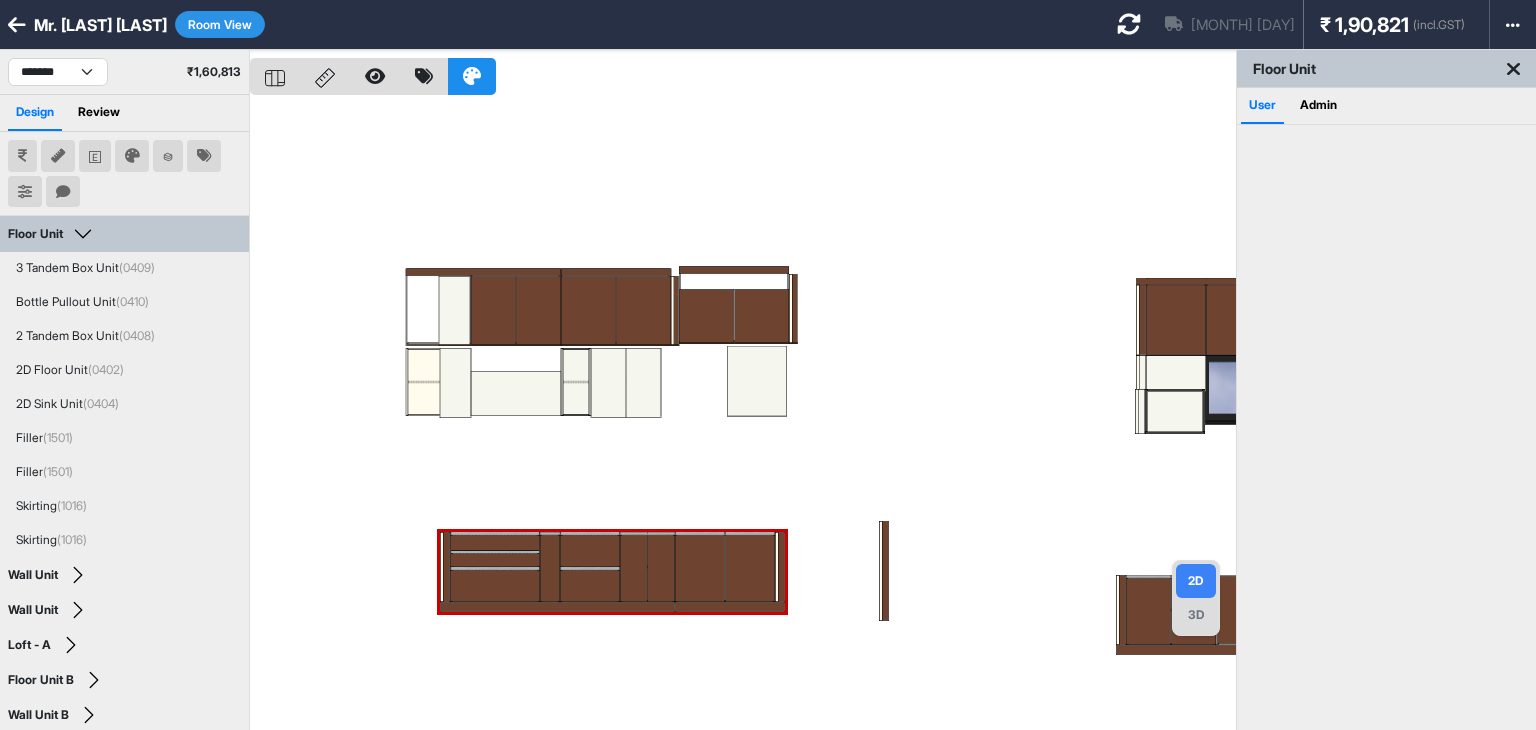 click at bounding box center (743, 415) 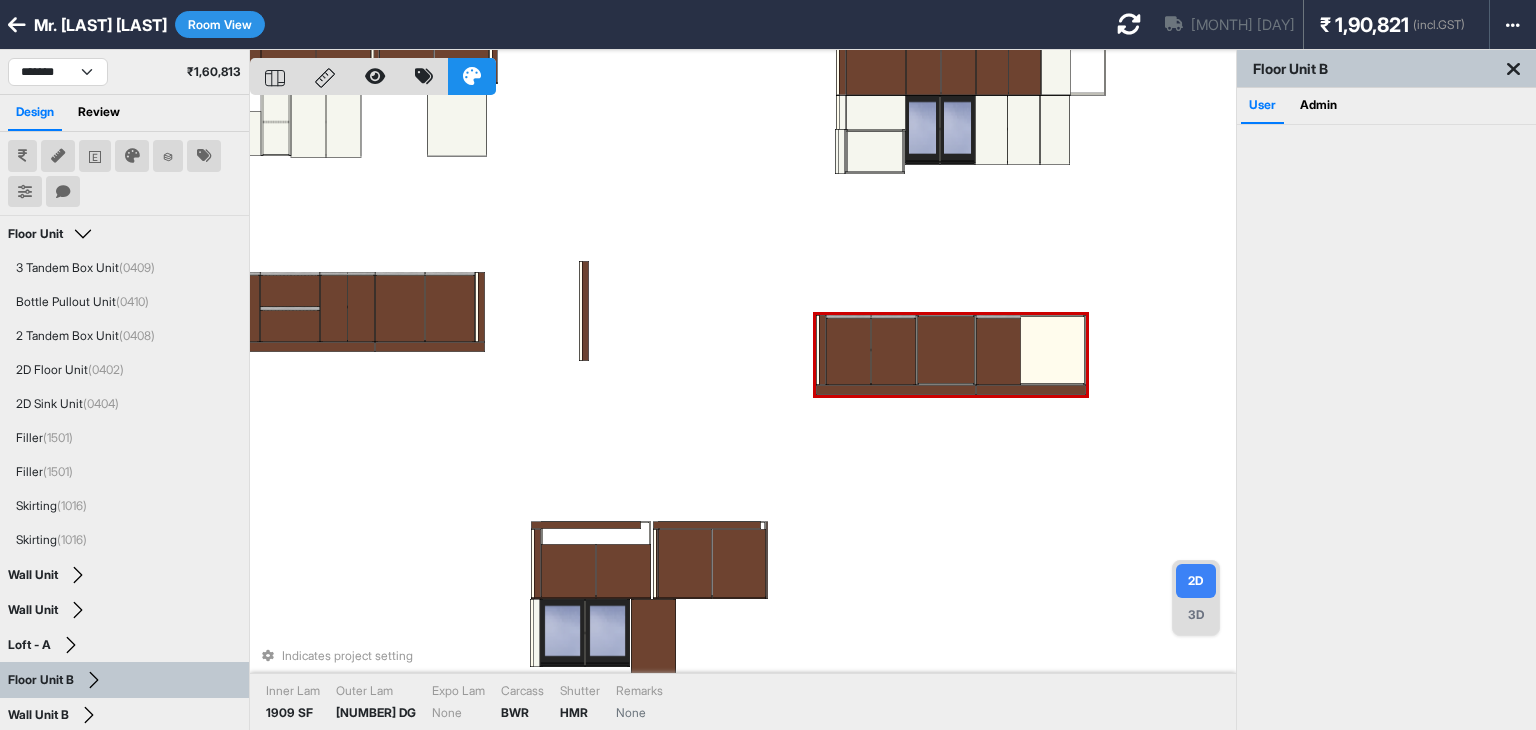 click at bounding box center (998, 351) 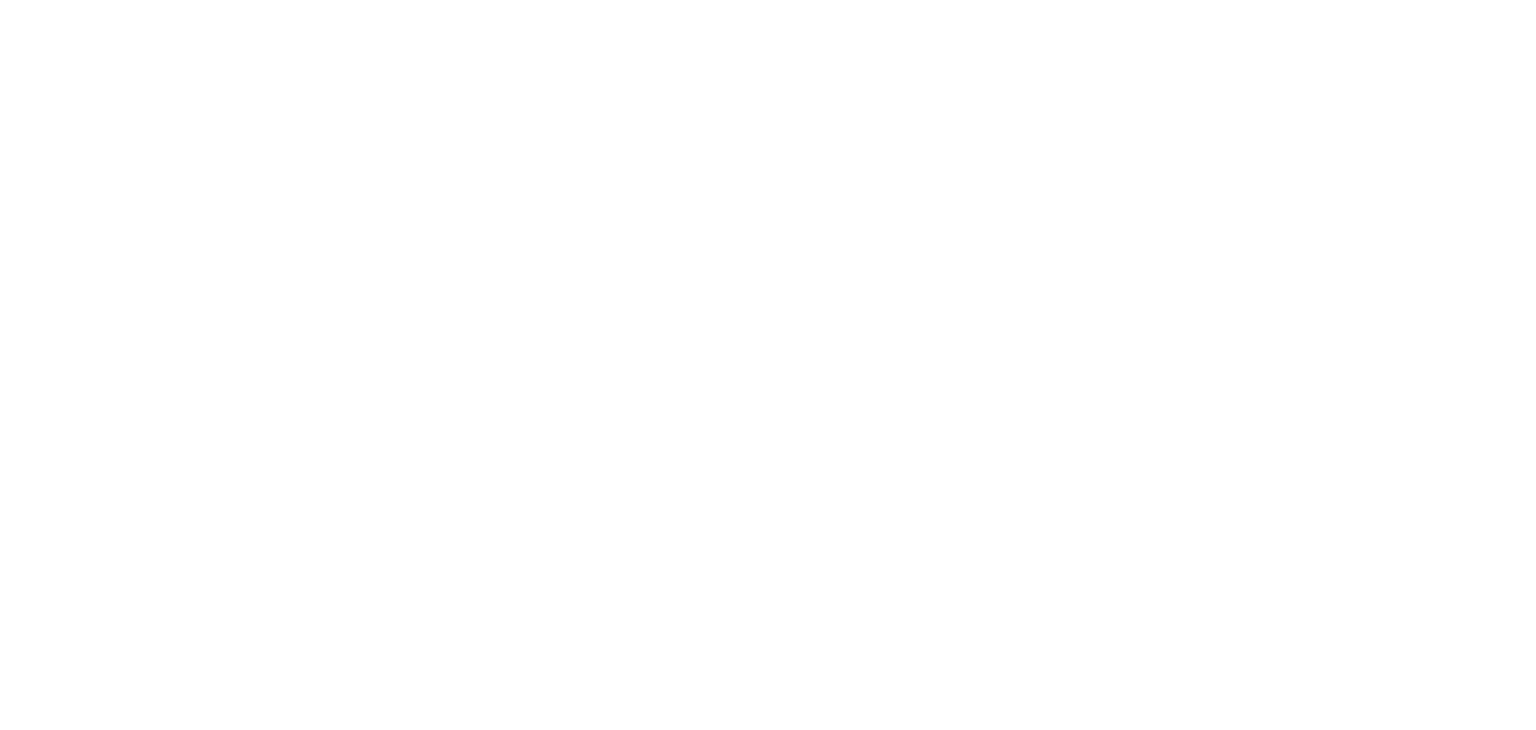 scroll, scrollTop: 0, scrollLeft: 0, axis: both 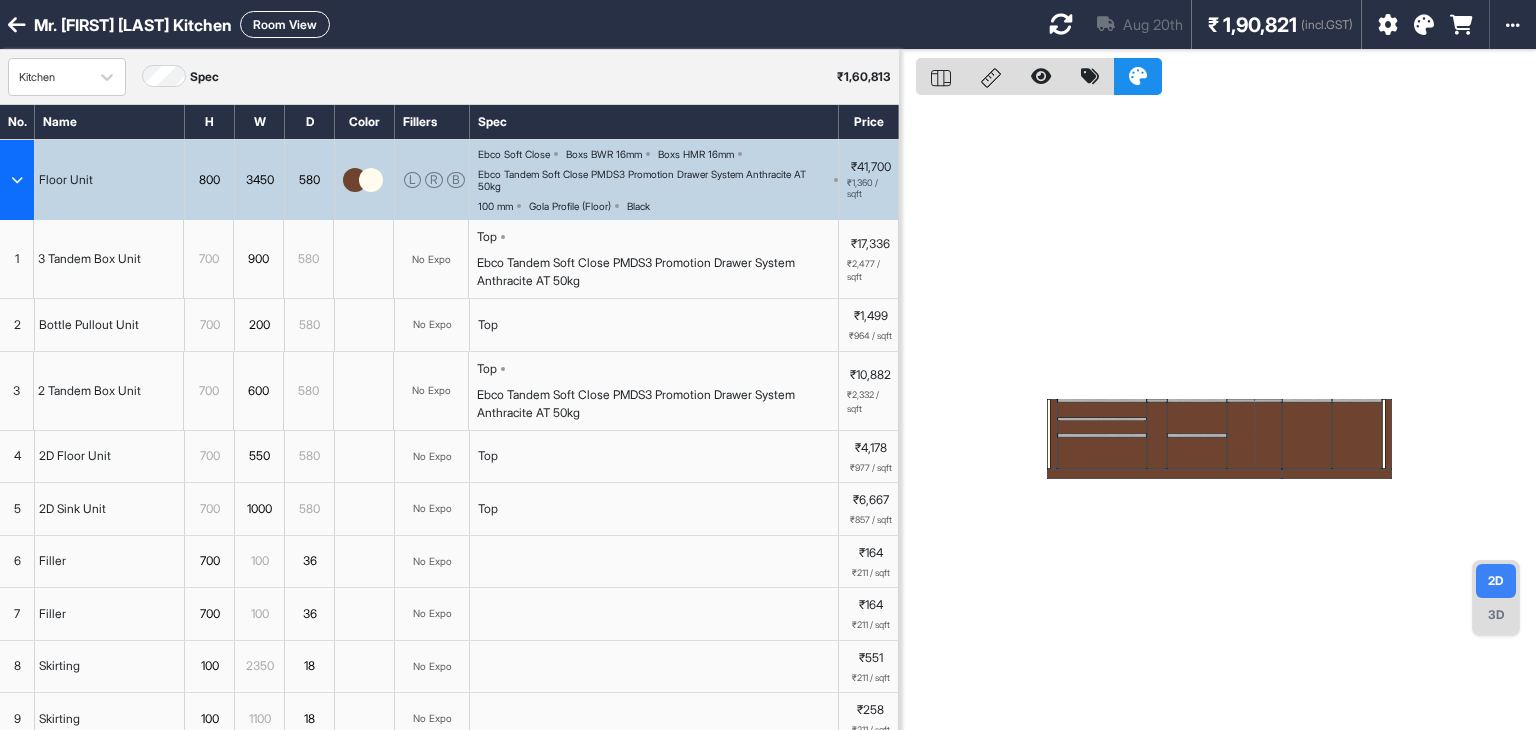 click on "[DATE] ₹   [PRICE] (incl.GST)" at bounding box center (1197, 24) 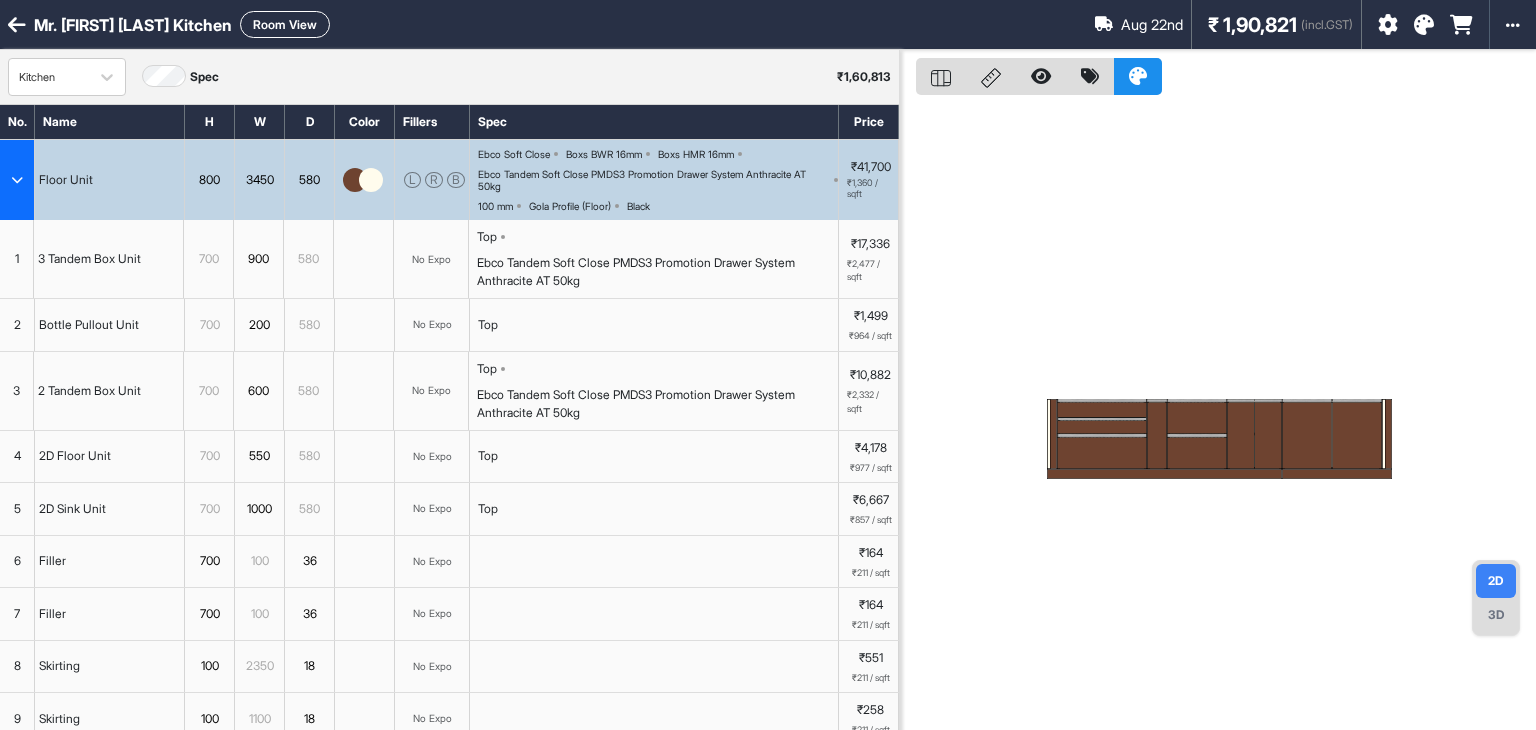 click on "Mr. [FIRST] [LAST] Kitchen Room View" at bounding box center (539, 24) 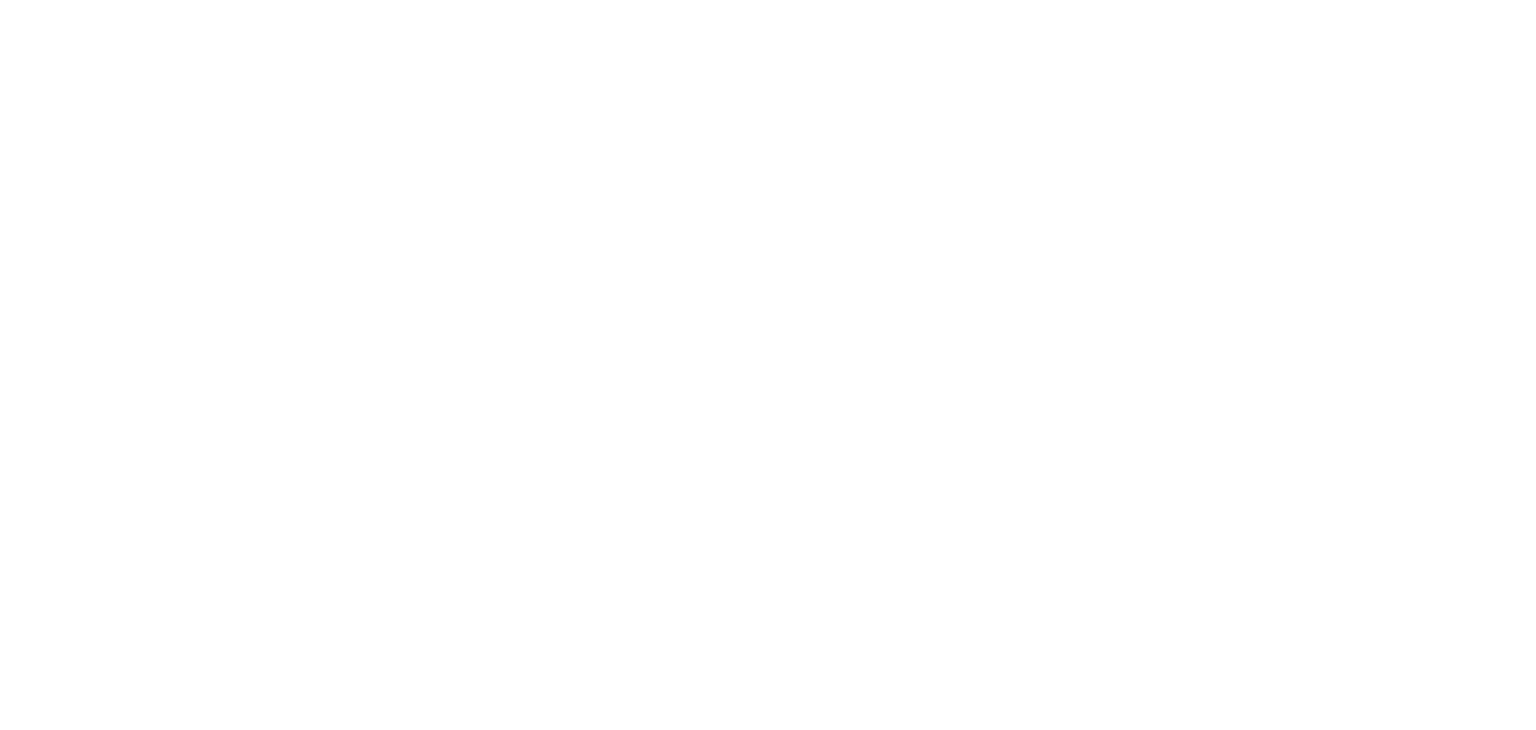 scroll, scrollTop: 0, scrollLeft: 0, axis: both 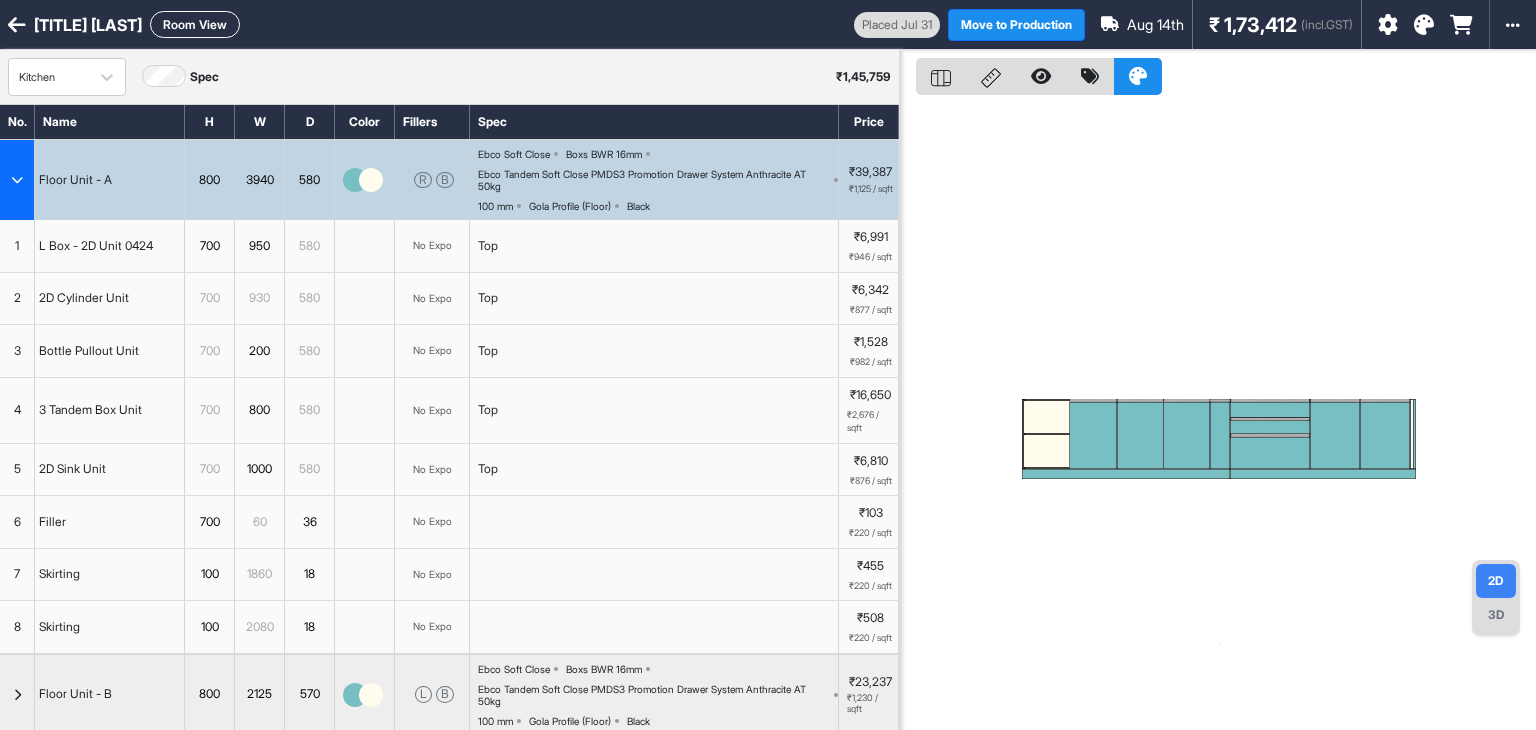 click on "Room View" at bounding box center [195, 24] 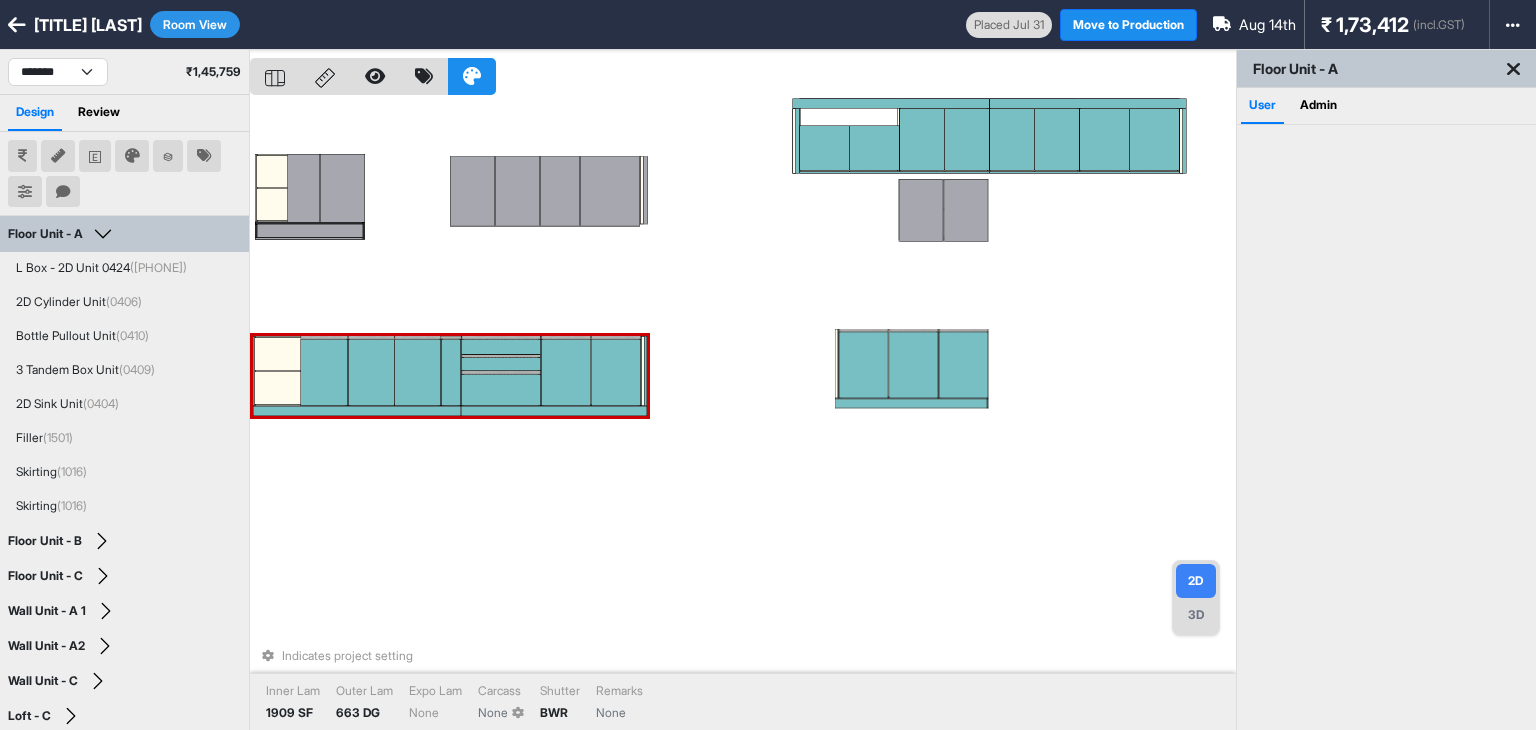click on "Indicates project setting Inner Lam 1909 SF Outer Lam 663 DG Expo Lam None Carcass None Shutter BWR Remarks None" at bounding box center [743, 415] 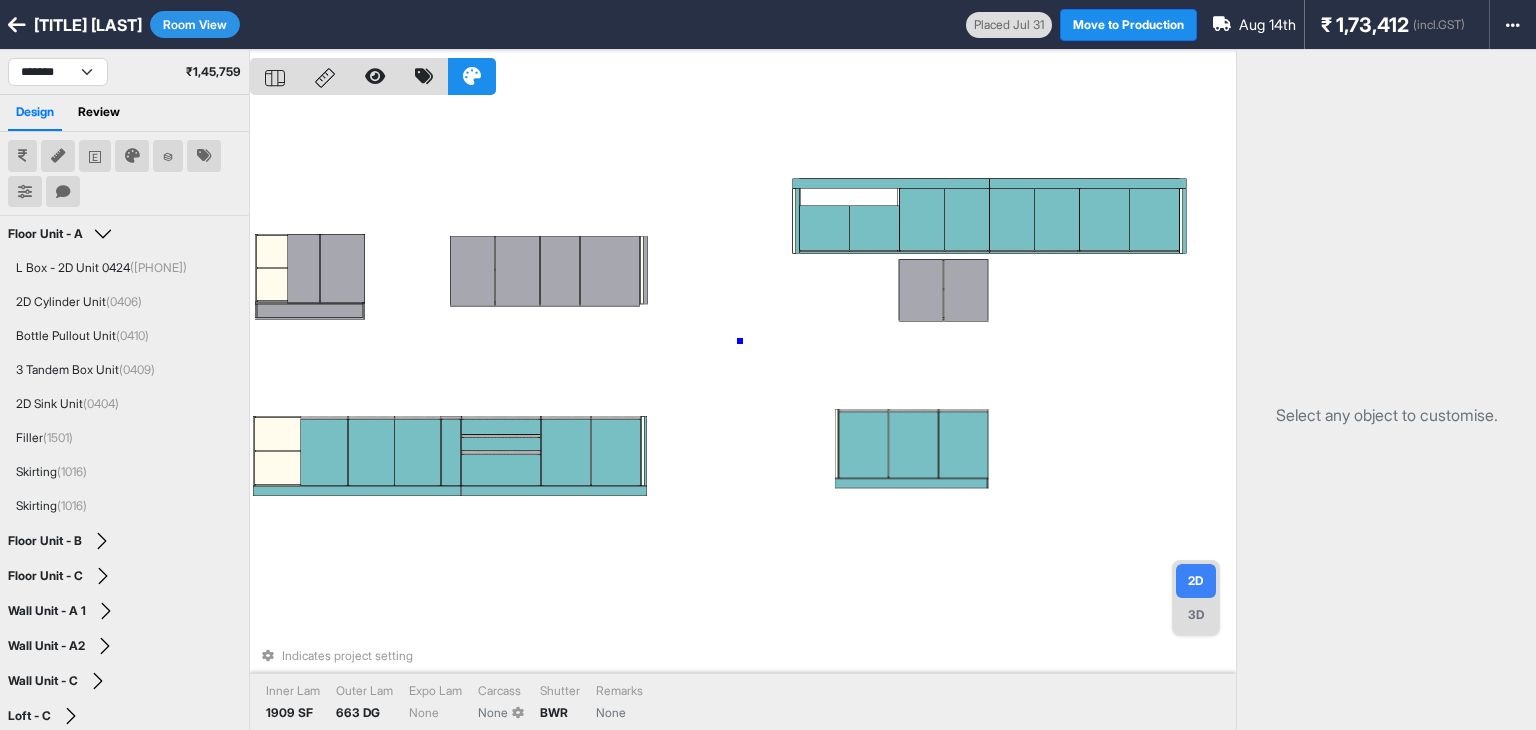 click on "Indicates project setting Inner Lam 1909 SF Outer Lam 663 DG Expo Lam None Carcass None Shutter BWR Remarks None" at bounding box center [743, 415] 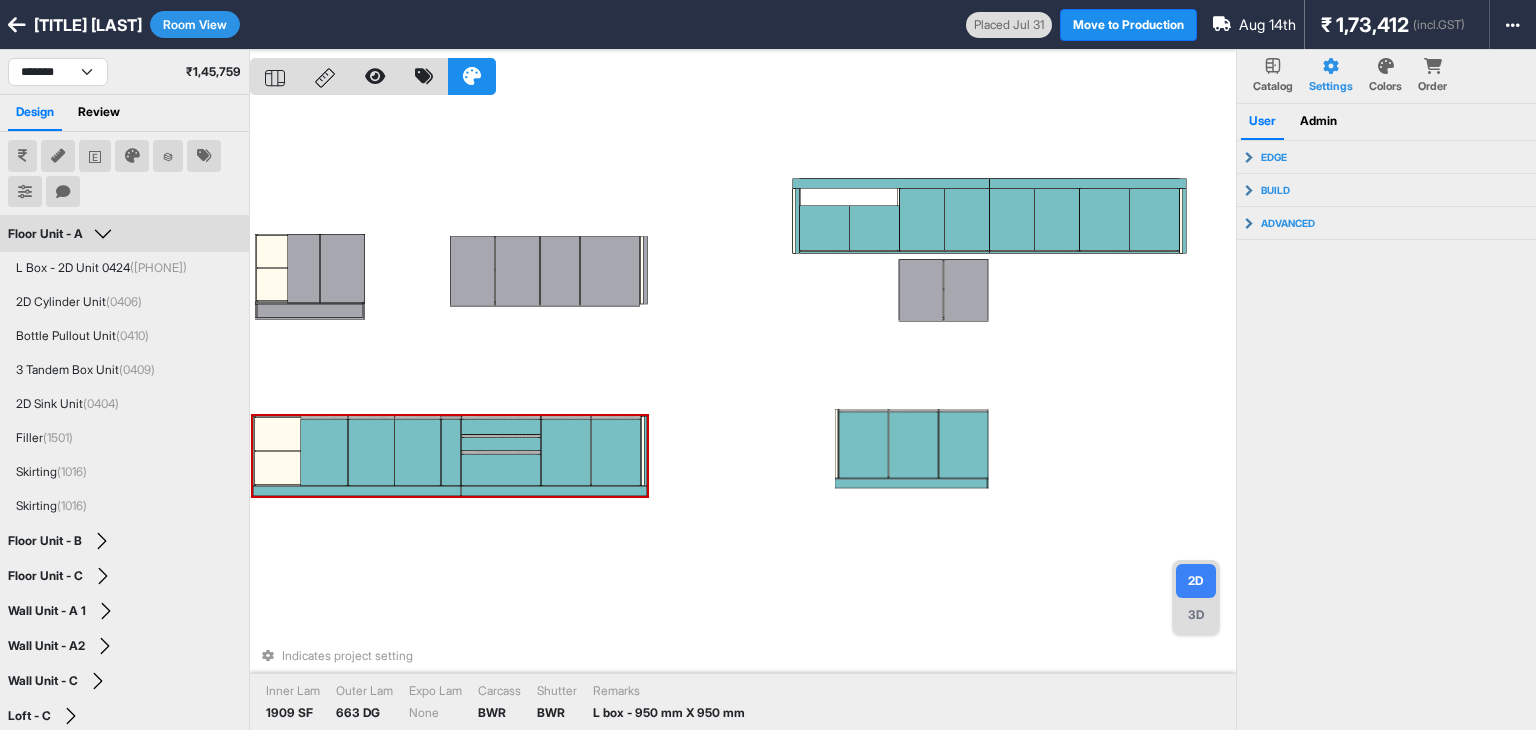 click at bounding box center [324, 452] 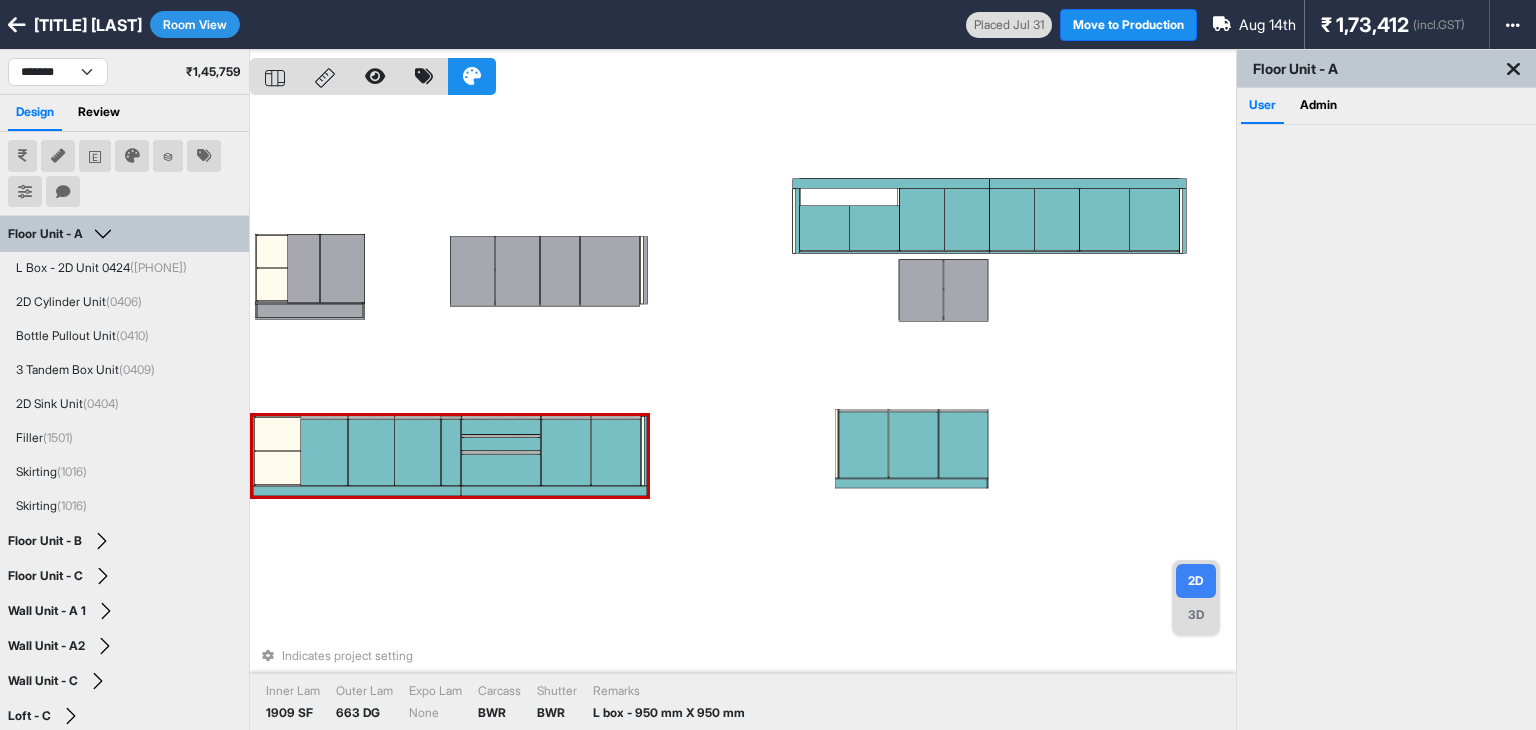 click at bounding box center [324, 452] 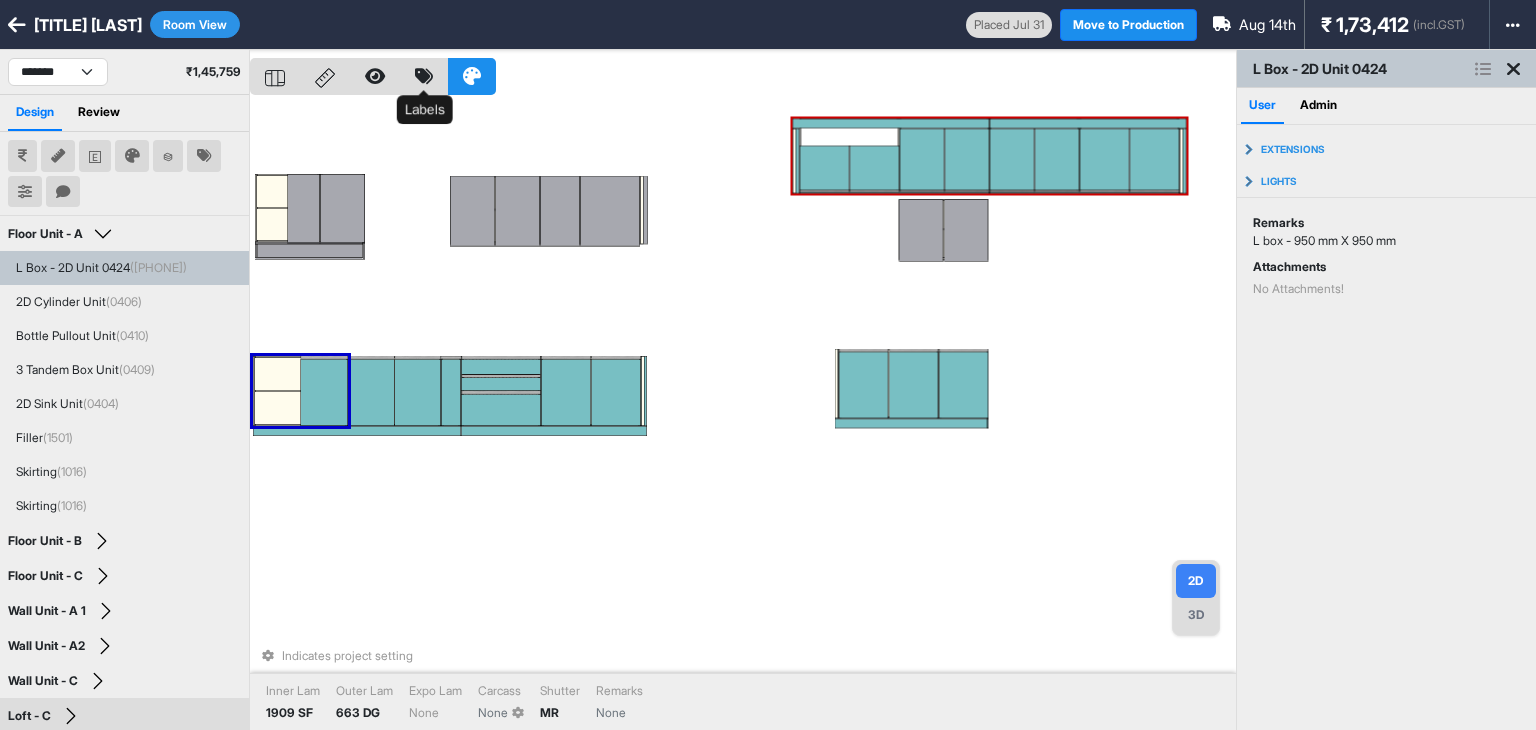 click at bounding box center [424, 76] 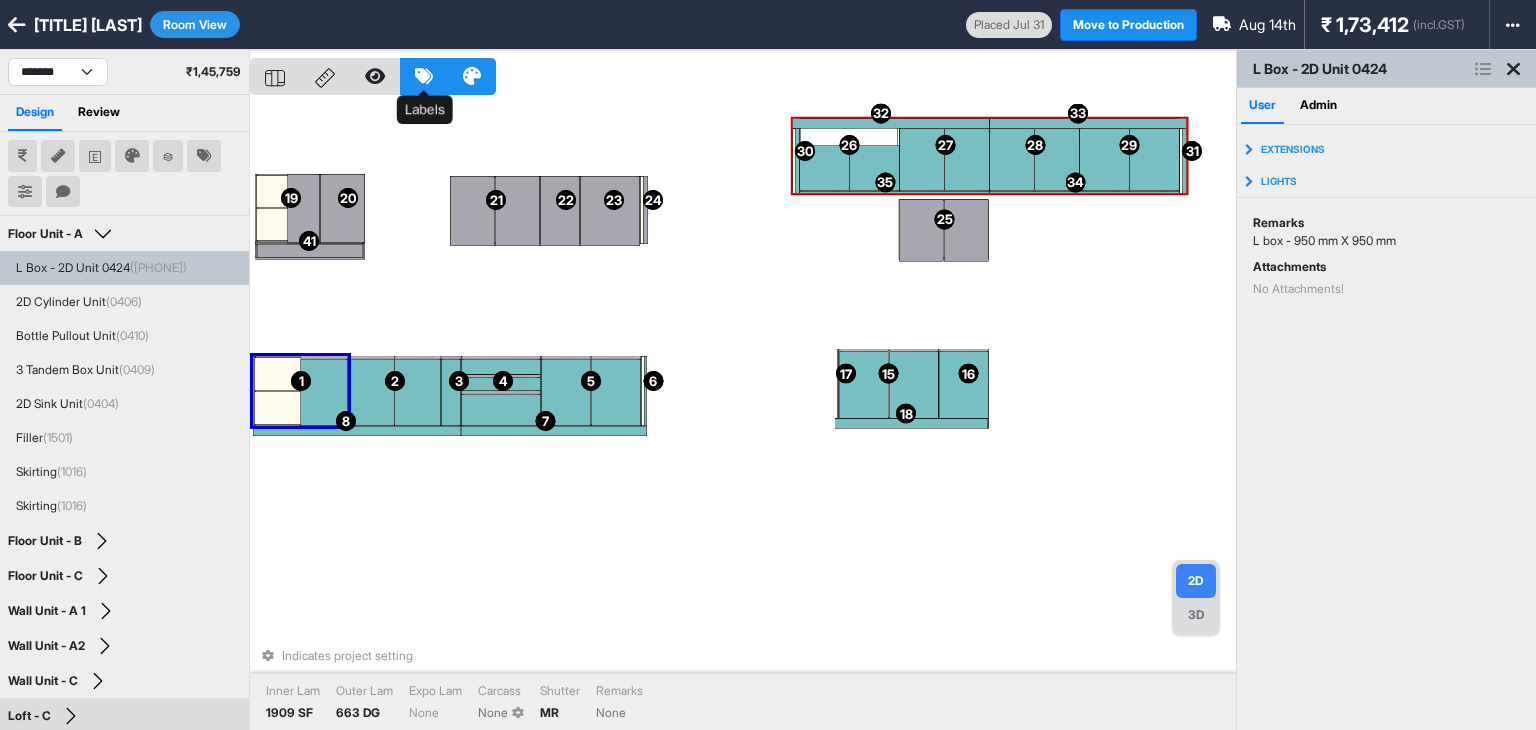 click at bounding box center [424, 76] 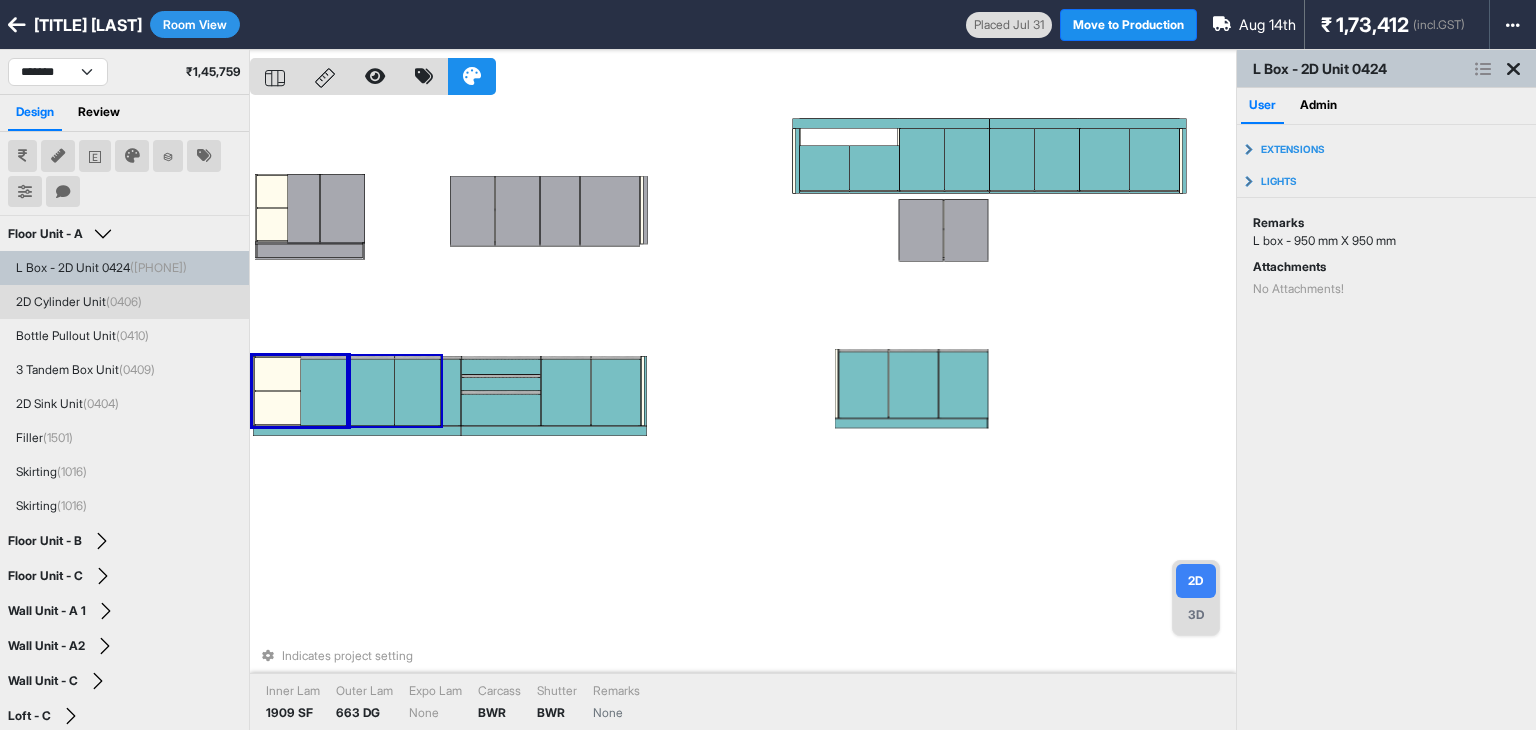 click at bounding box center [418, 392] 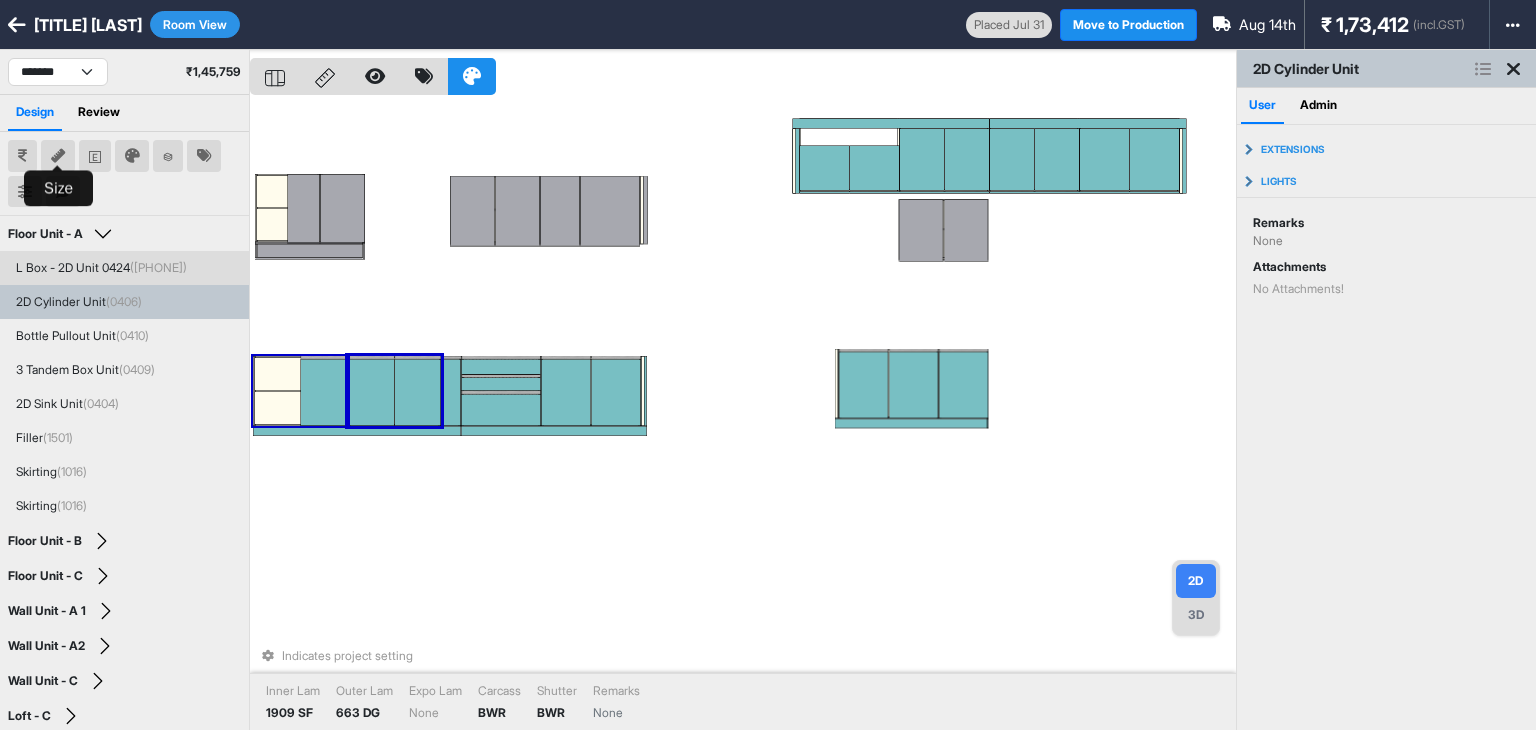 click at bounding box center [58, 156] 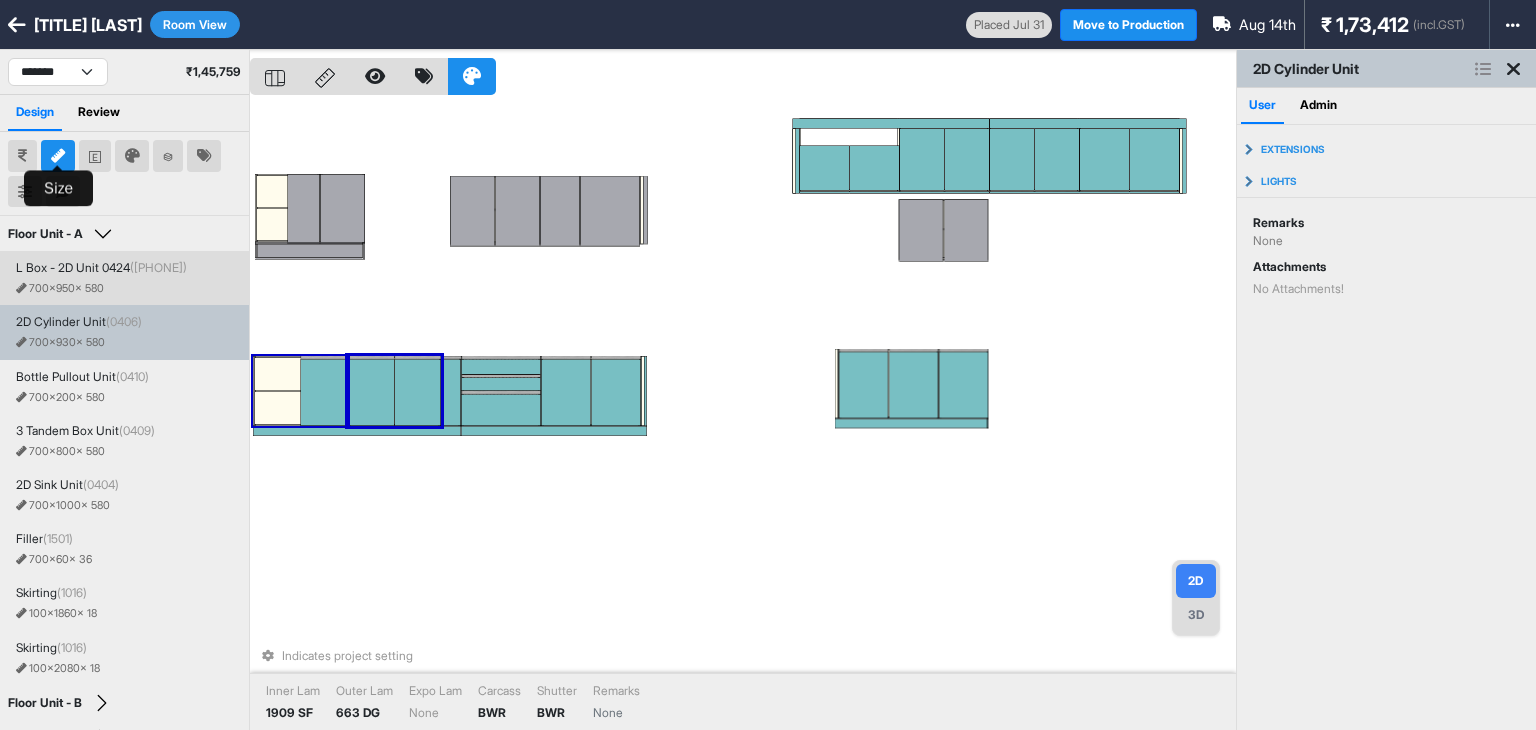 click at bounding box center [58, 156] 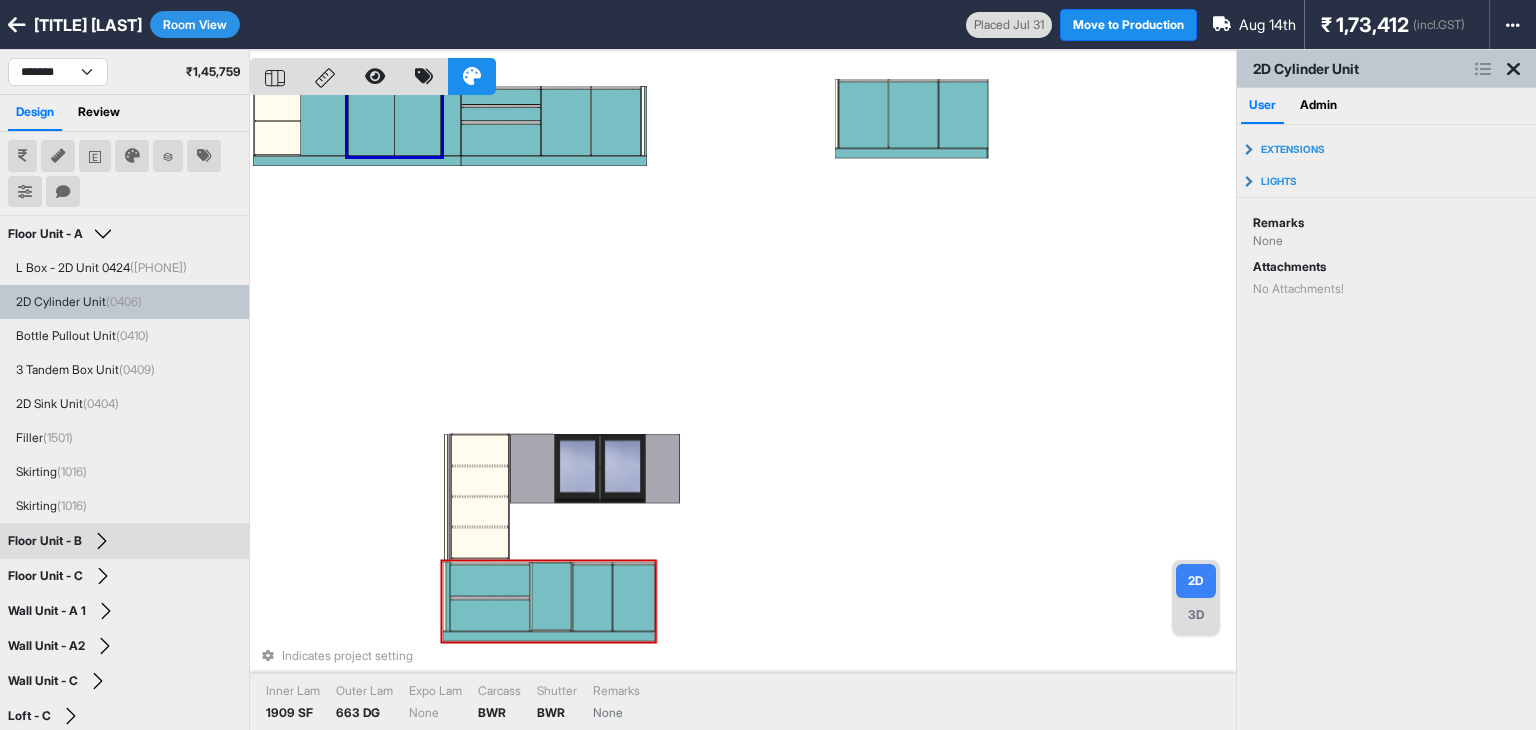 click at bounding box center (634, 598) 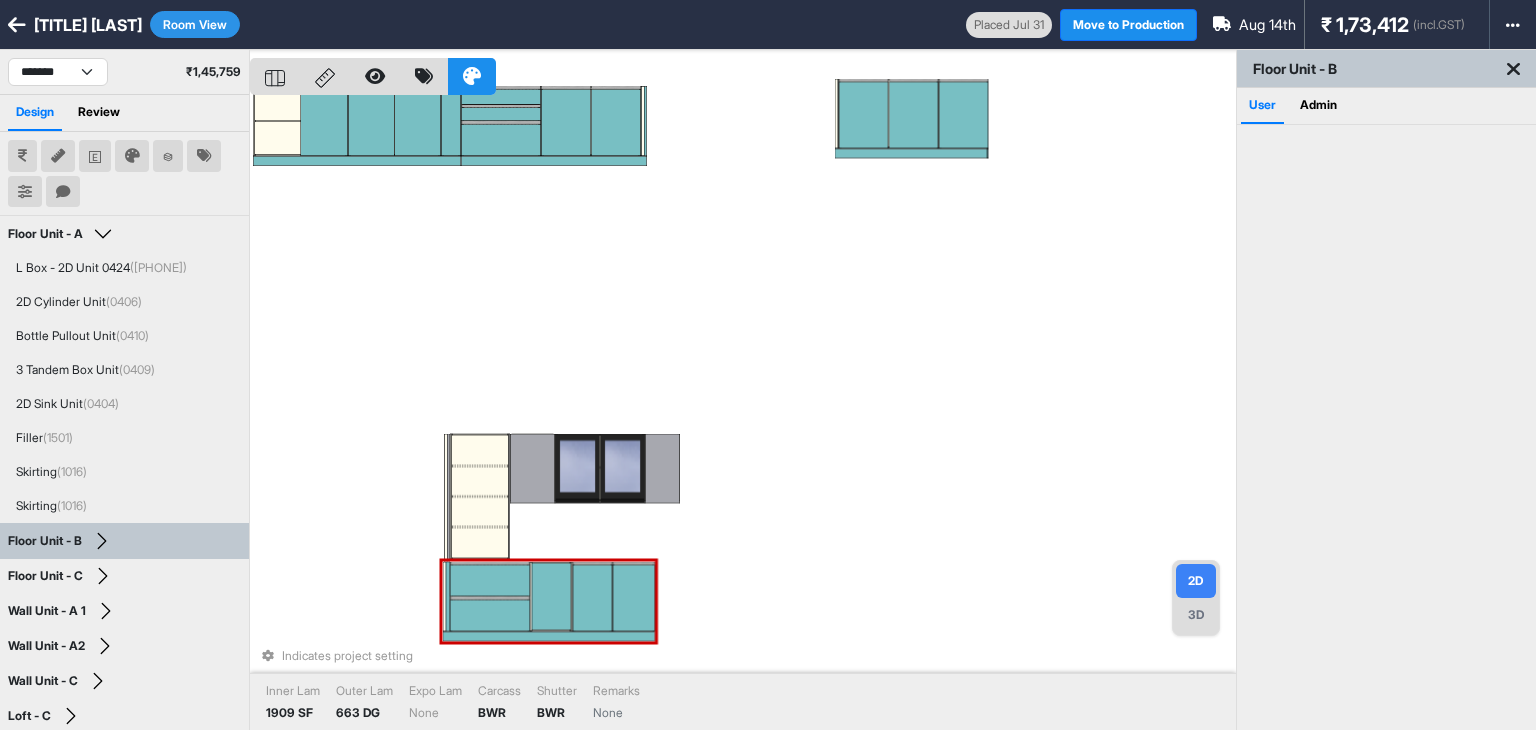 click at bounding box center (634, 598) 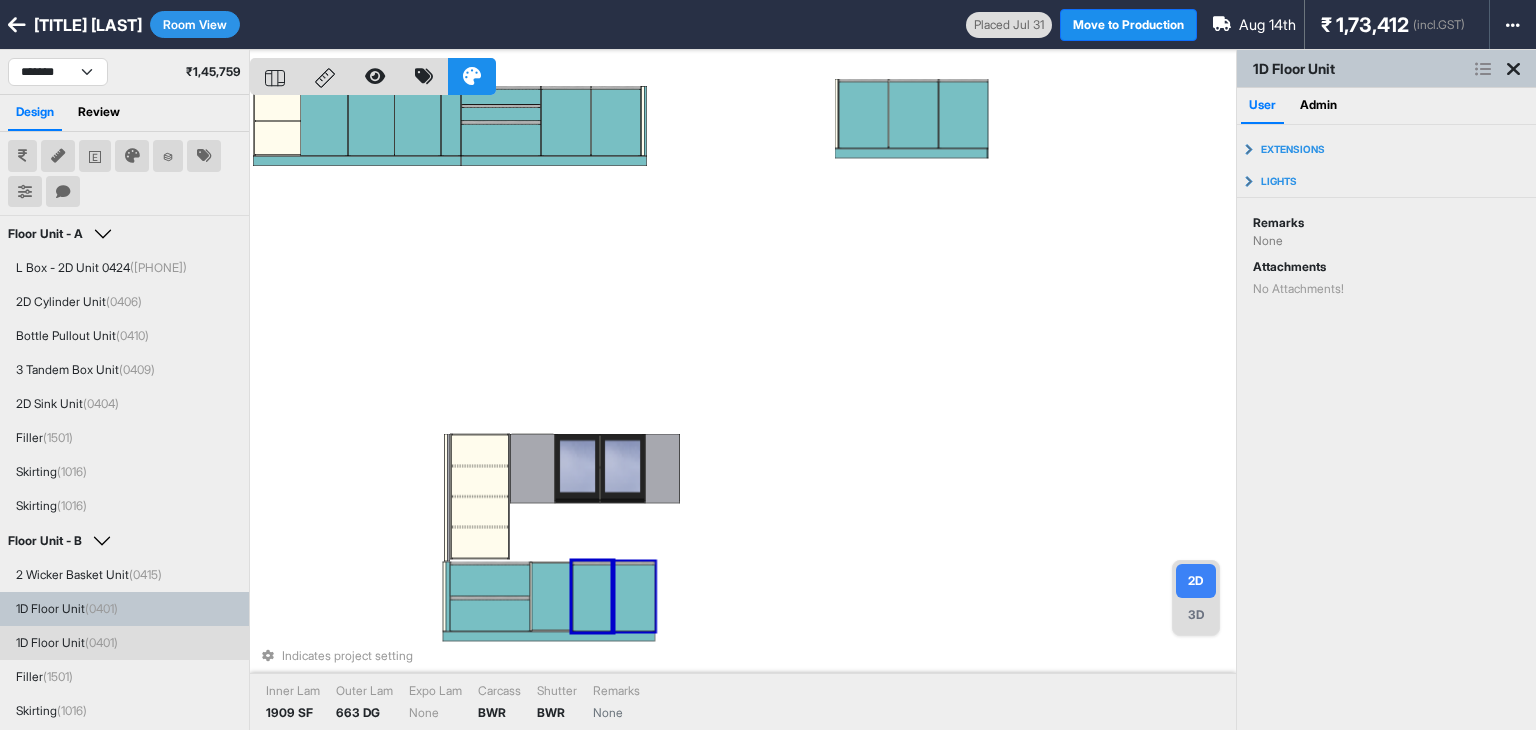 click at bounding box center [634, 598] 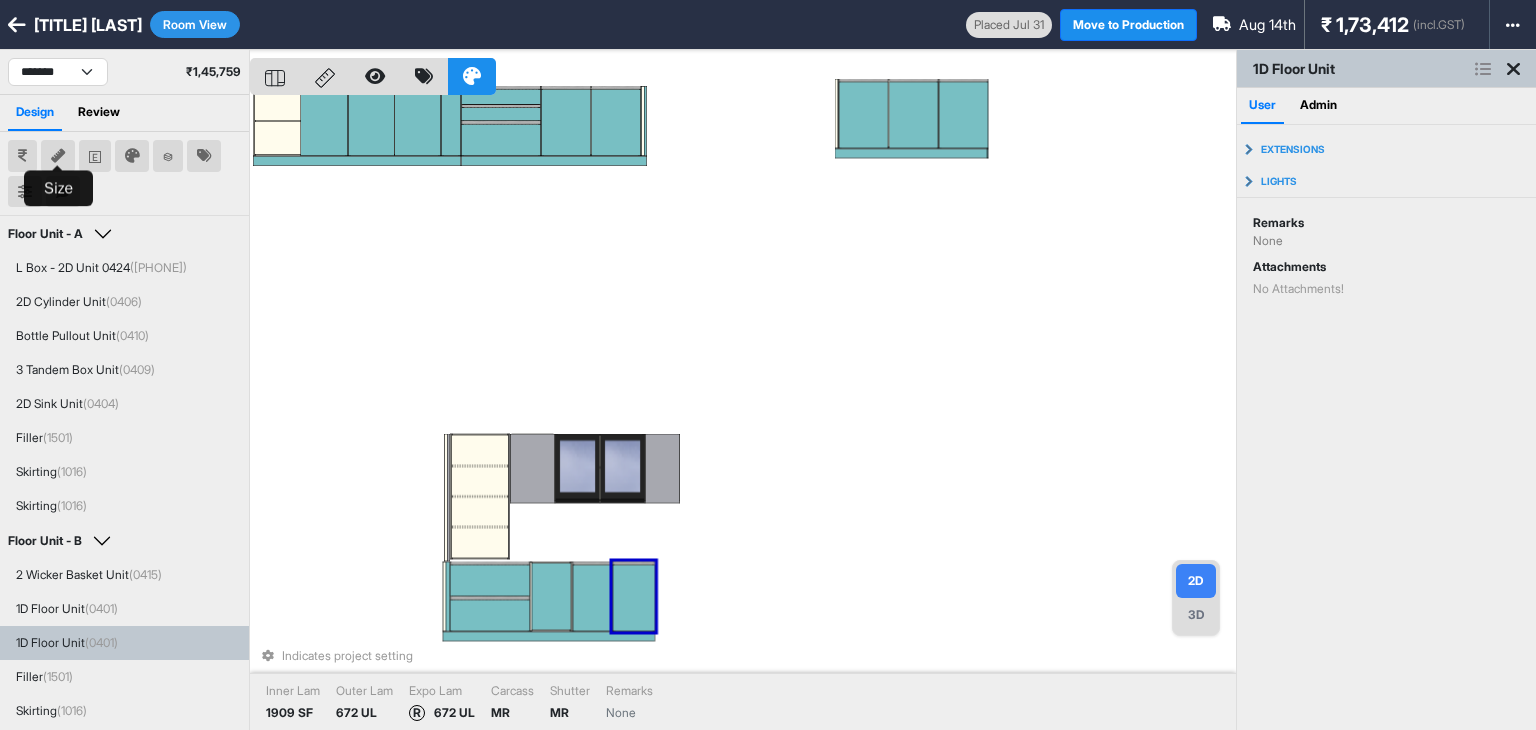 click at bounding box center [58, 156] 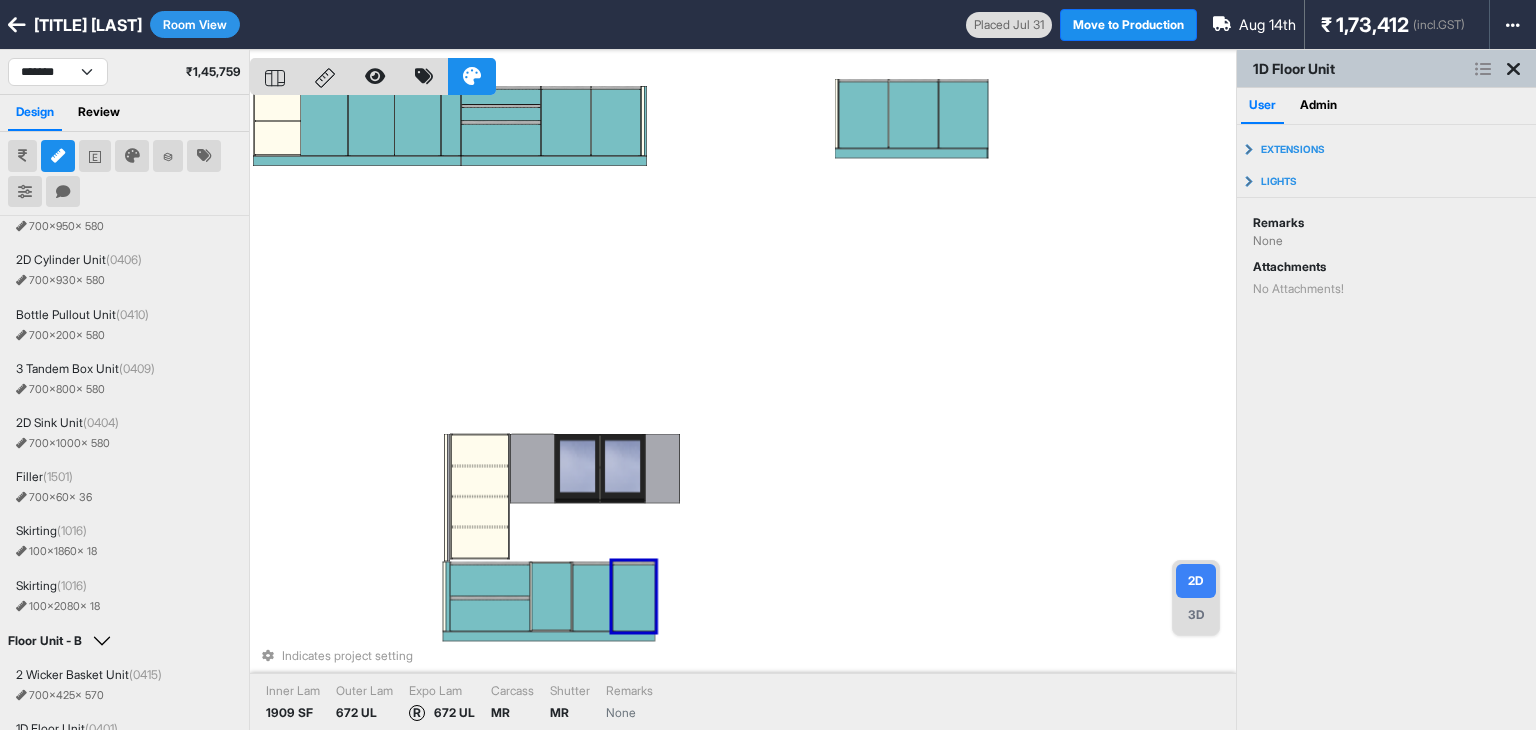 scroll, scrollTop: 0, scrollLeft: 0, axis: both 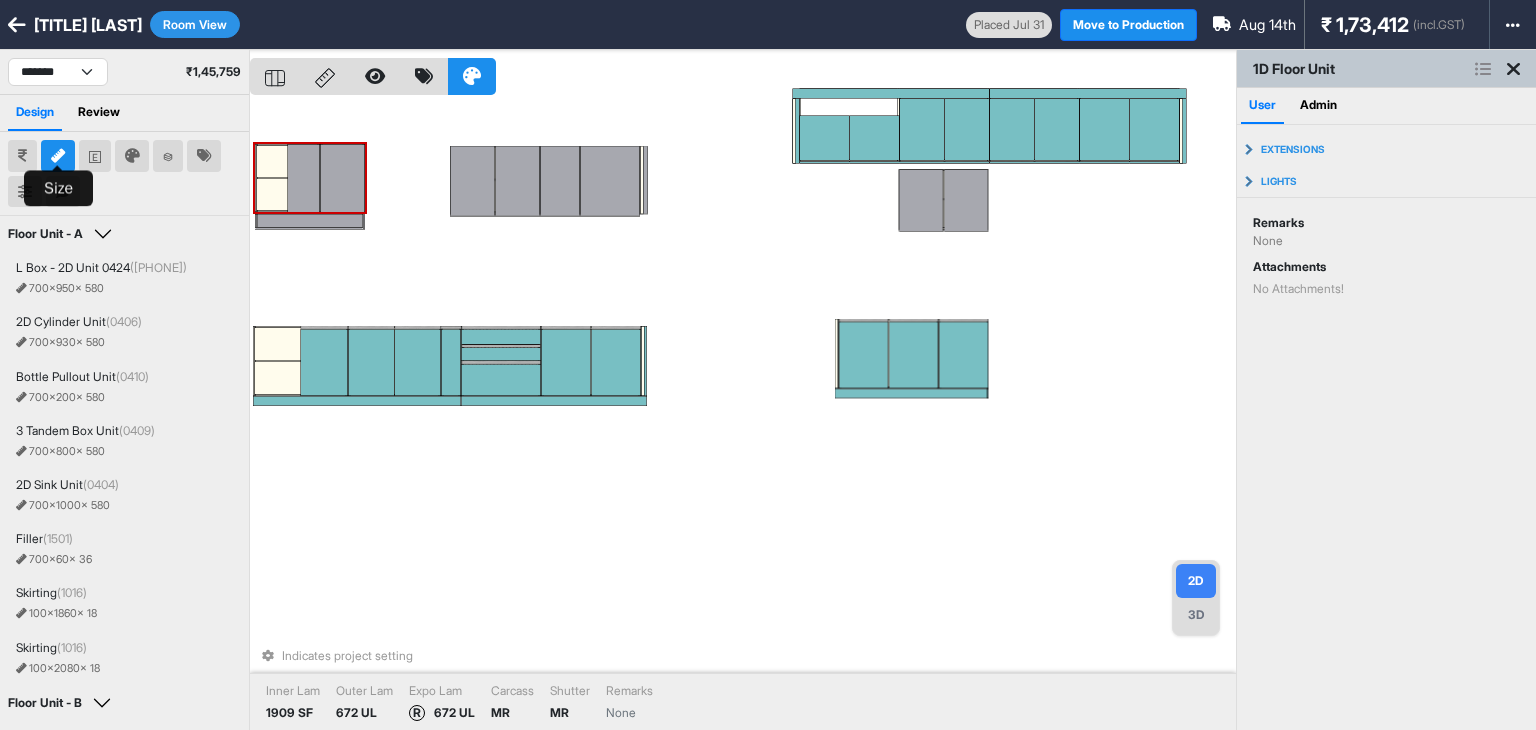click at bounding box center (342, 179) 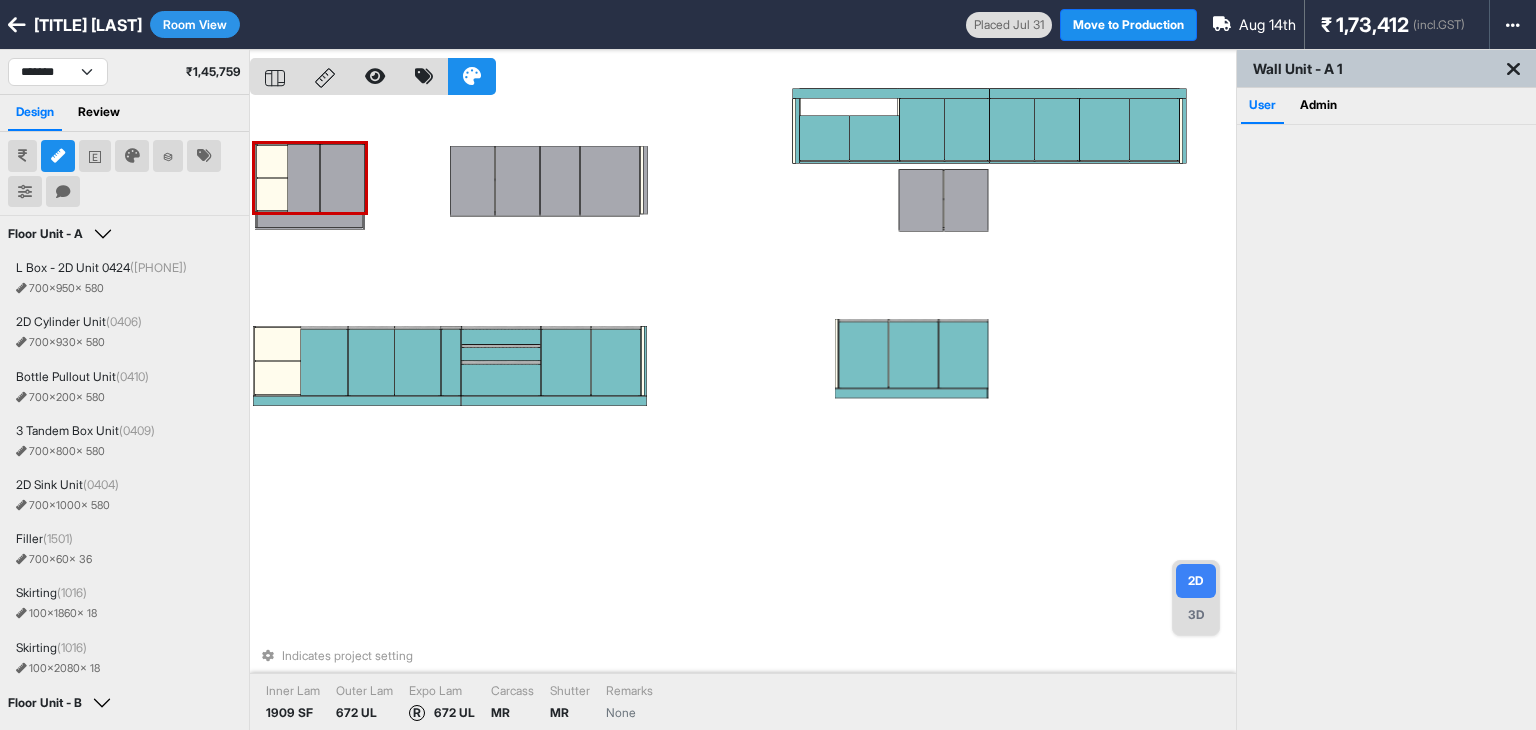 click at bounding box center (342, 179) 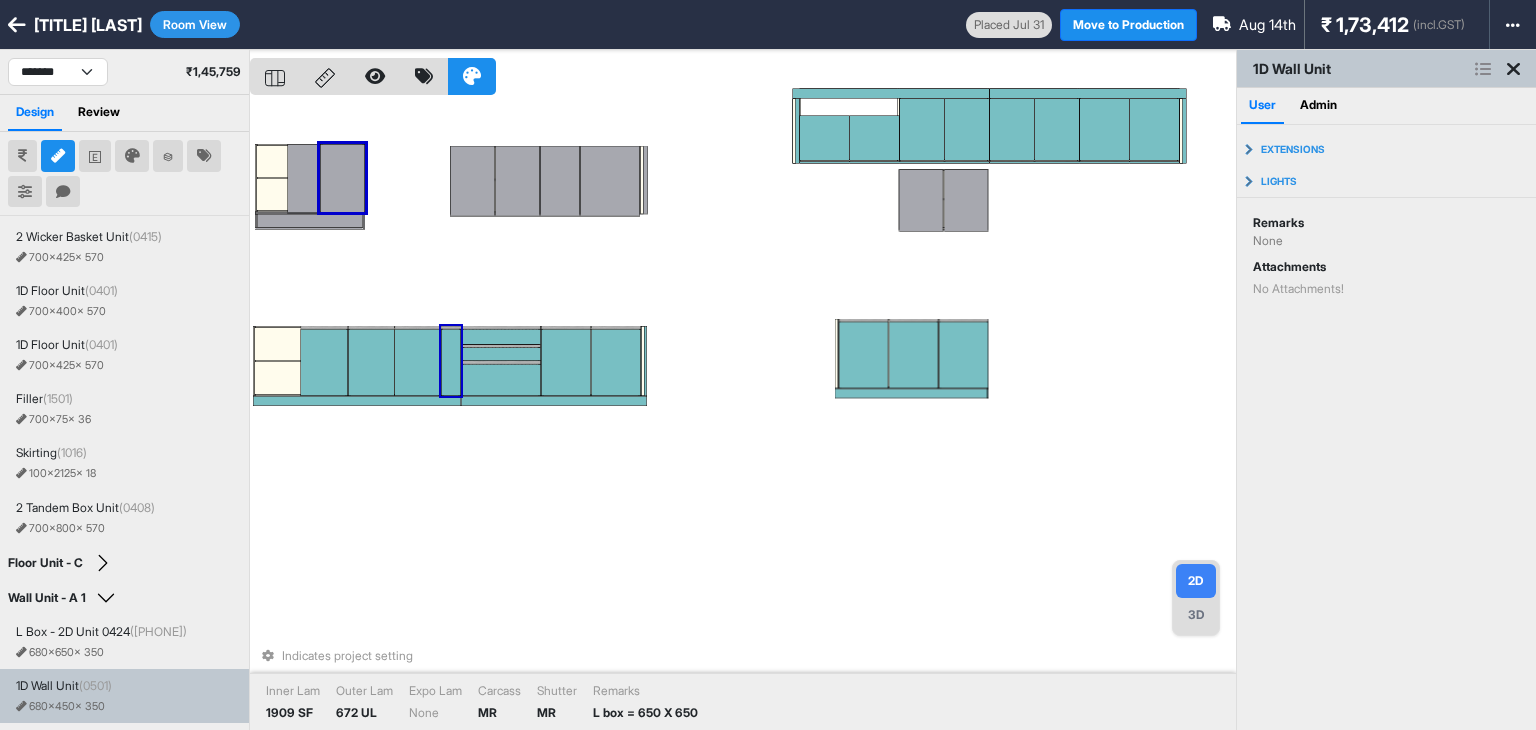 scroll, scrollTop: 100, scrollLeft: 0, axis: vertical 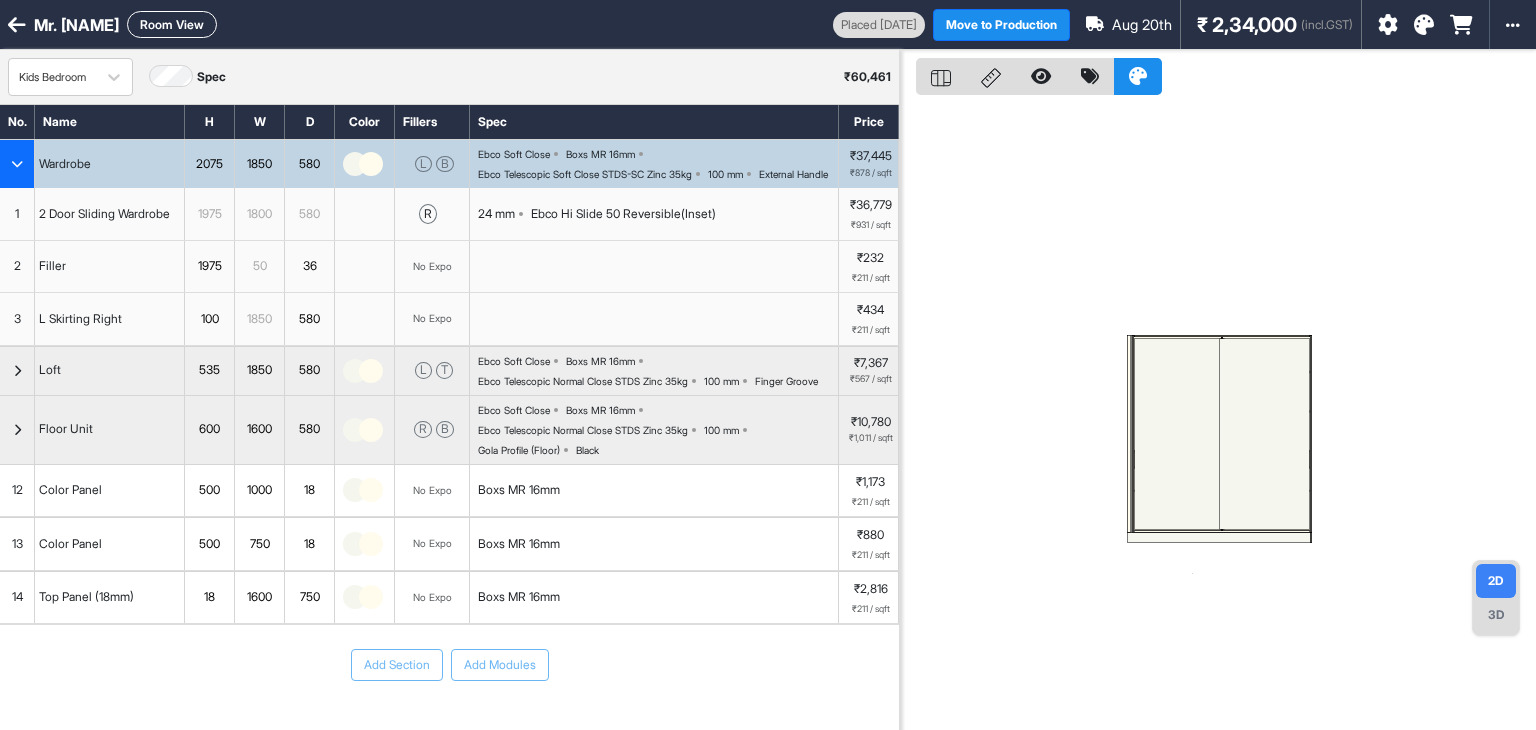 click on "Room View" at bounding box center (172, 24) 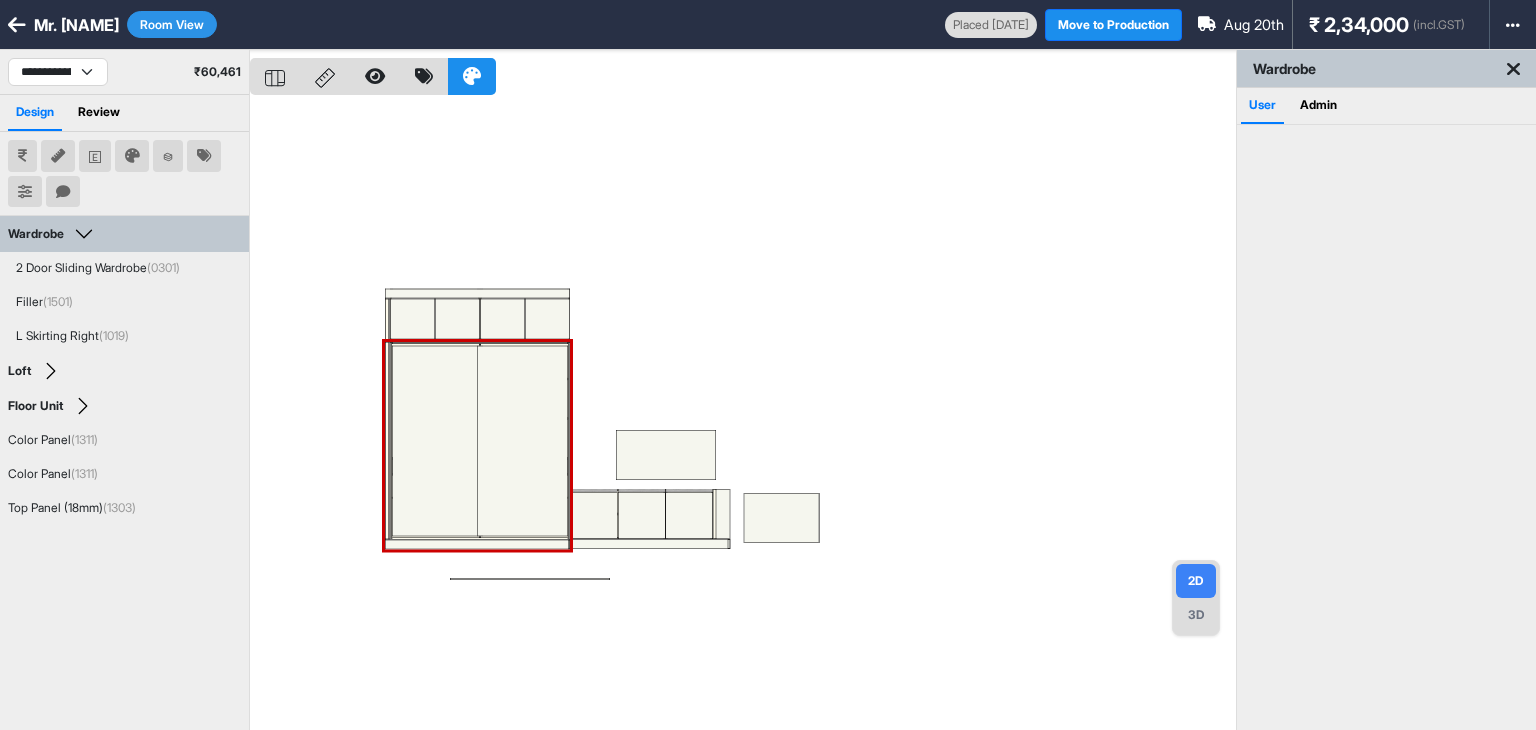 click at bounding box center (743, 415) 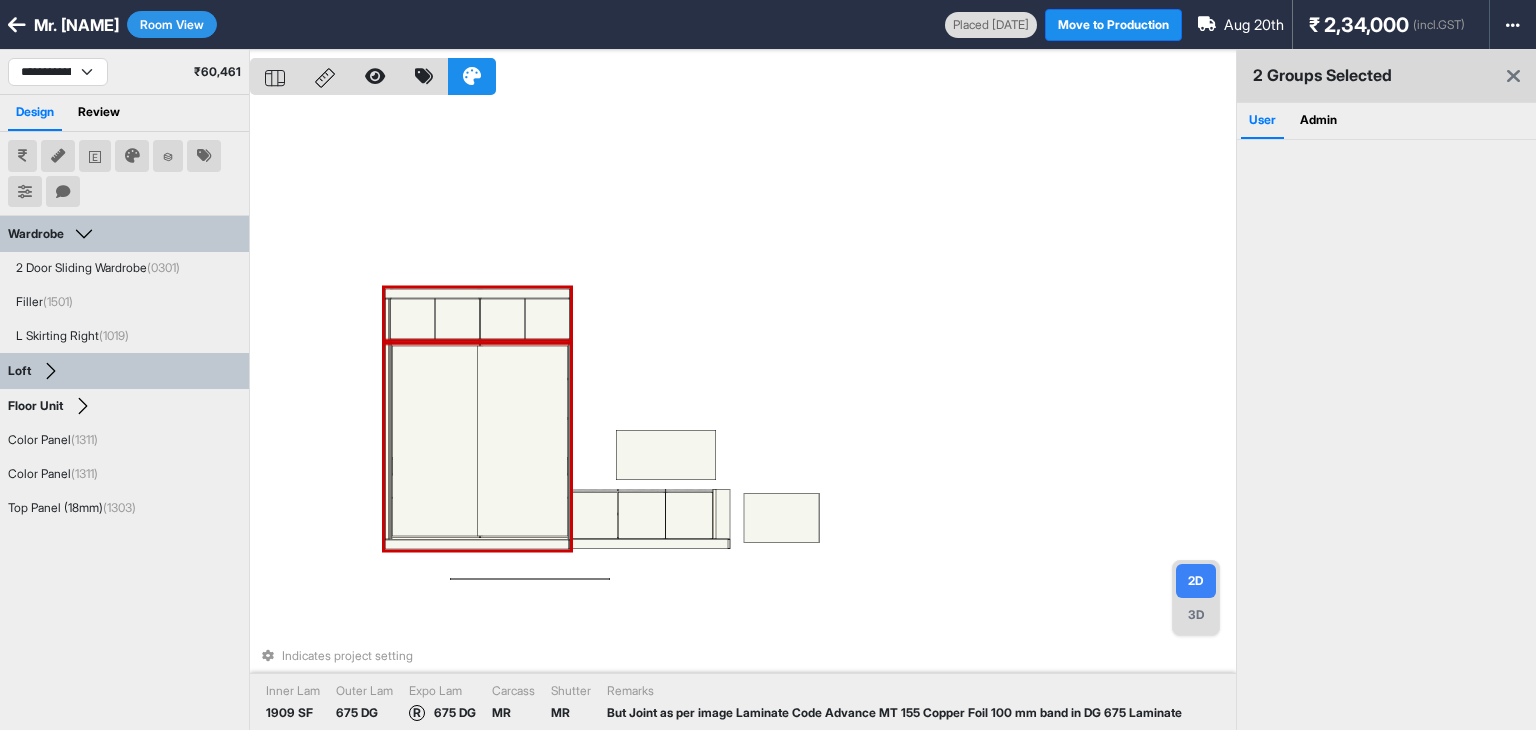 click at bounding box center [437, 441] 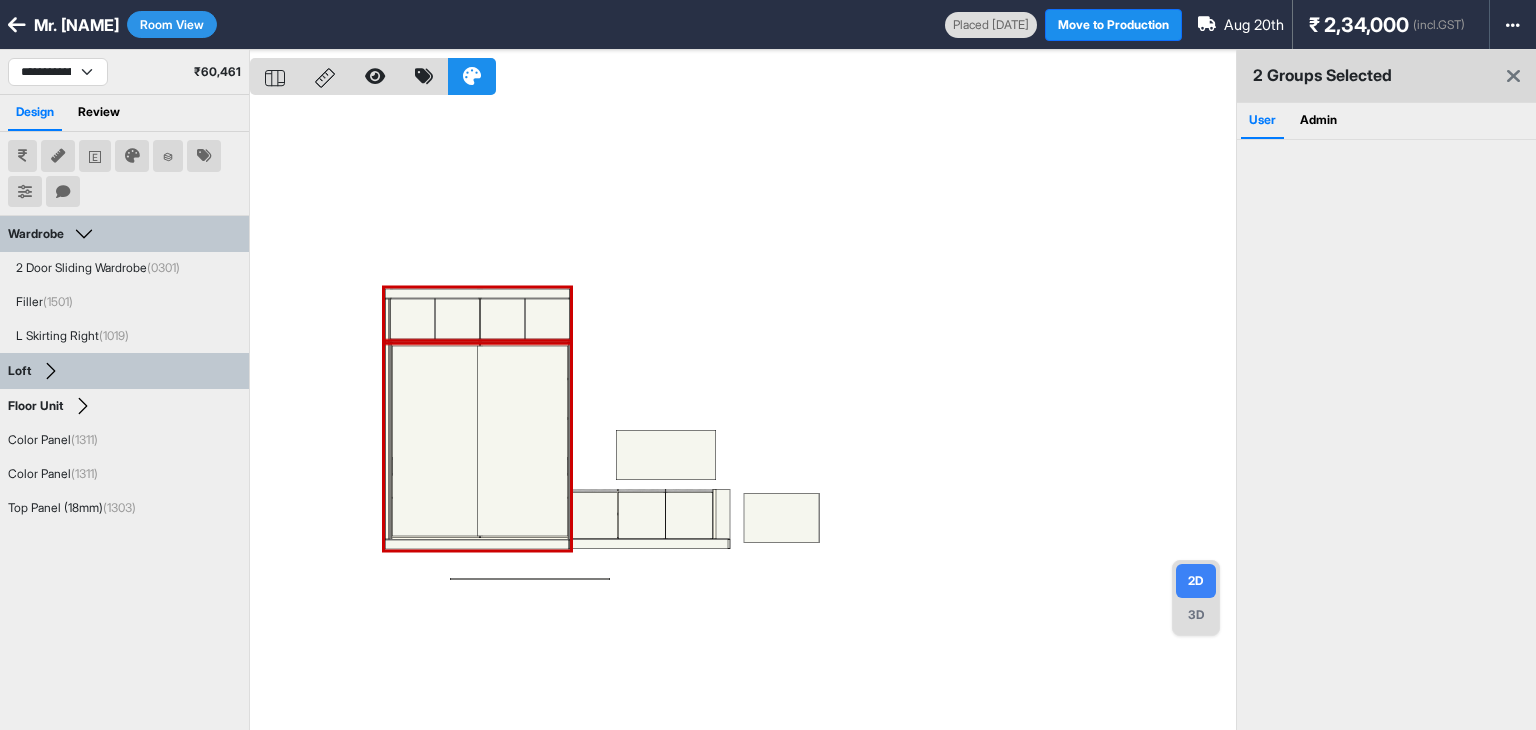click at bounding box center (743, 415) 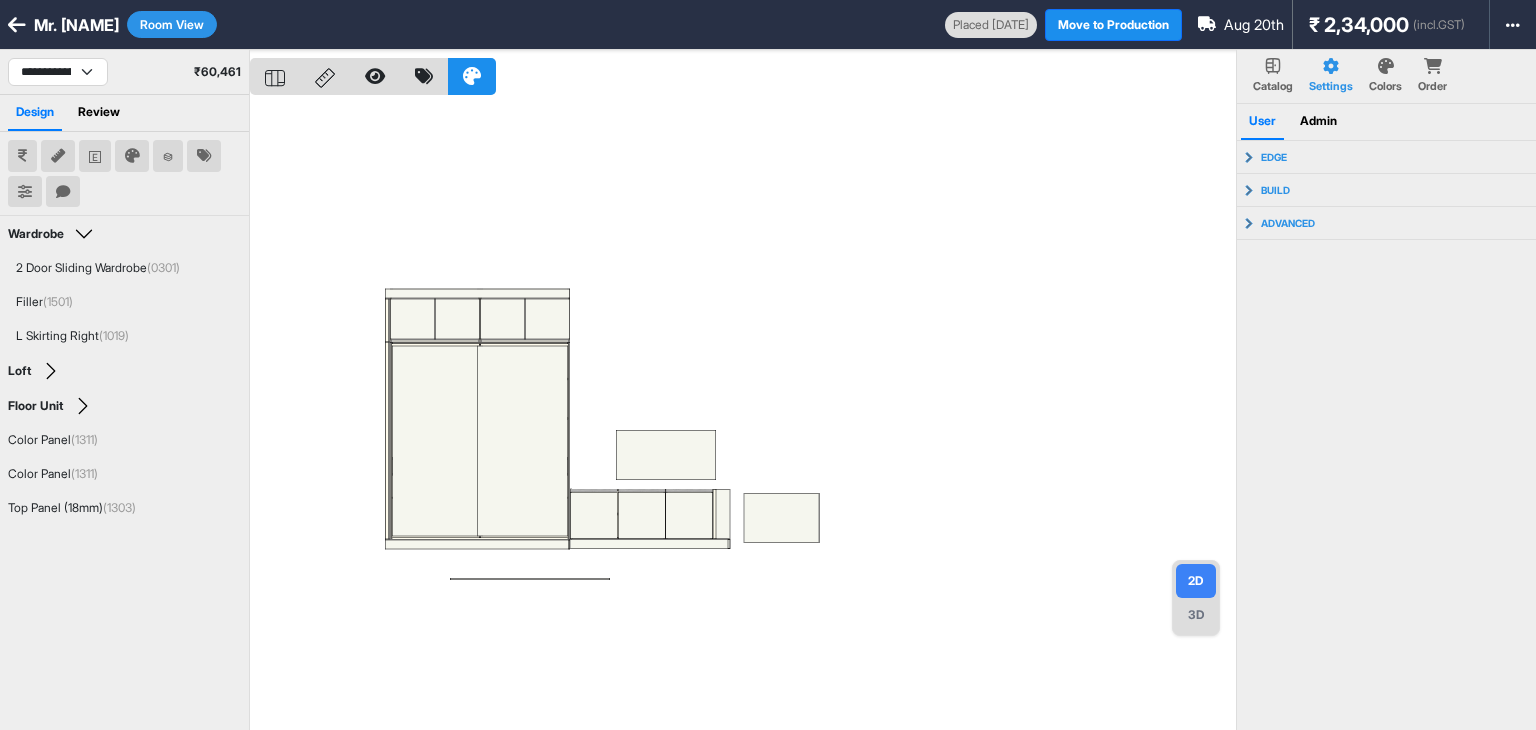 click at bounding box center [743, 415] 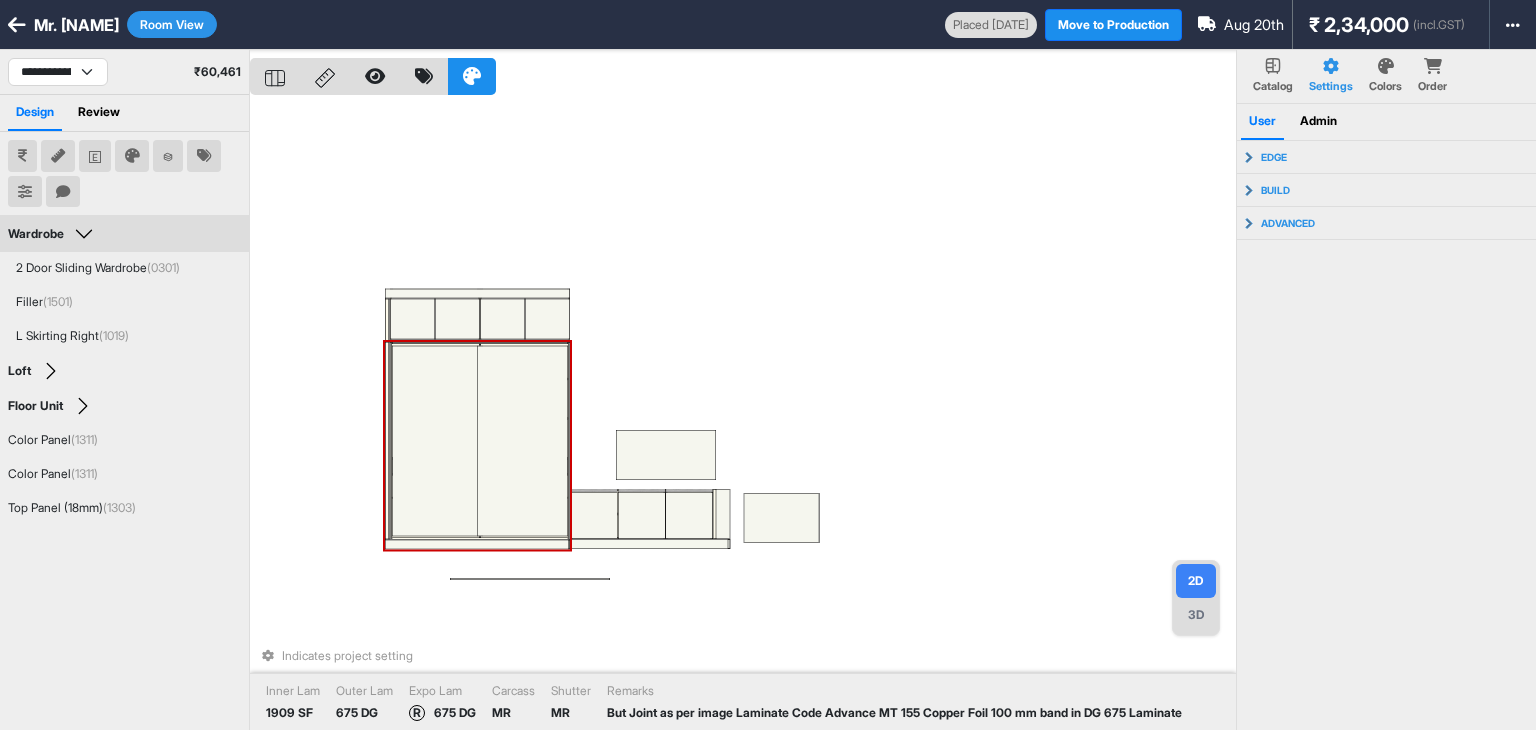 click at bounding box center [523, 441] 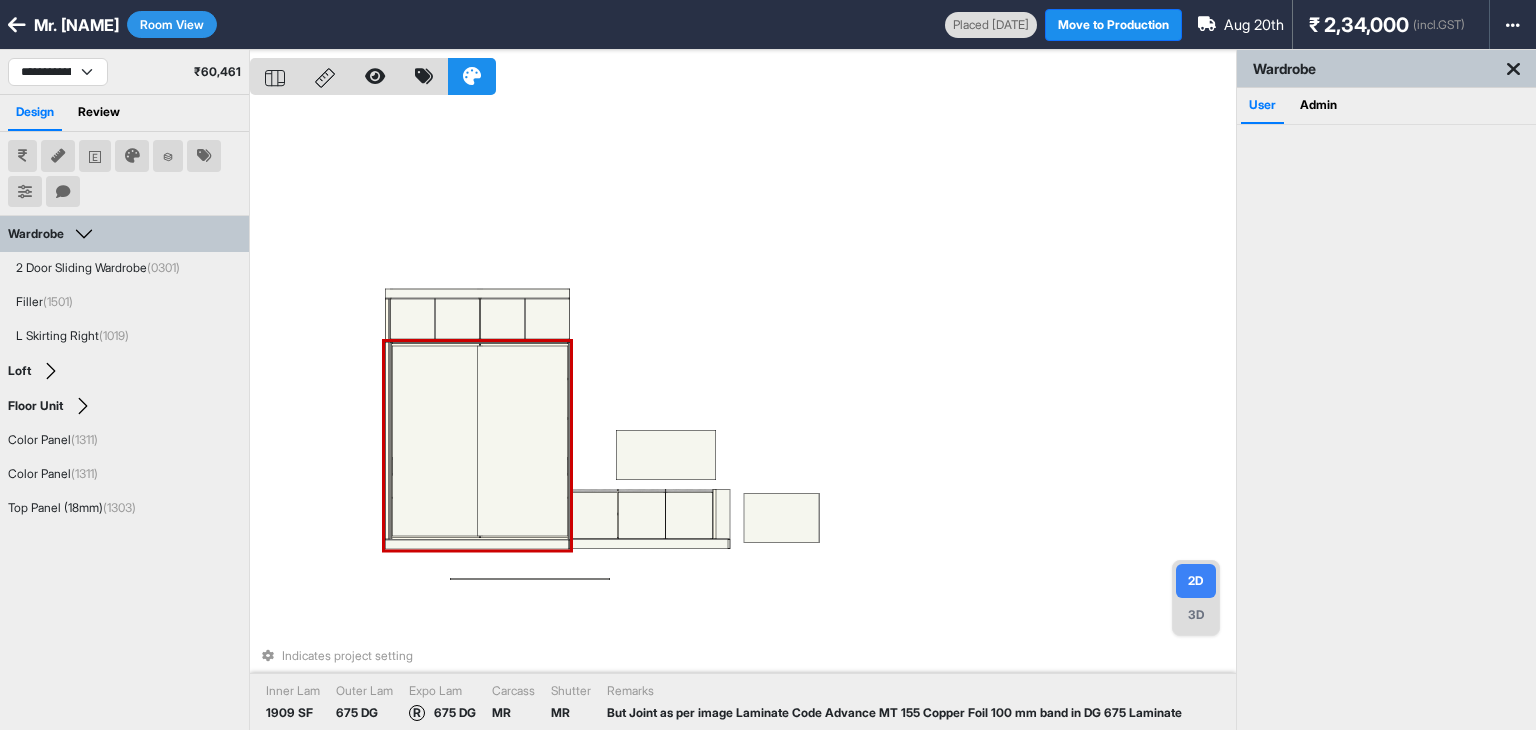 click at bounding box center (437, 441) 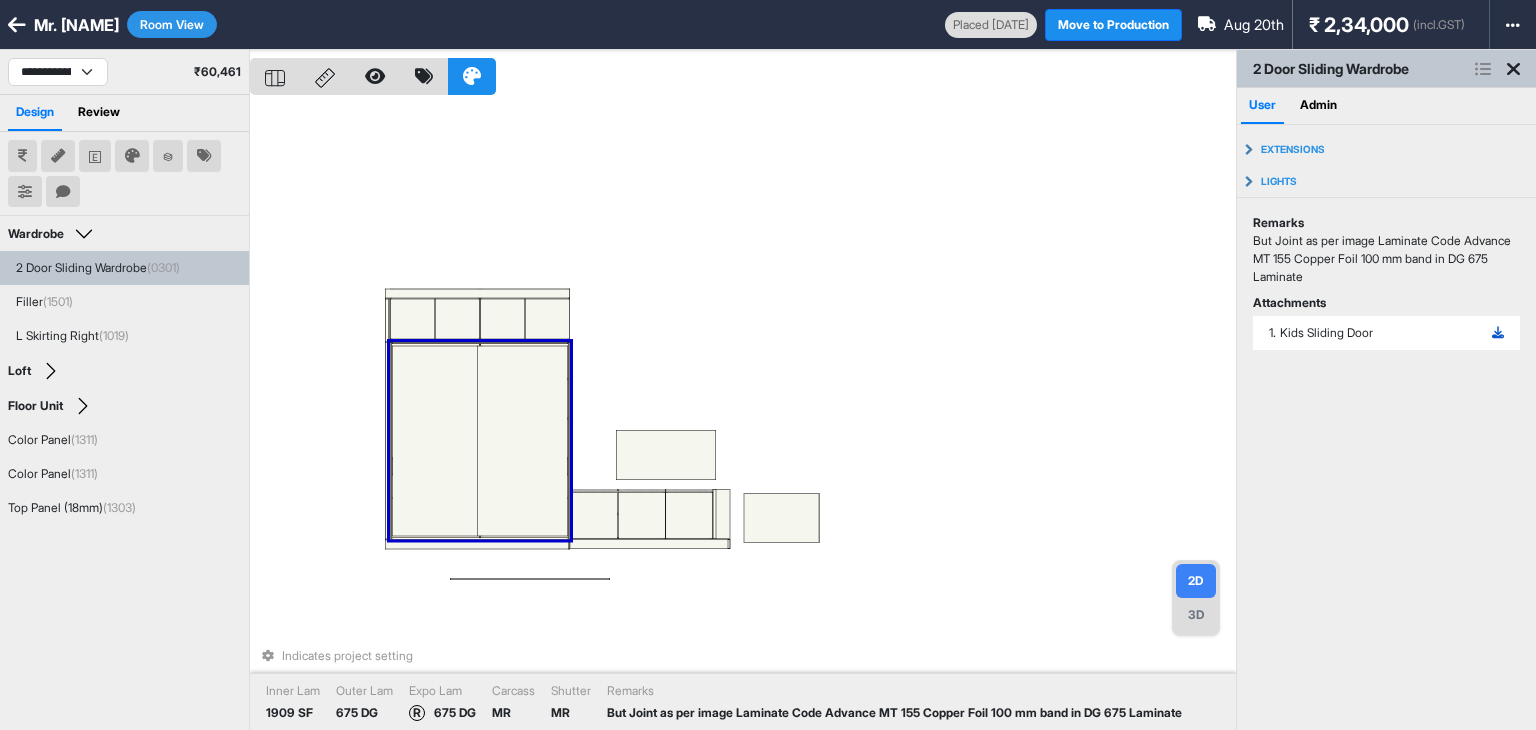 click at bounding box center (1498, 332) 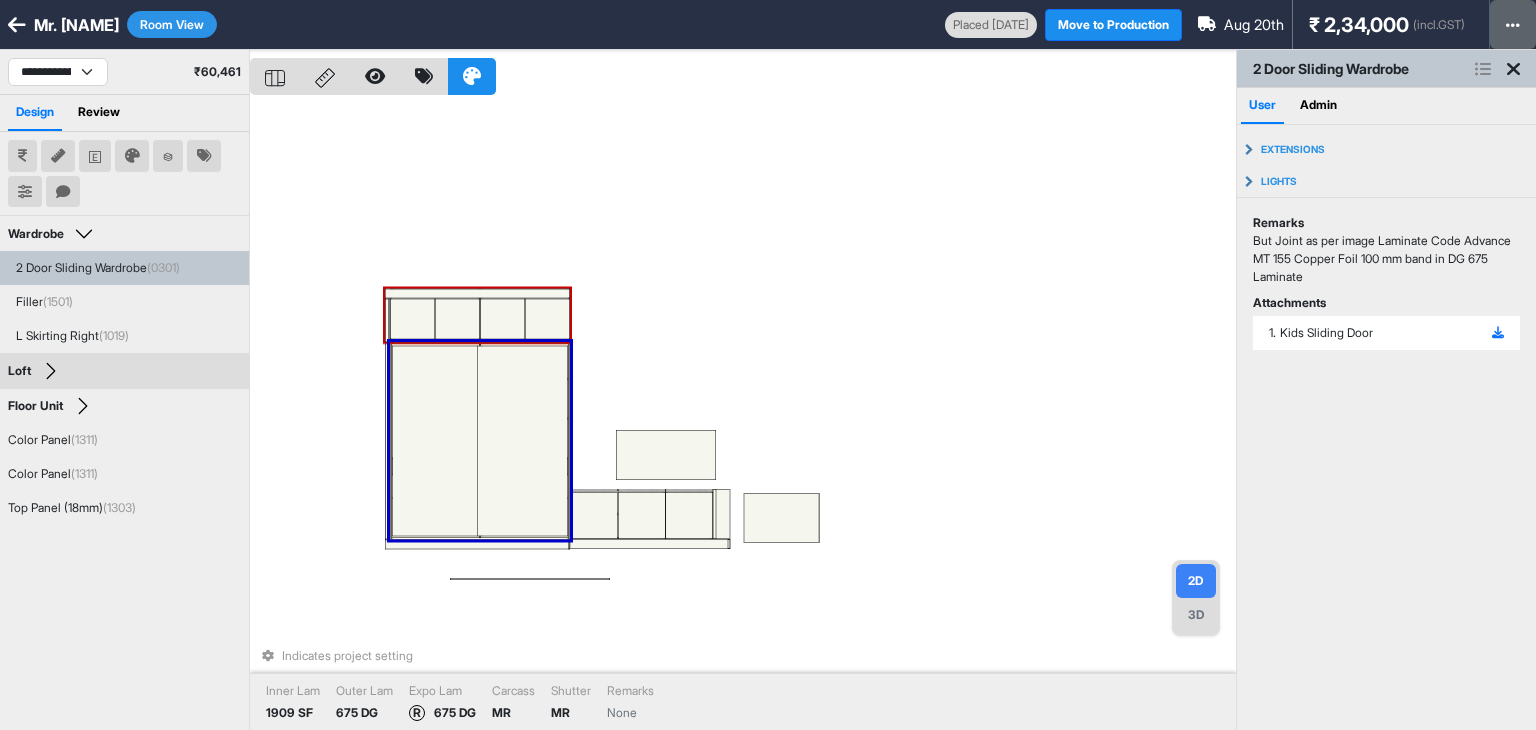 click at bounding box center [1513, 24] 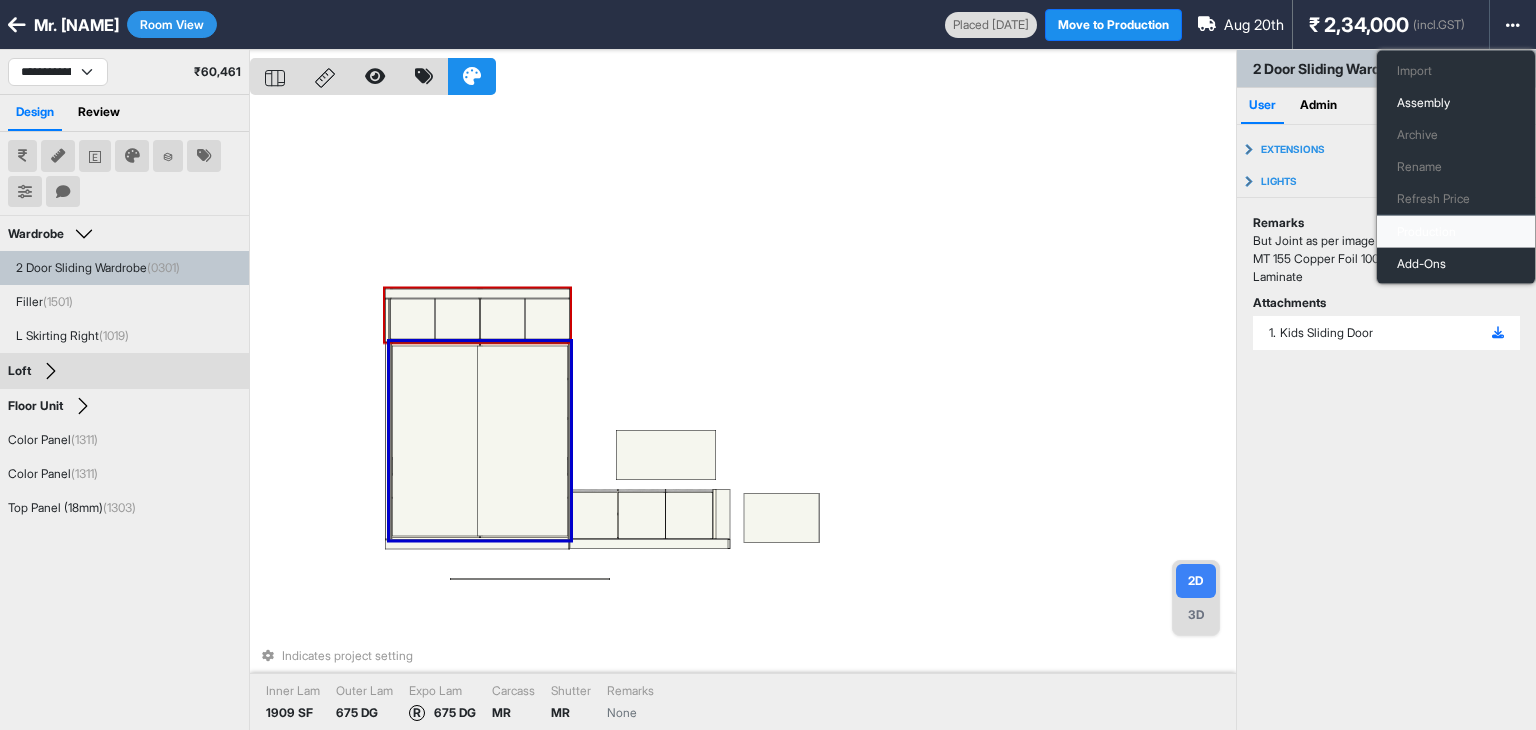 click on "Production" at bounding box center [1456, 232] 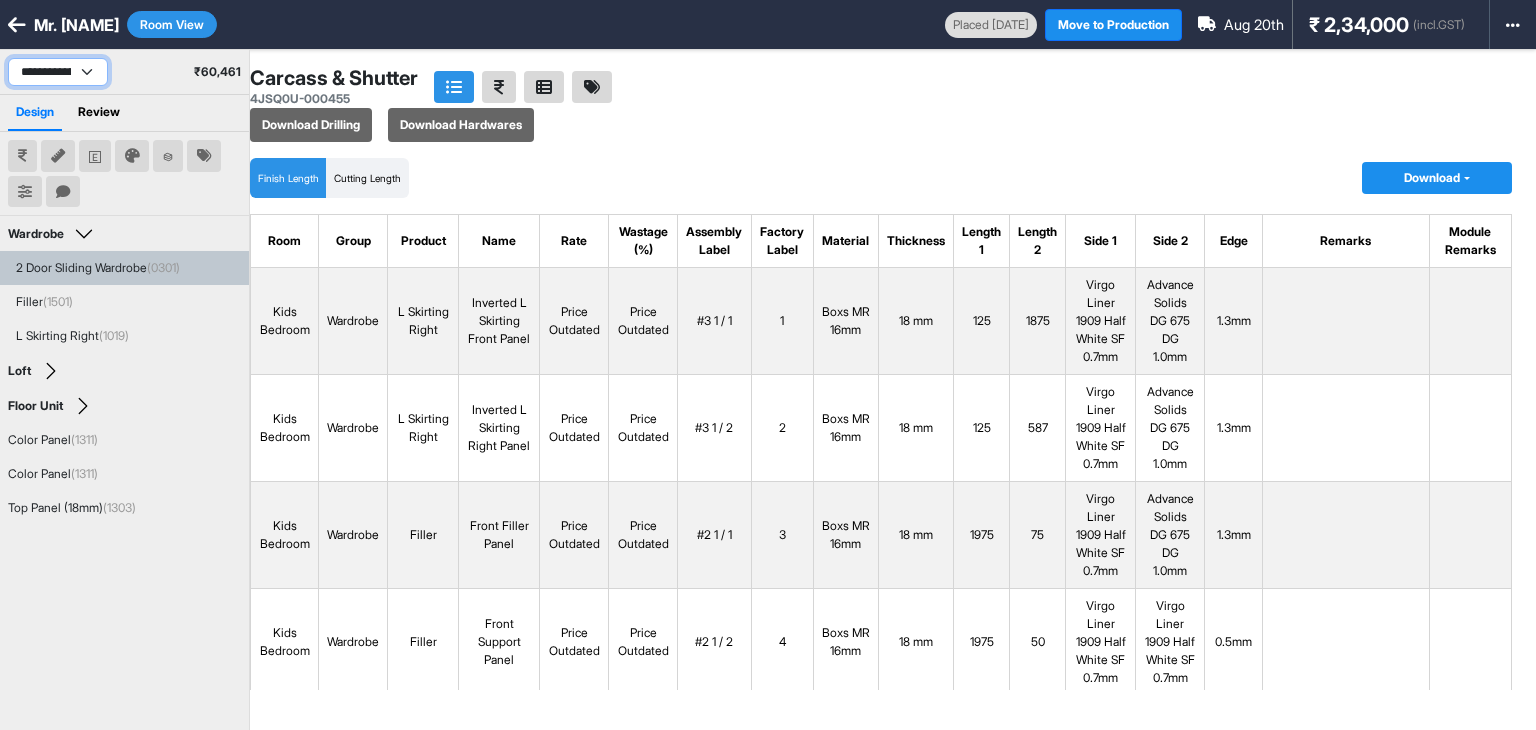 click on "**********" at bounding box center (58, 72) 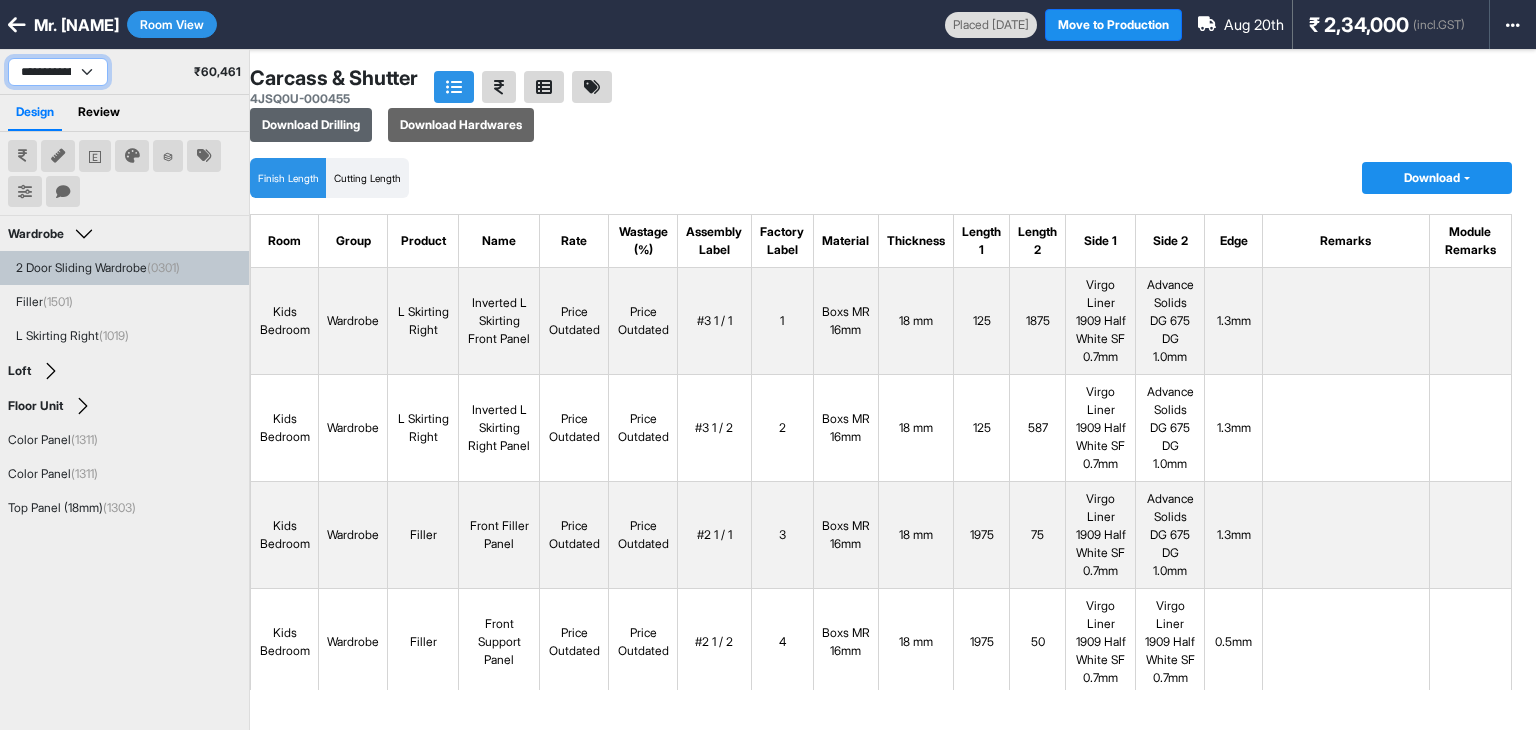 select on "****" 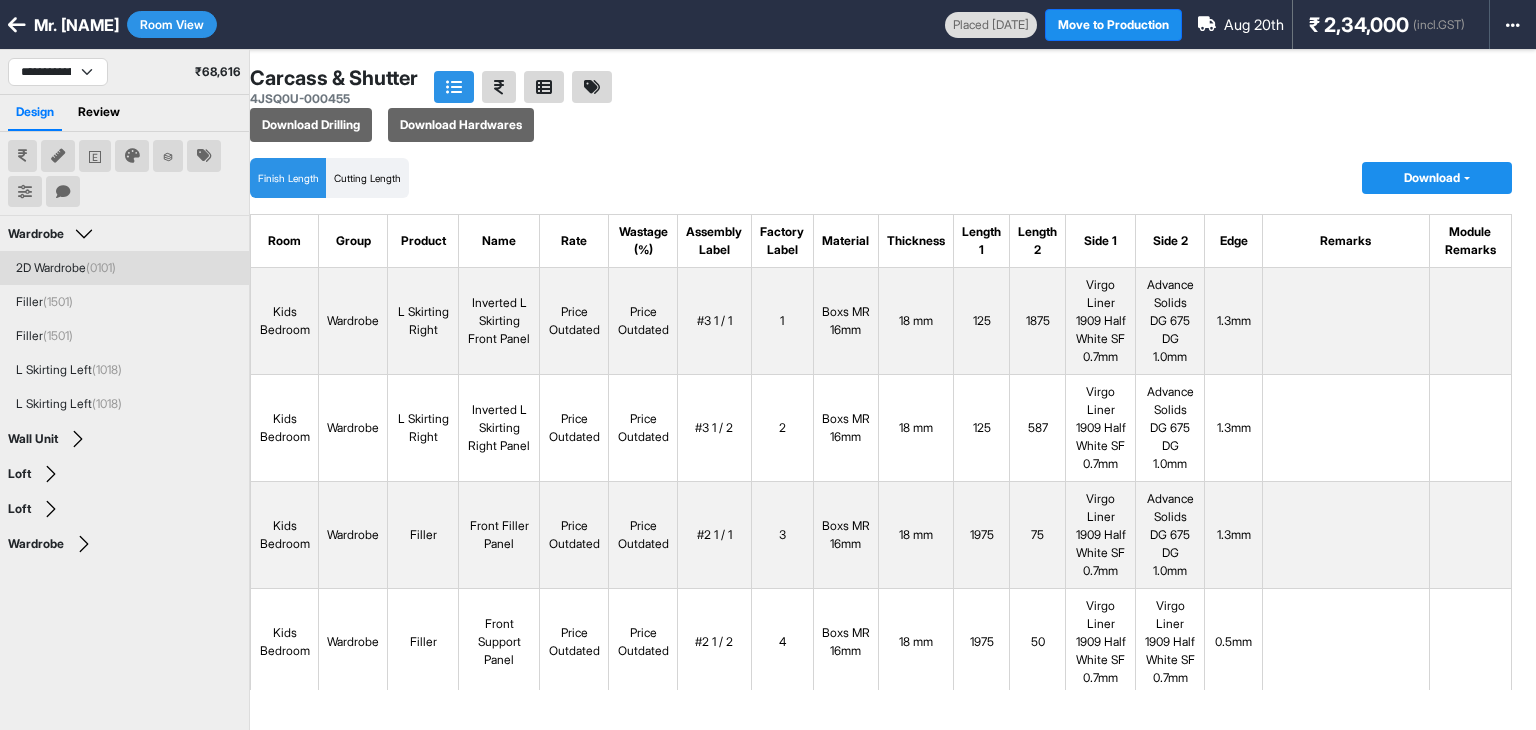 click on "2D Wardrobe  (0101)" at bounding box center [124, 268] 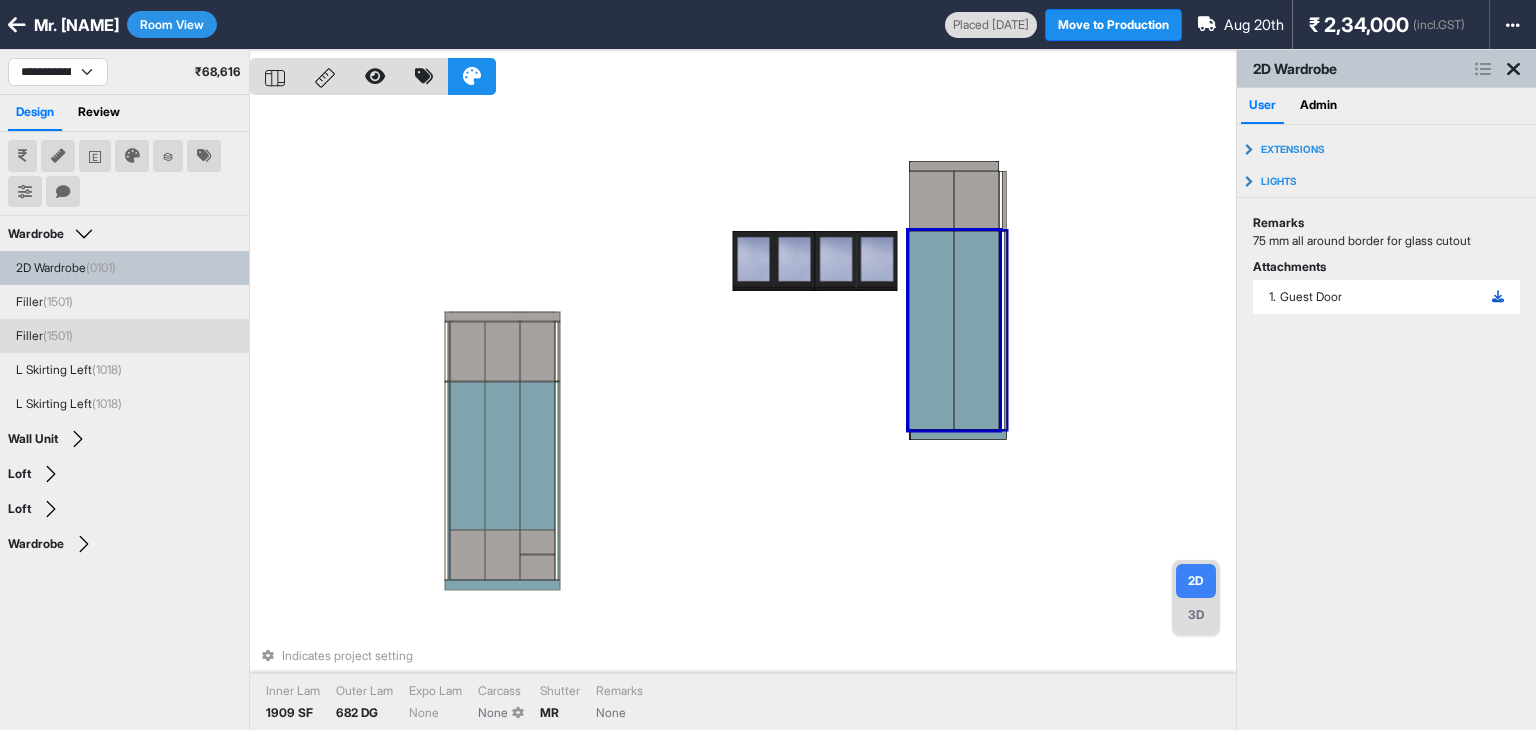click at bounding box center (1498, 297) 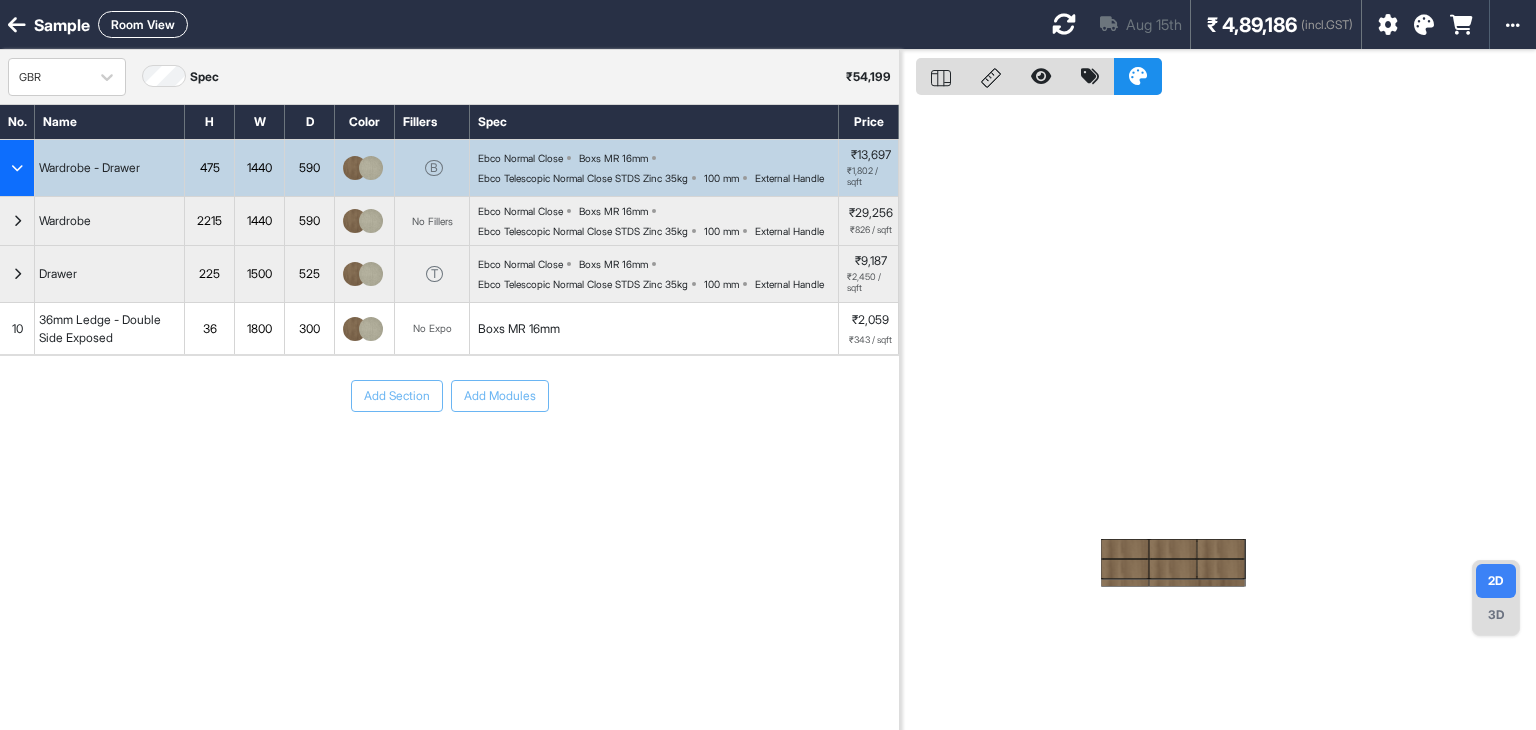 scroll, scrollTop: 0, scrollLeft: 0, axis: both 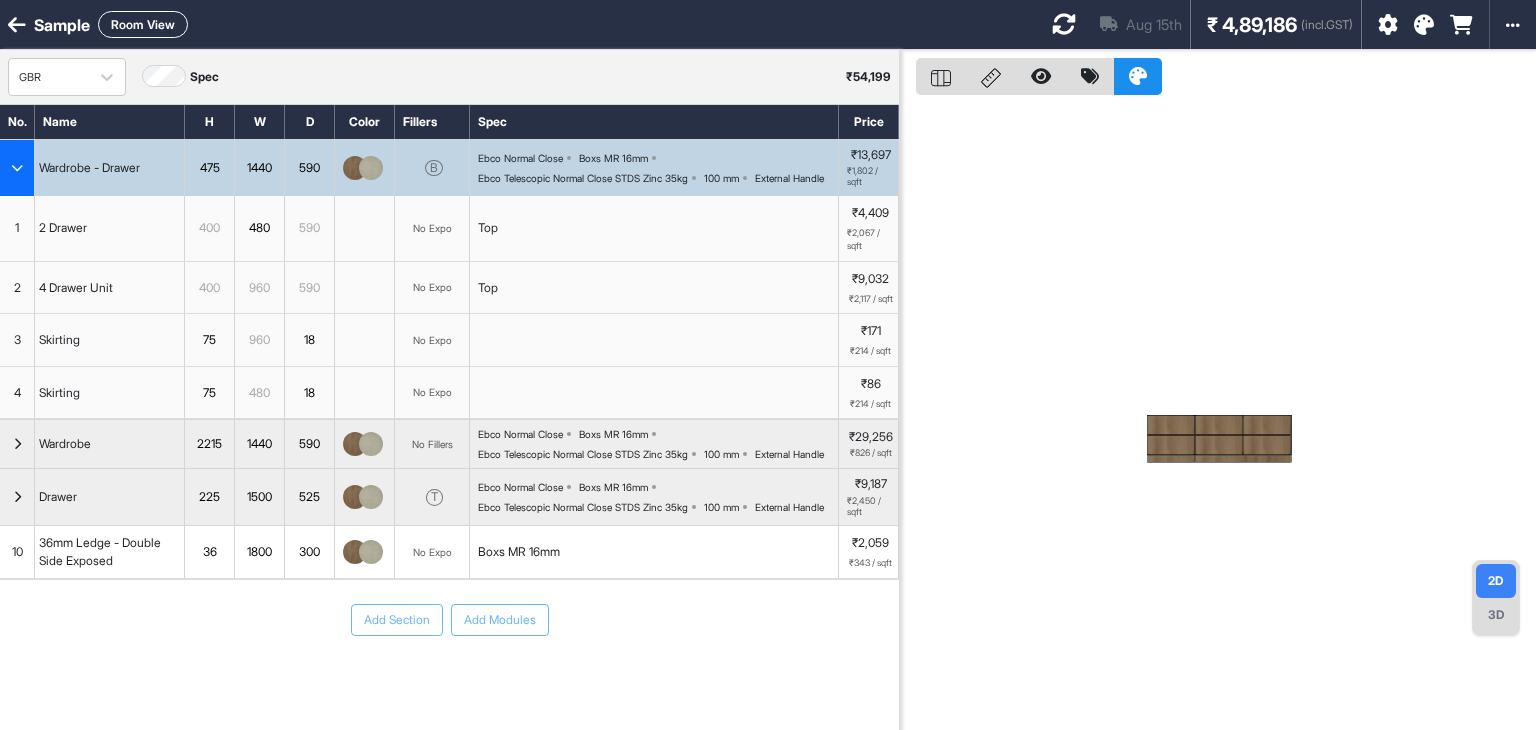 click on "Room View" at bounding box center [143, 24] 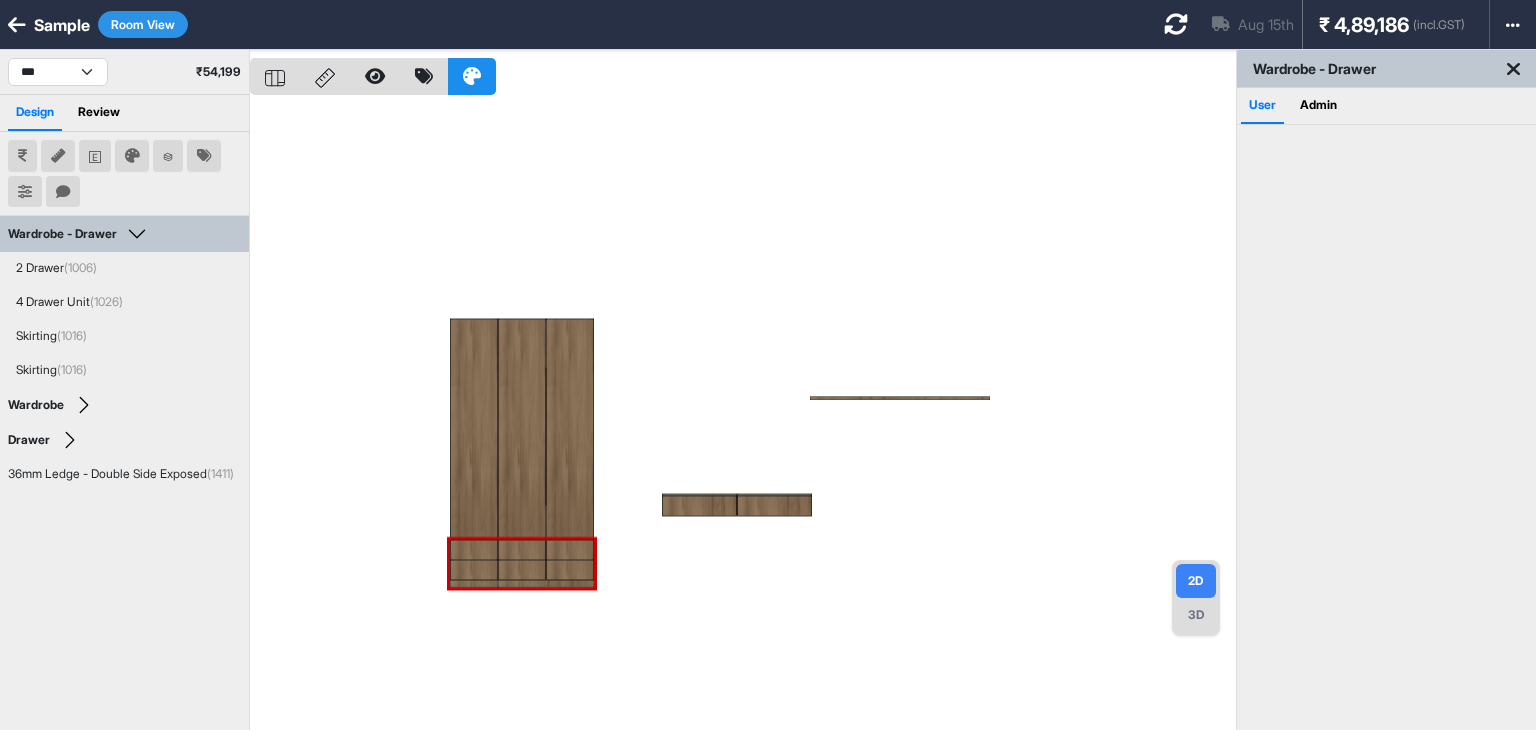 click at bounding box center (743, 415) 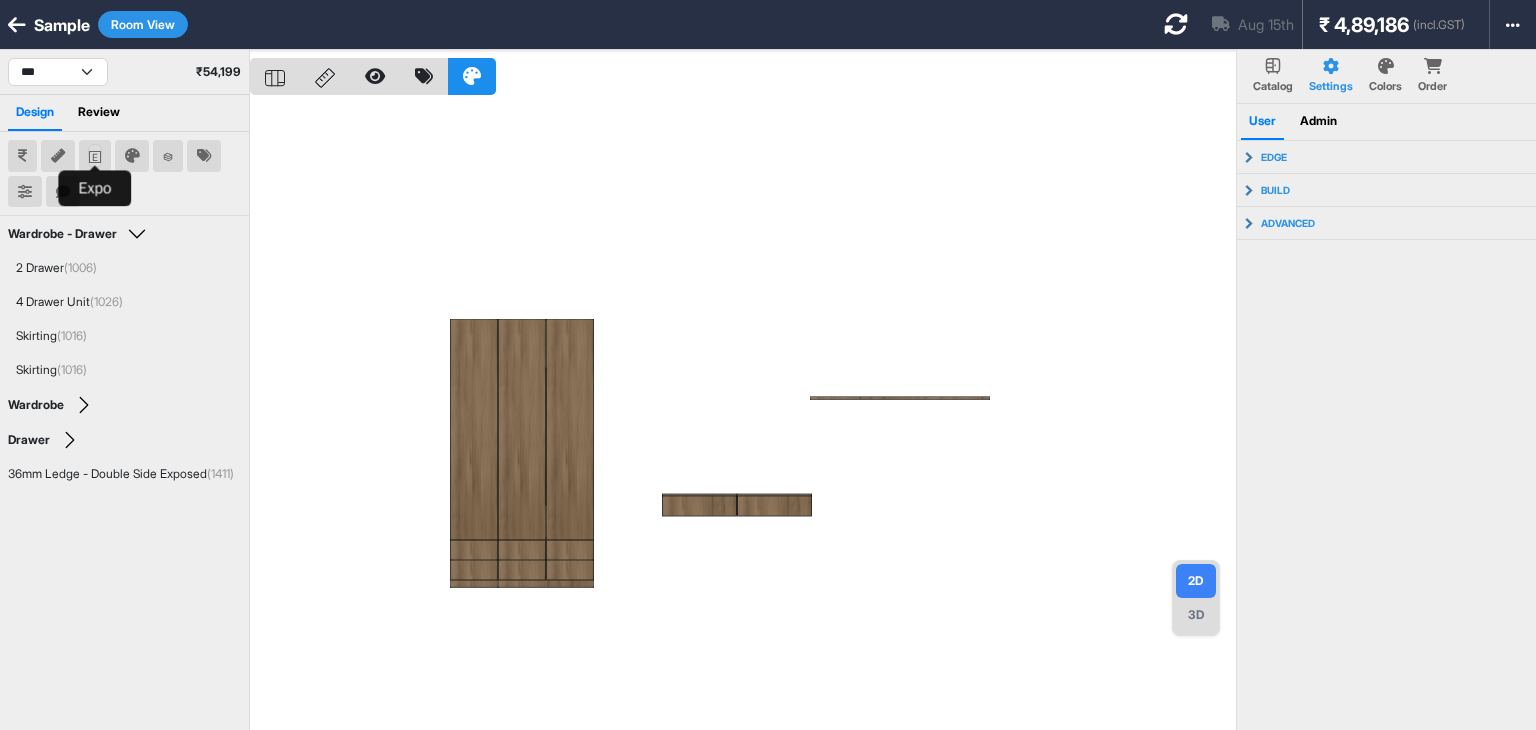 click 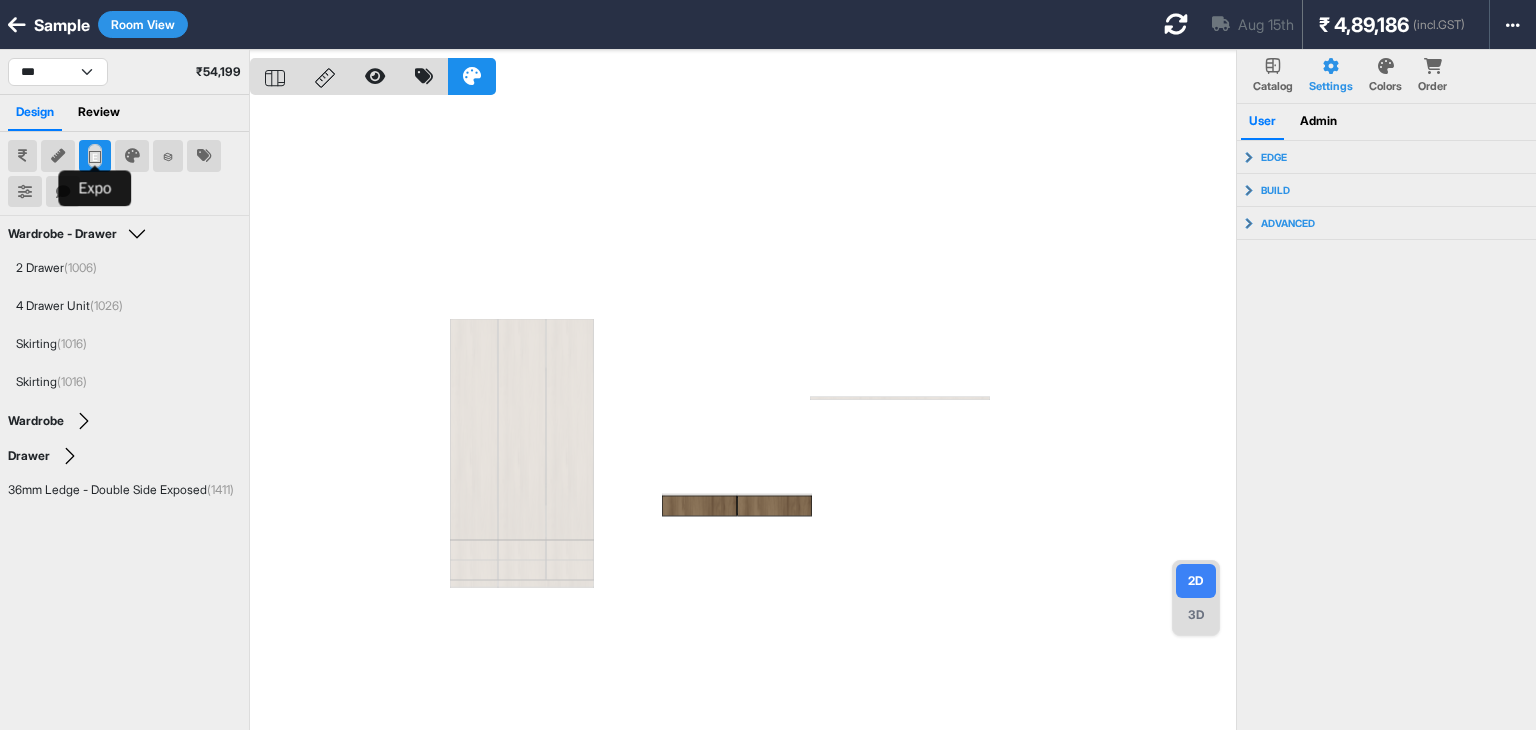 click 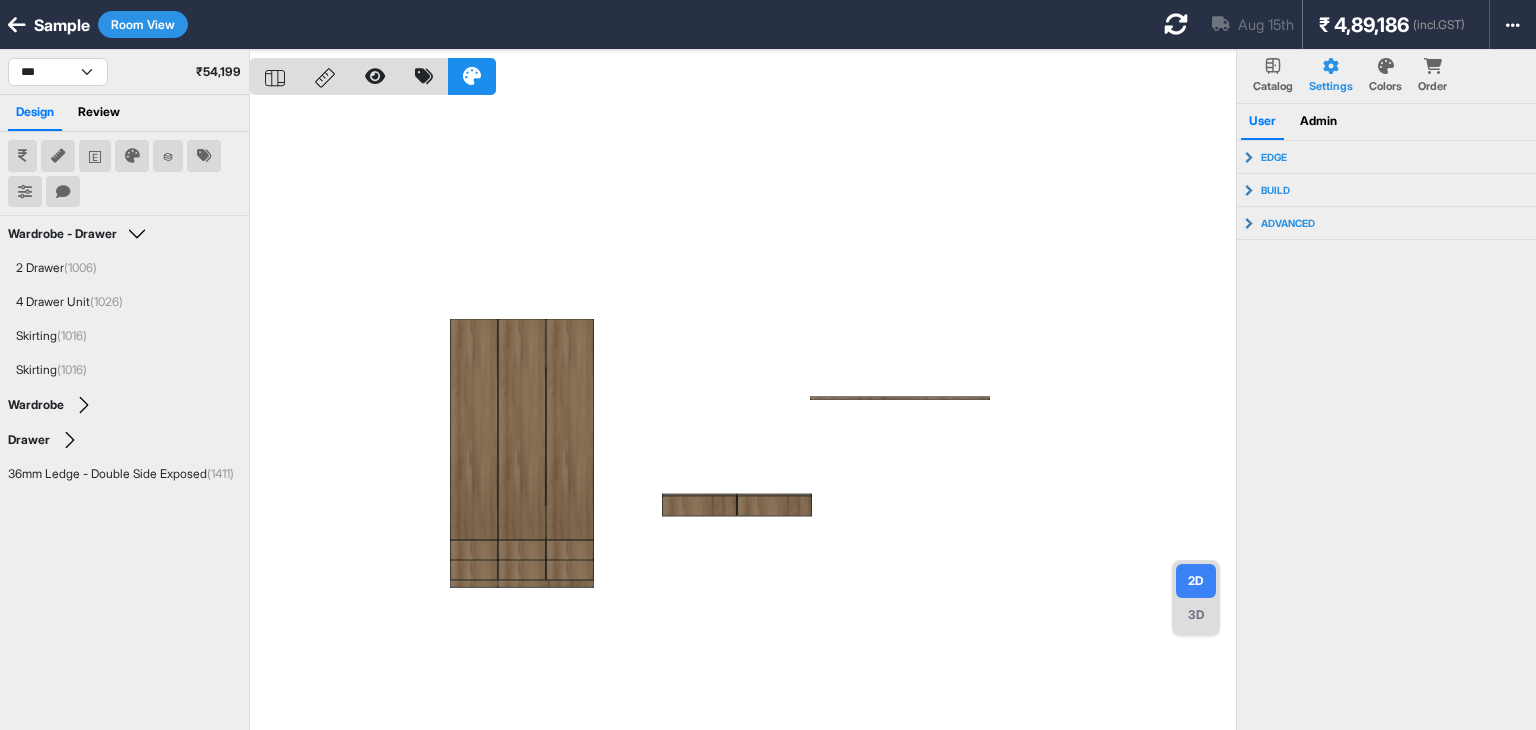 type 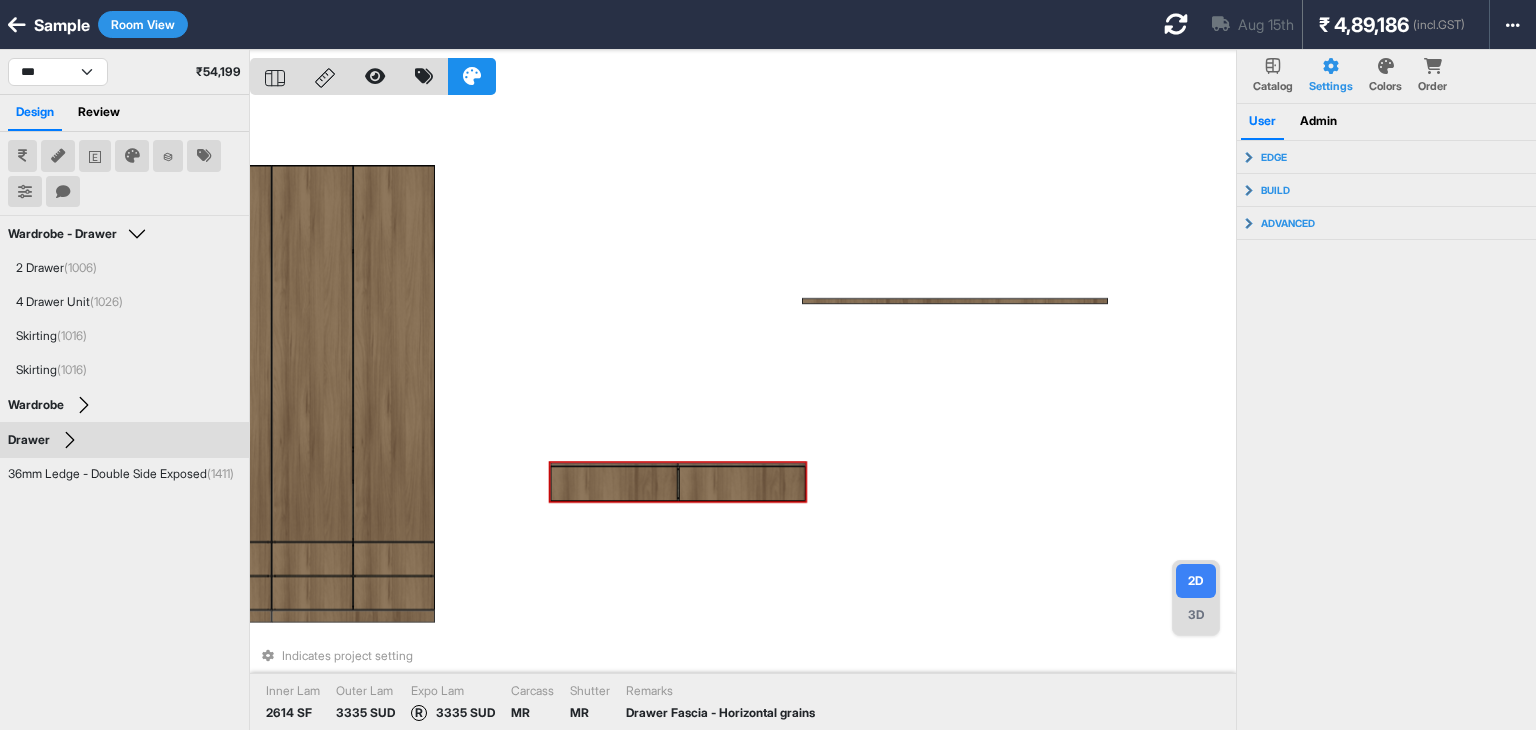 click on "Indicates project setting Inner Lam 2614 SF Outer Lam 3335 SUD Expo Lam R 3335 SUD Carcass MR Shutter MR Remarks Drawer Fascia  - Horizontal grains" at bounding box center (743, 415) 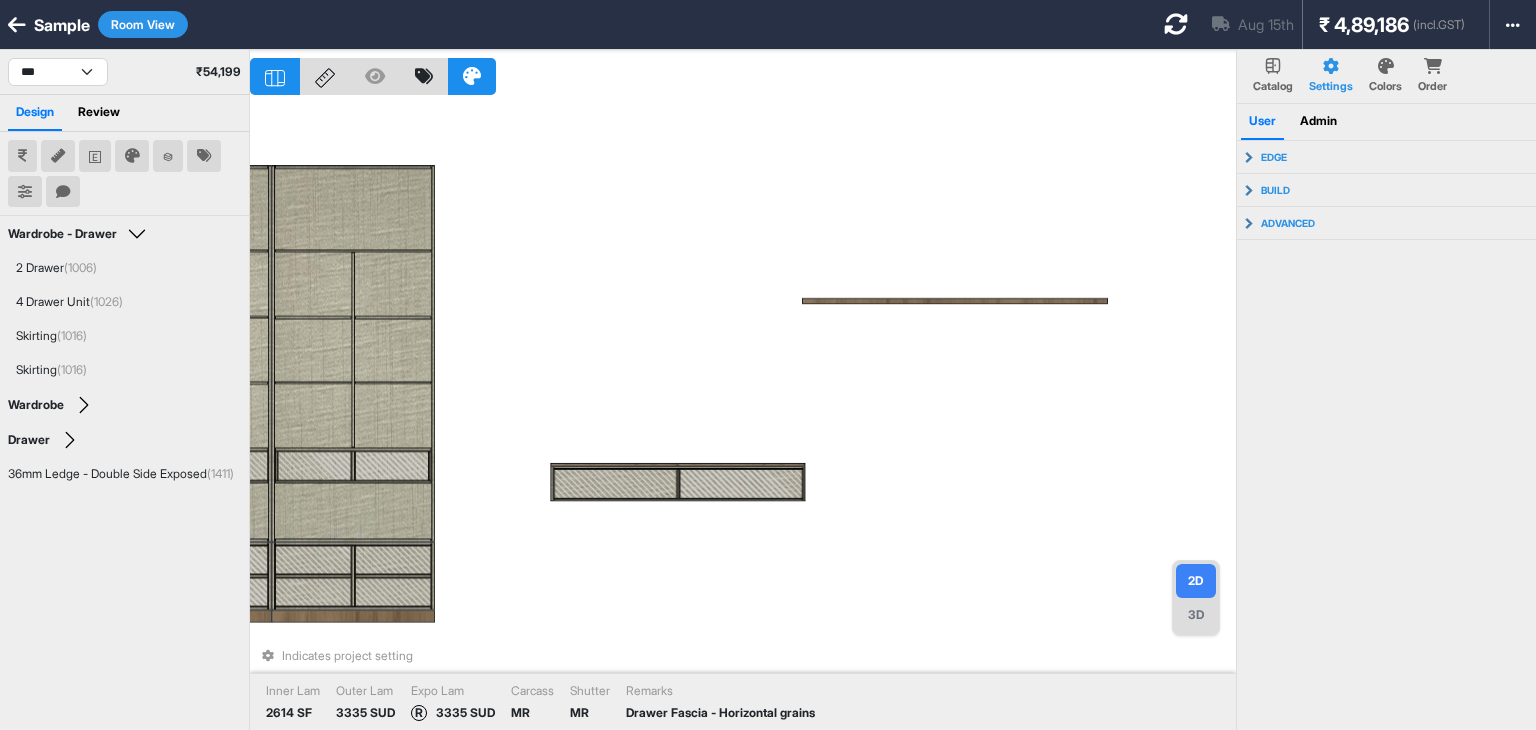 click on "Indicates project setting Inner Lam 2614 SF Outer Lam 3335 SUD Expo Lam R 3335 SUD Carcass MR Shutter MR Remarks Drawer Fascia  - Horizontal grains" at bounding box center [743, 415] 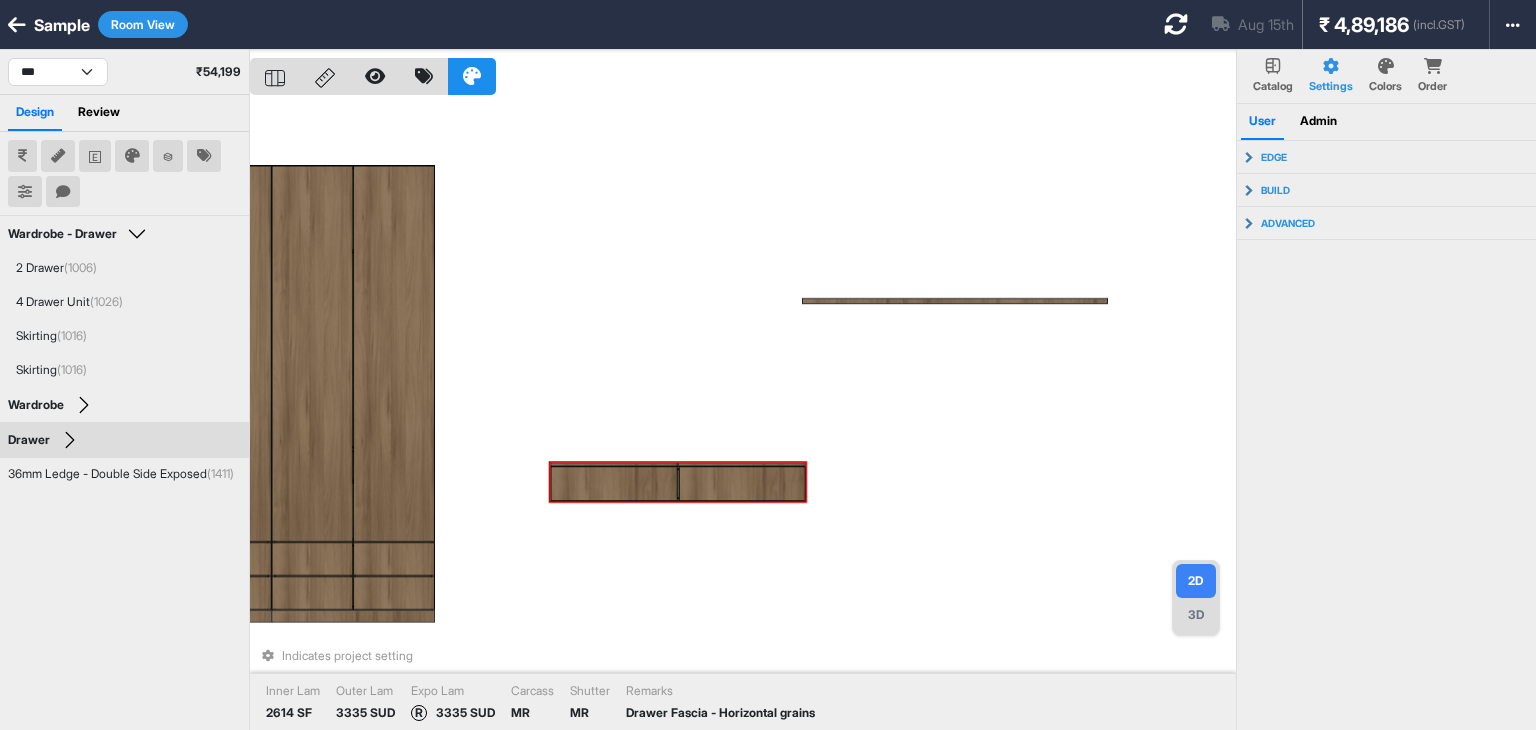 click at bounding box center [742, 483] 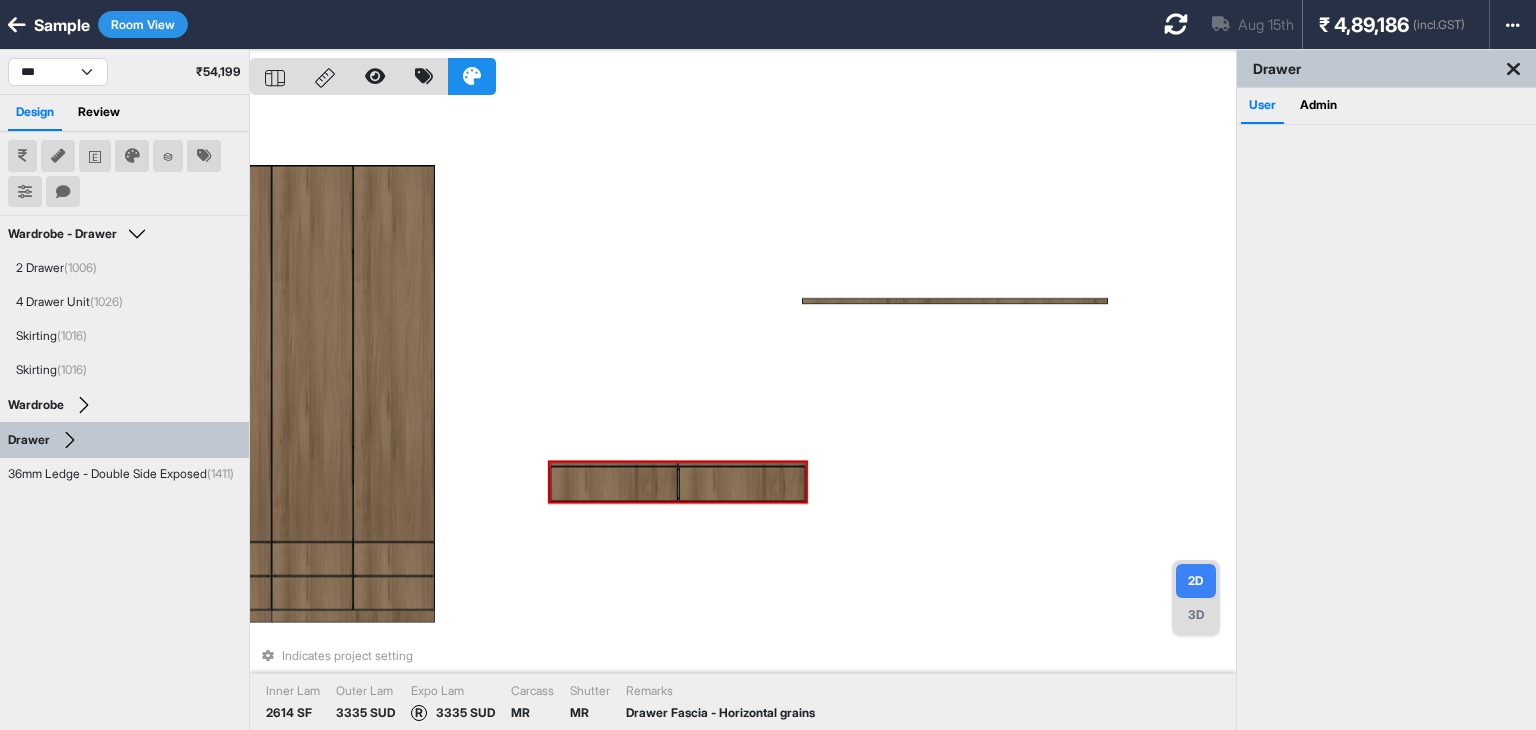 click at bounding box center (742, 483) 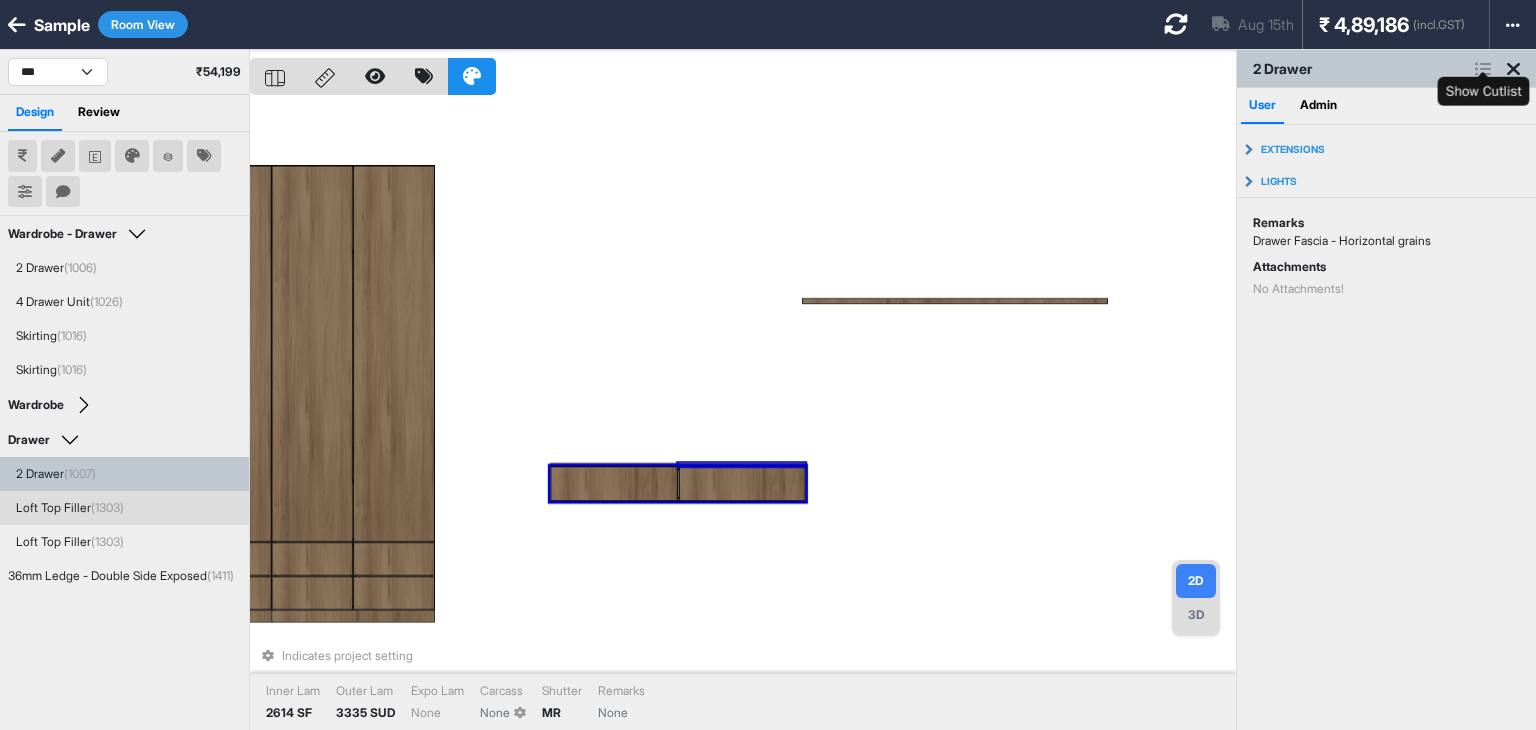 click at bounding box center (1483, 69) 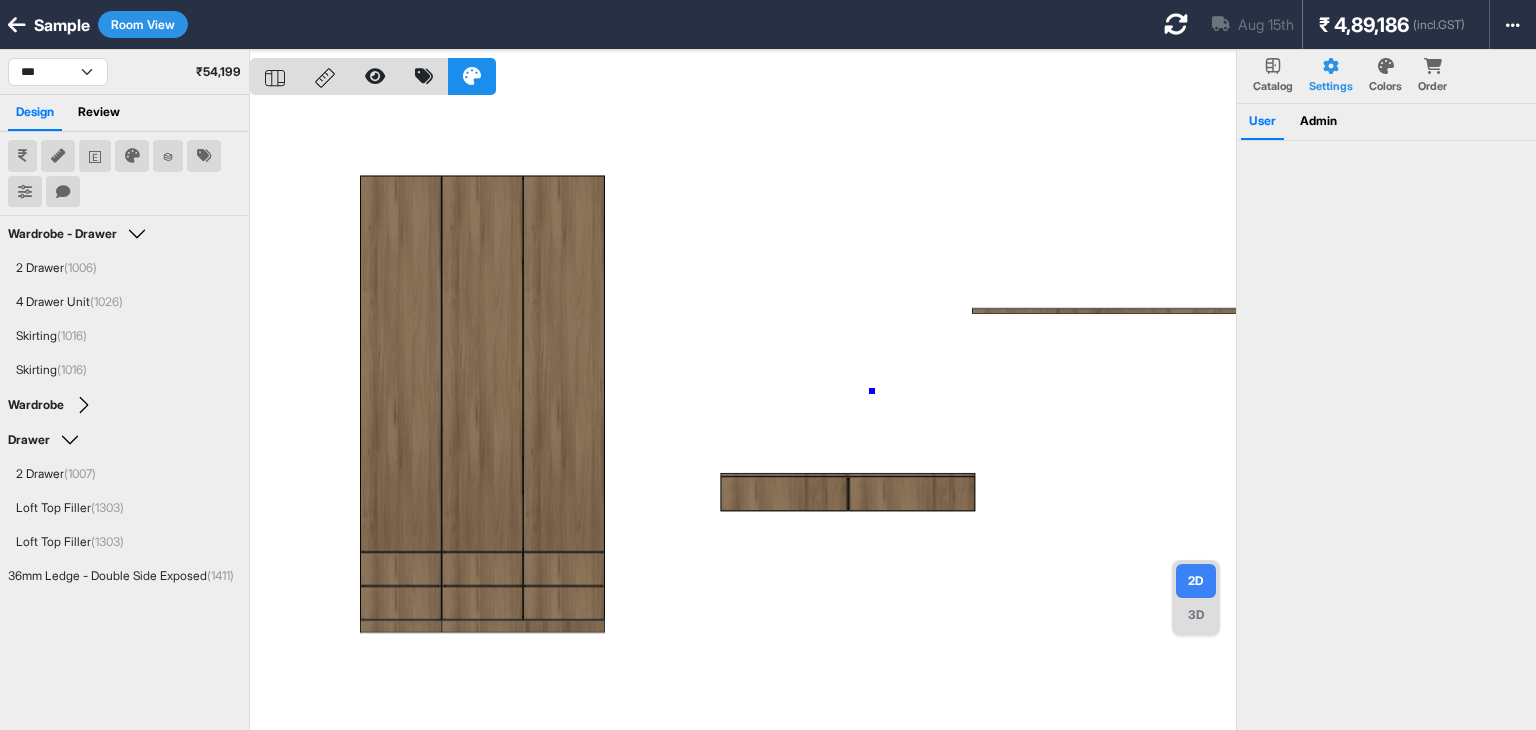 click at bounding box center (743, 415) 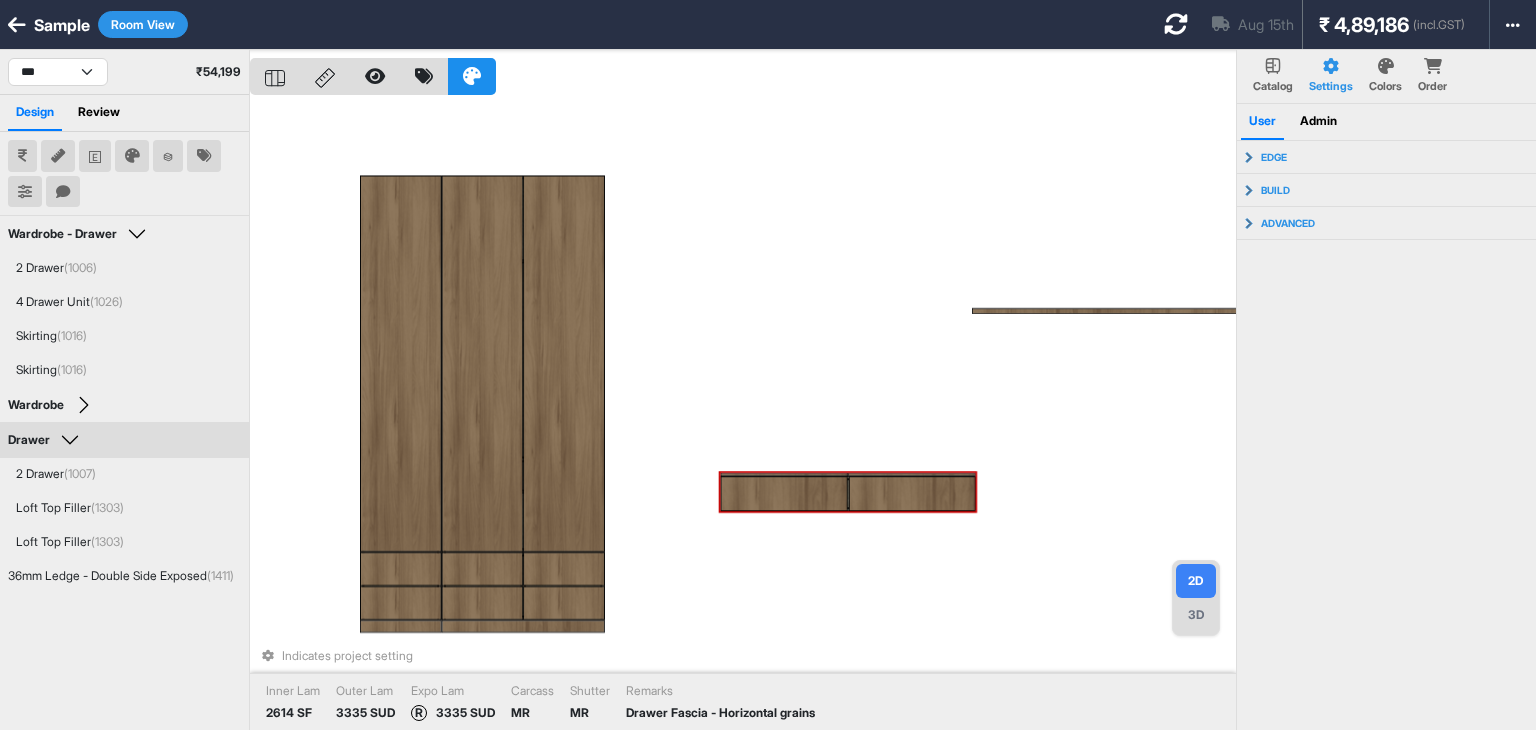 click at bounding box center (912, 493) 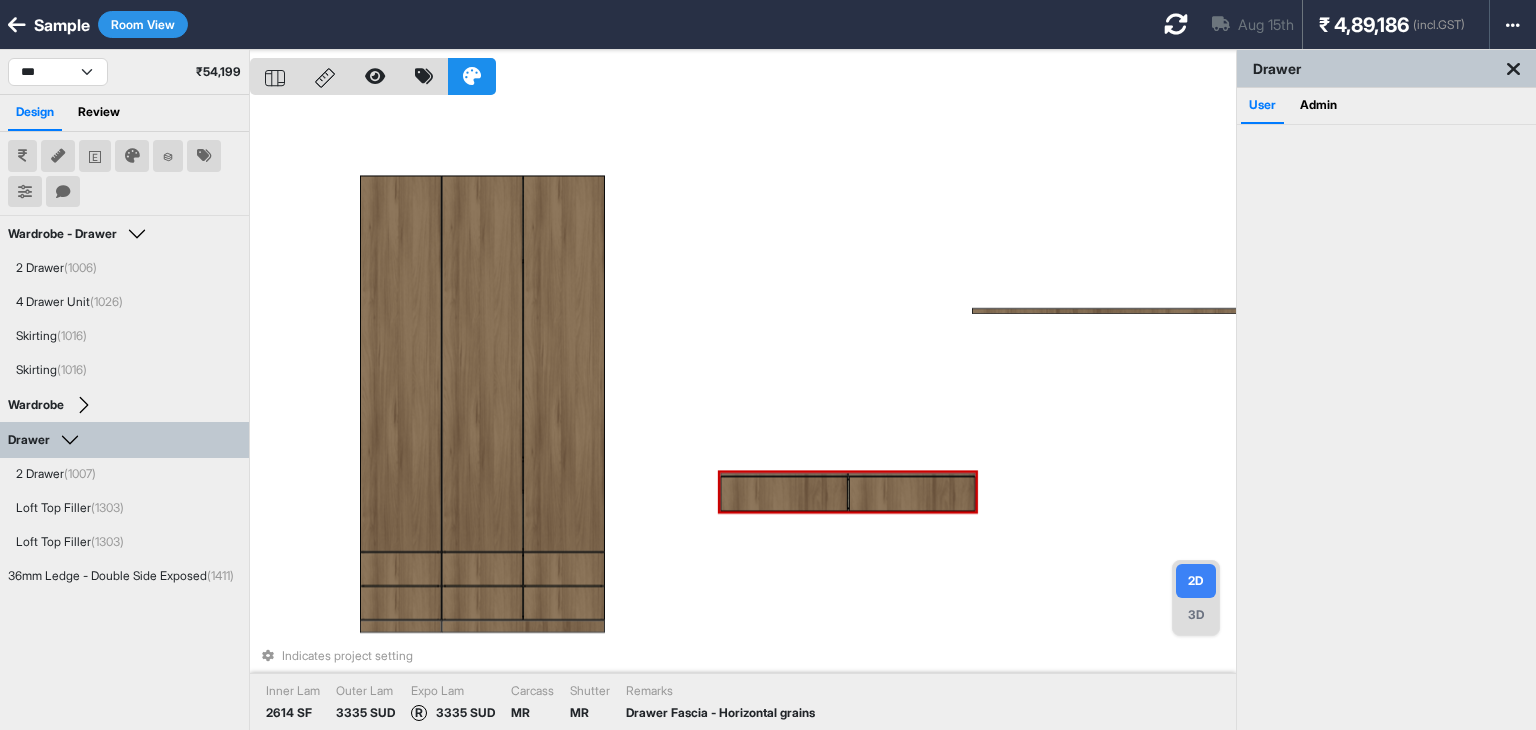 click at bounding box center [912, 493] 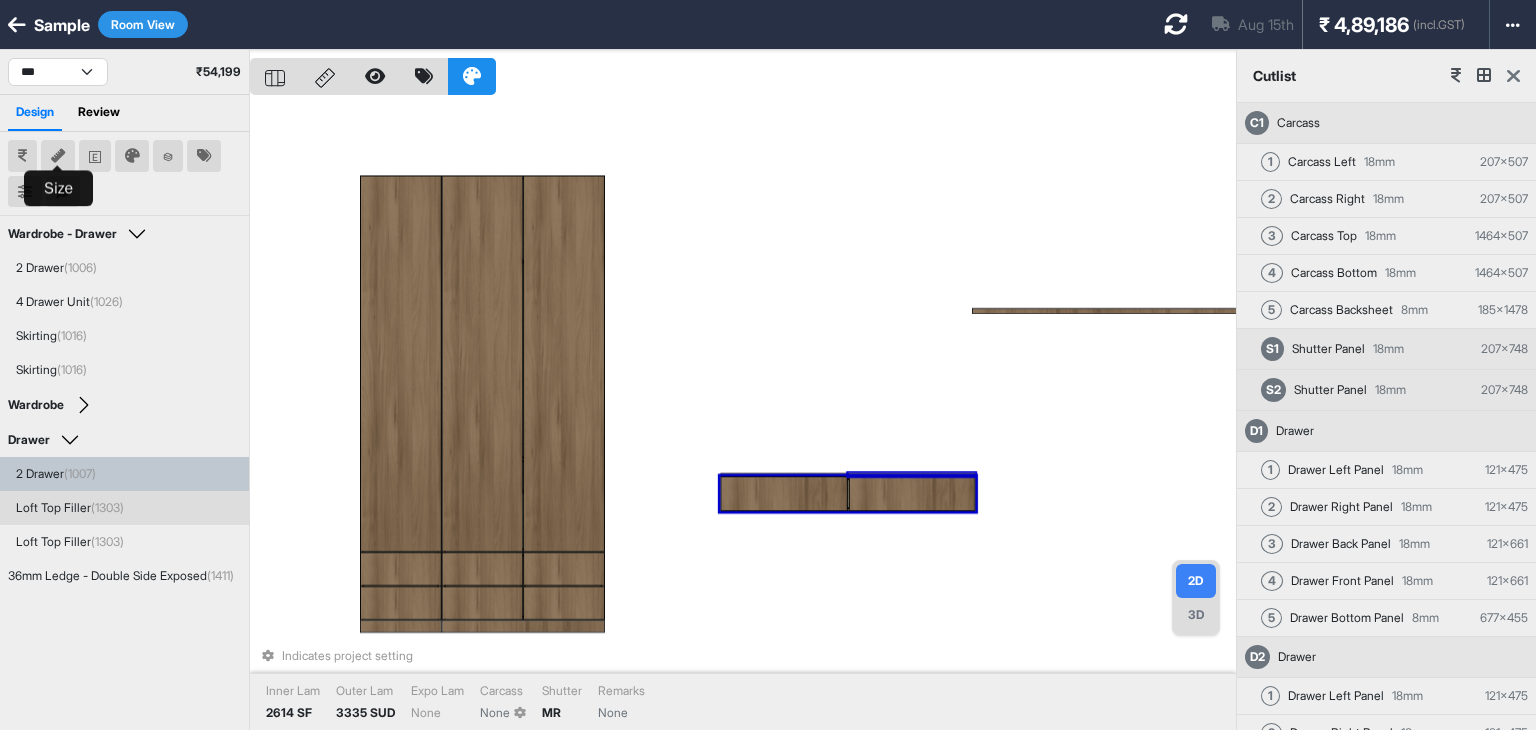 click at bounding box center [58, 156] 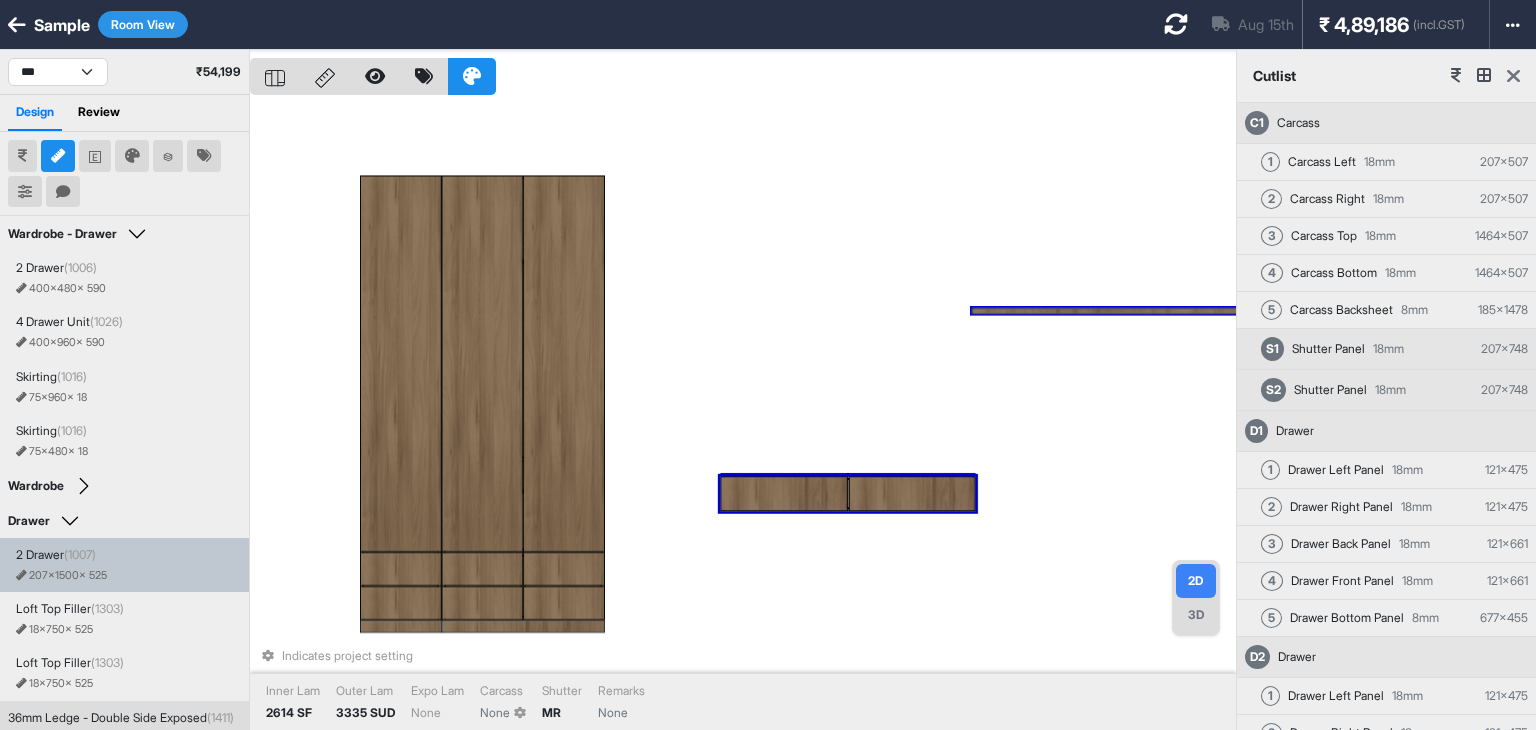 click on "Indicates project setting Inner Lam 2614 SF Outer Lam 3335 SUD Expo Lam None Carcass None Shutter MR Remarks None" at bounding box center [743, 415] 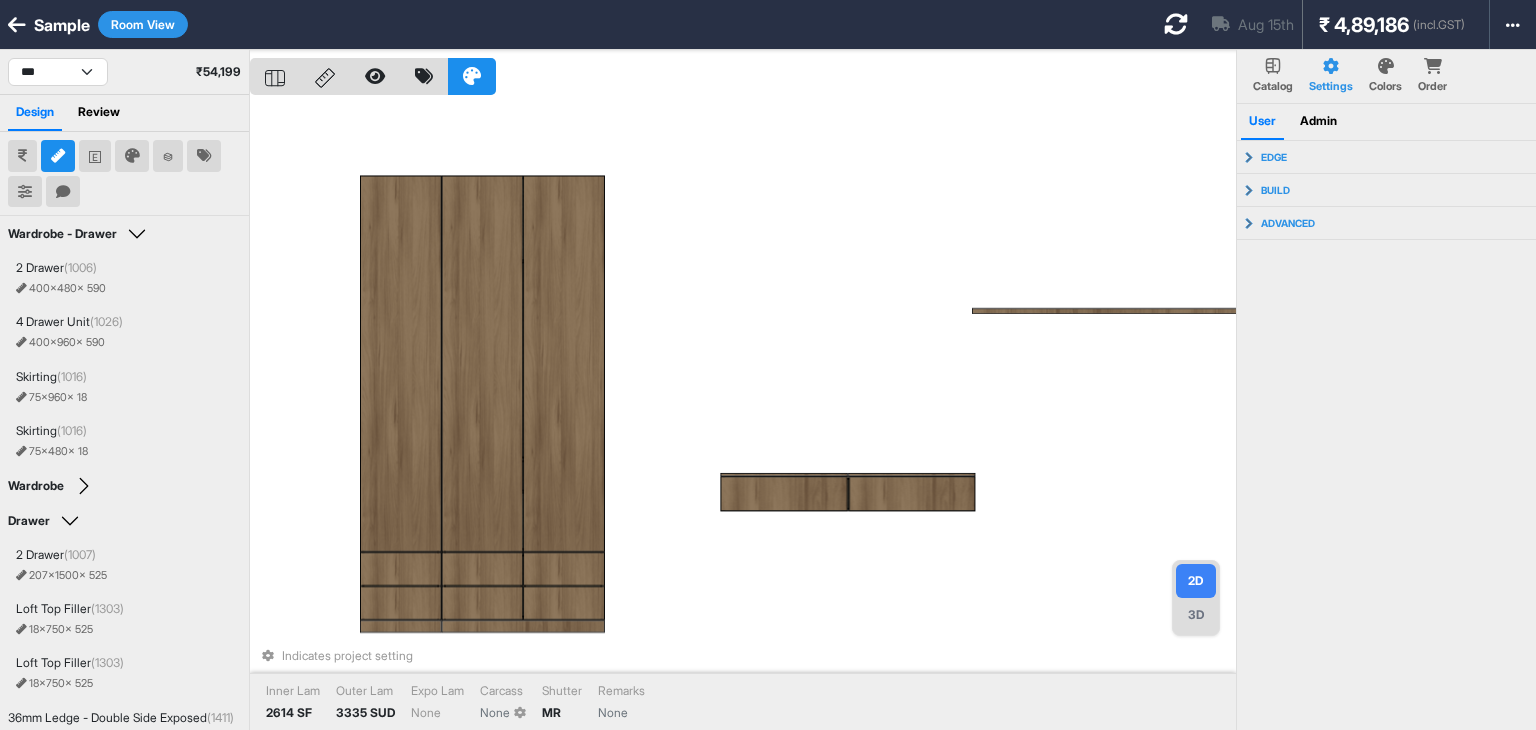 click on "3D" at bounding box center [1196, 615] 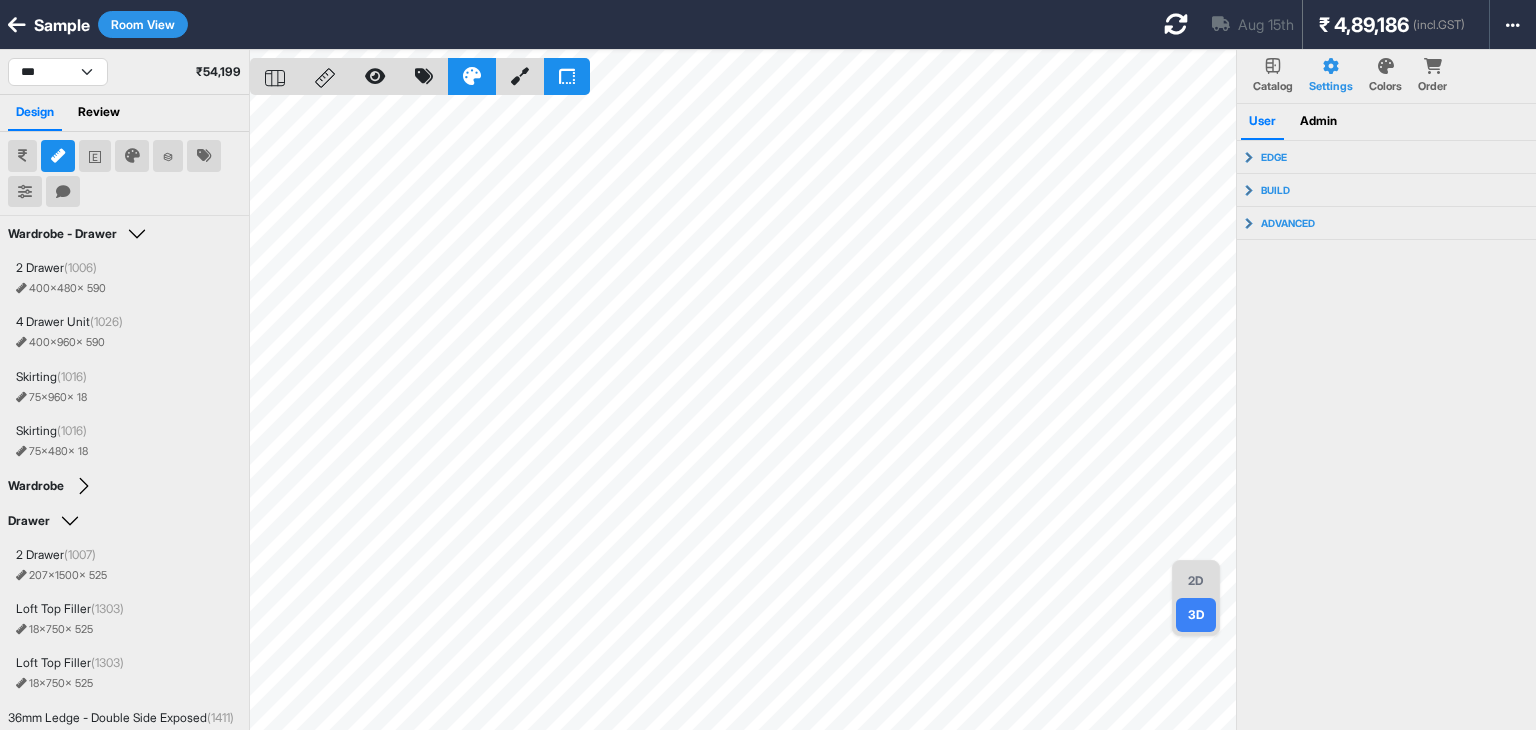 click on "2D" at bounding box center (1196, 581) 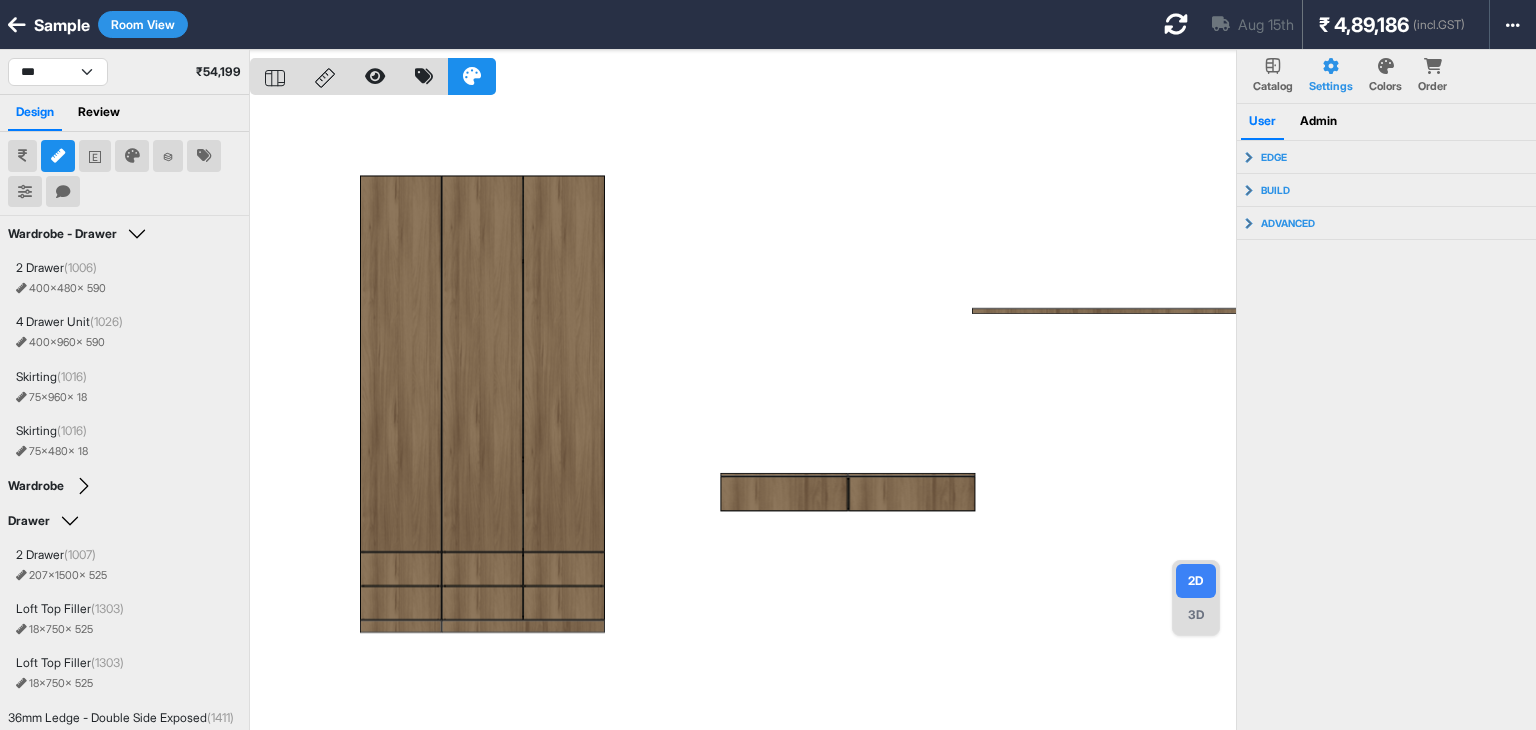 click at bounding box center [743, 415] 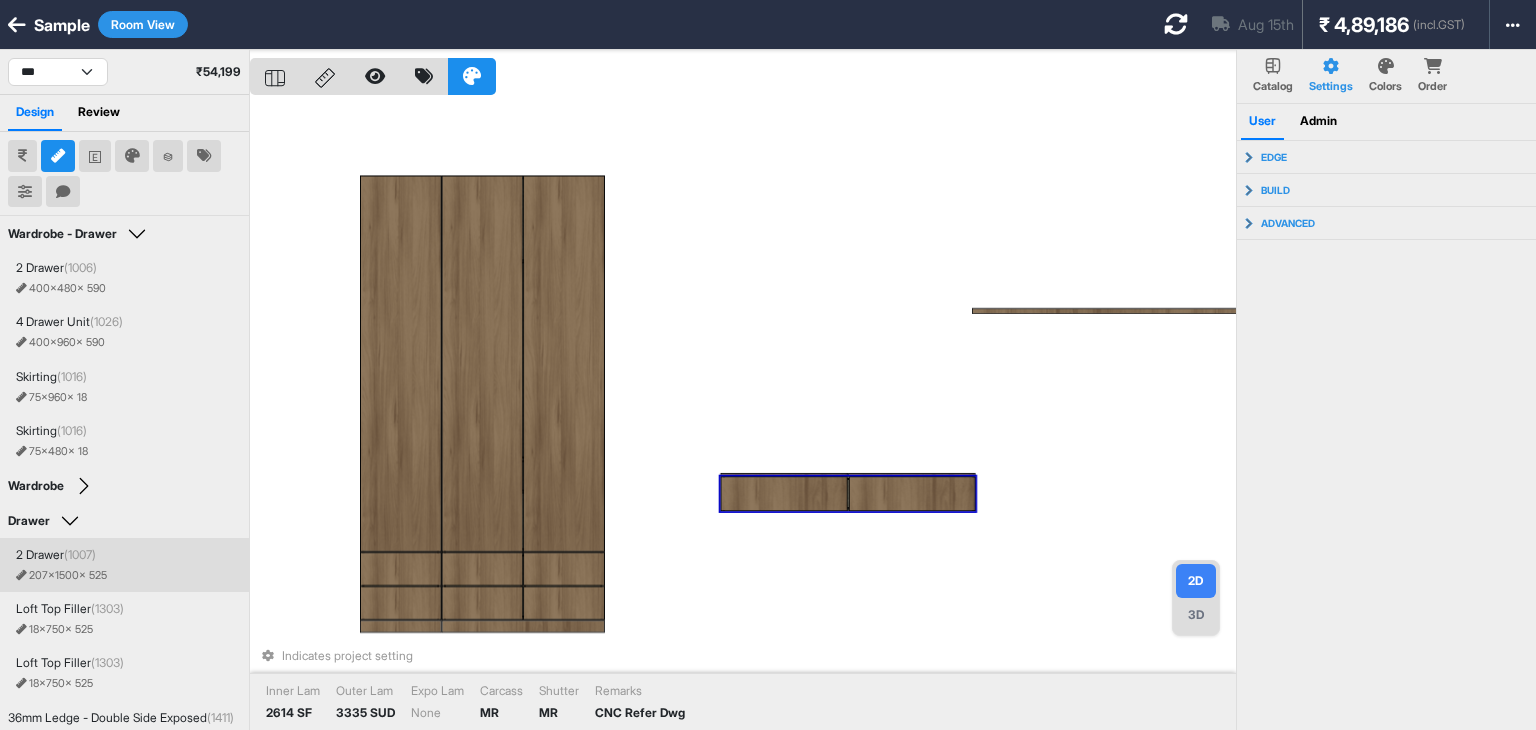 click on "2 Drawer  (1007) 207  x  1500  x   525" at bounding box center [124, 565] 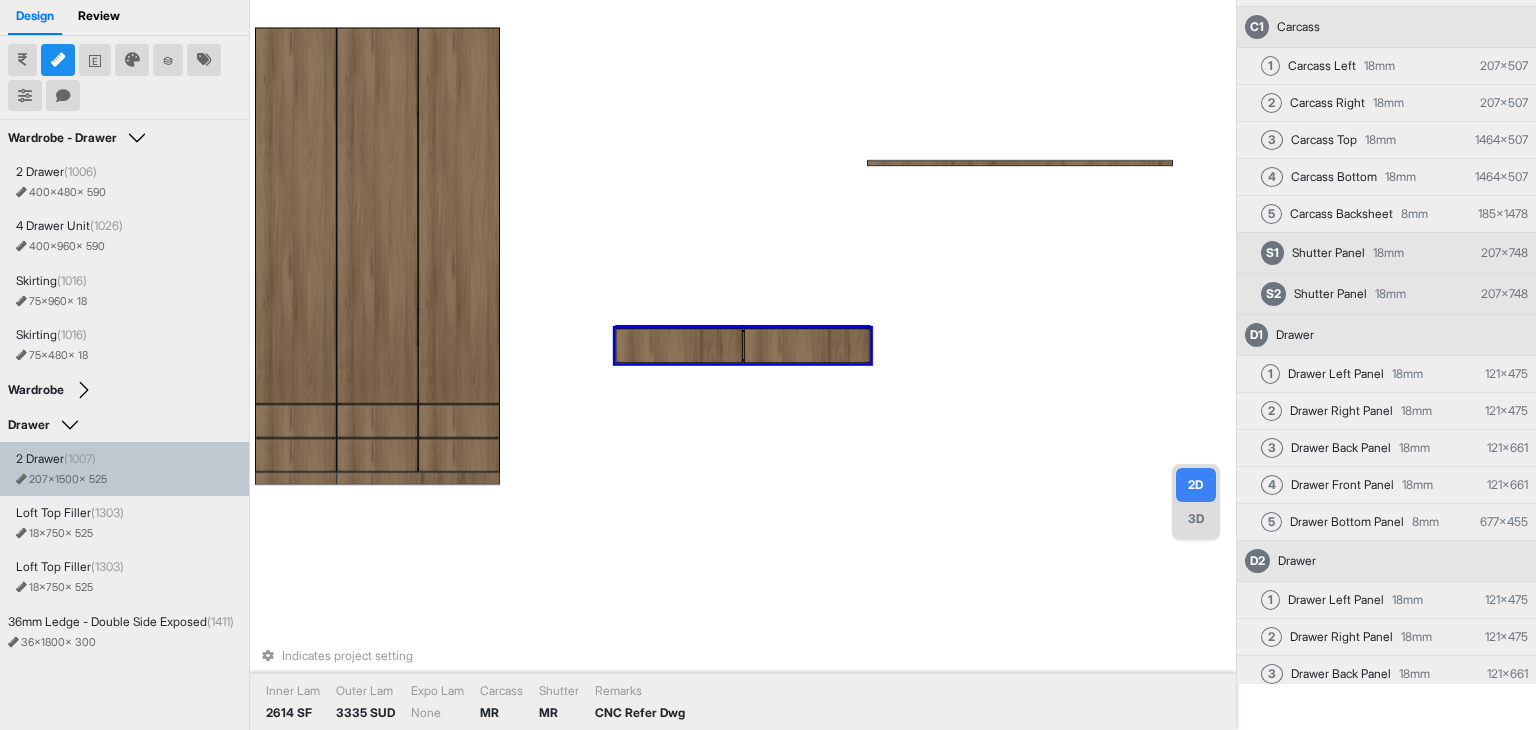 scroll, scrollTop: 100, scrollLeft: 0, axis: vertical 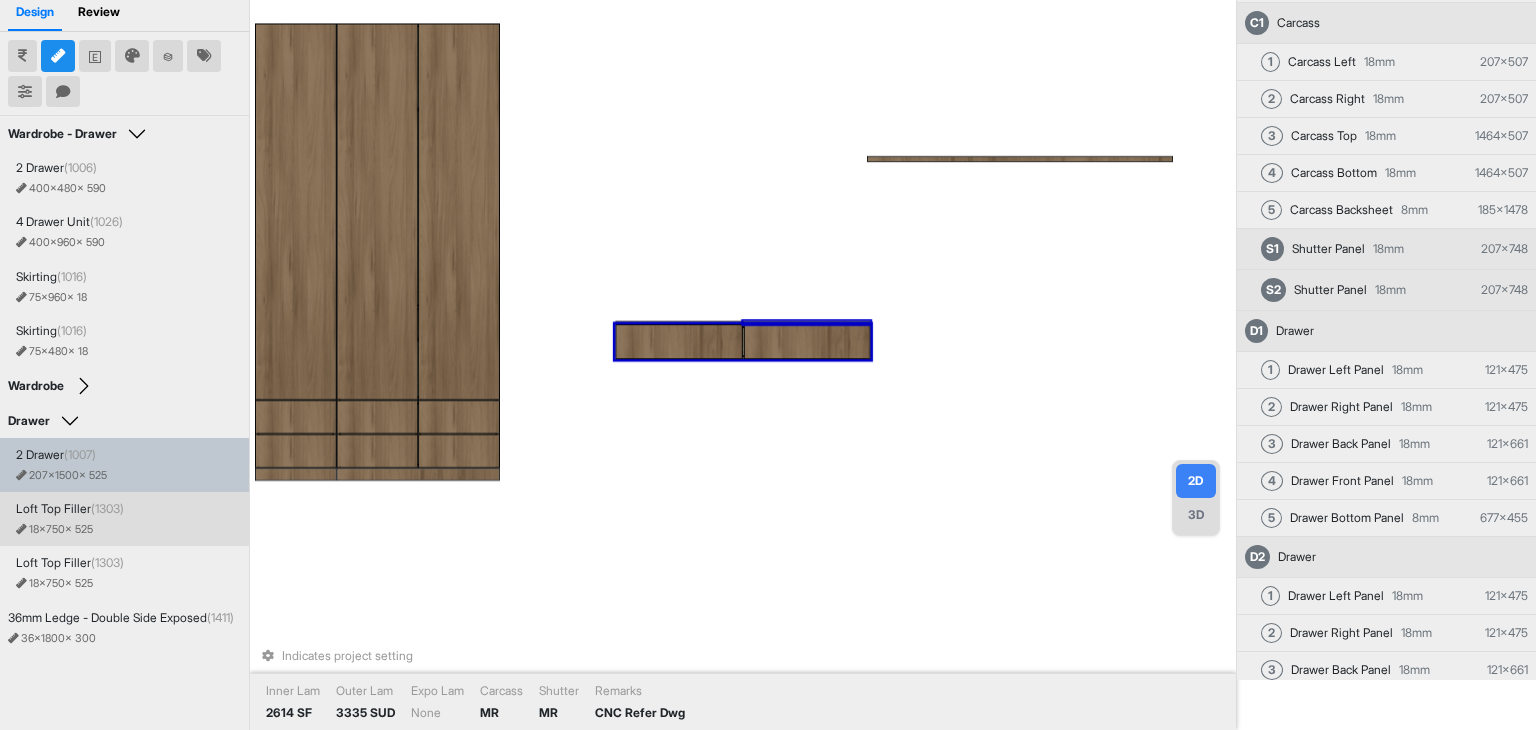 click on "(1303)" at bounding box center [107, 508] 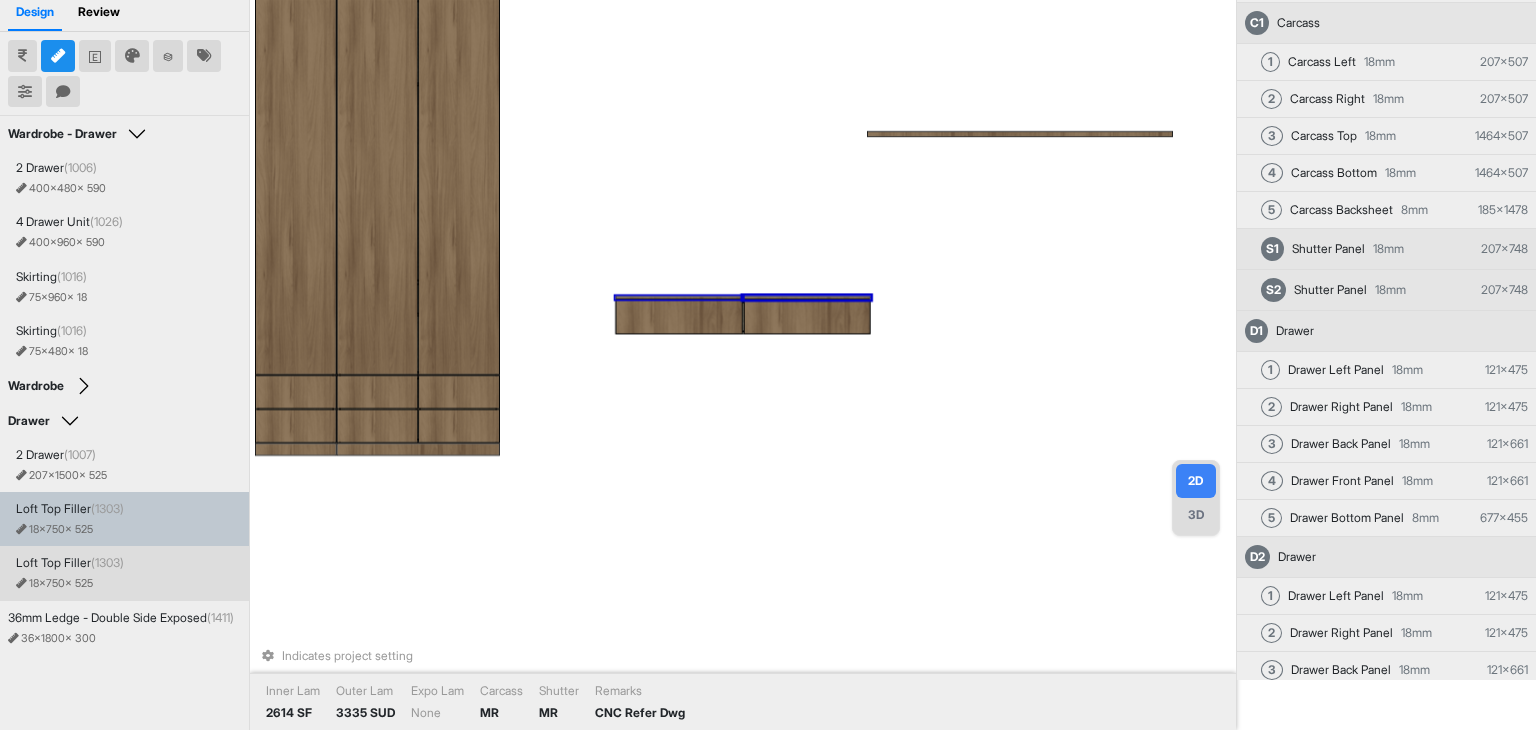click on "Loft Top Filler  (1303)" at bounding box center (70, 563) 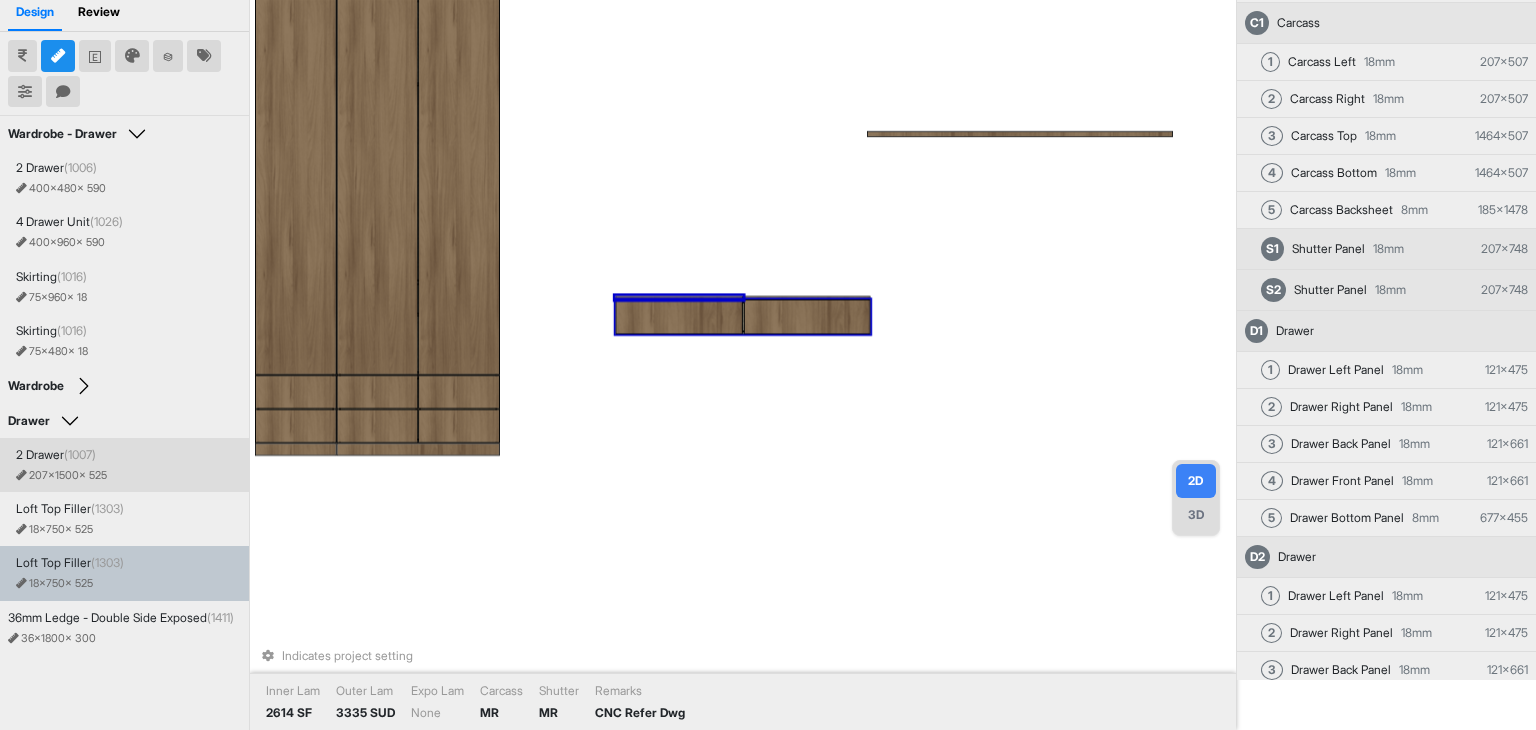 click on "2 Drawer  (1007)" at bounding box center (128, 455) 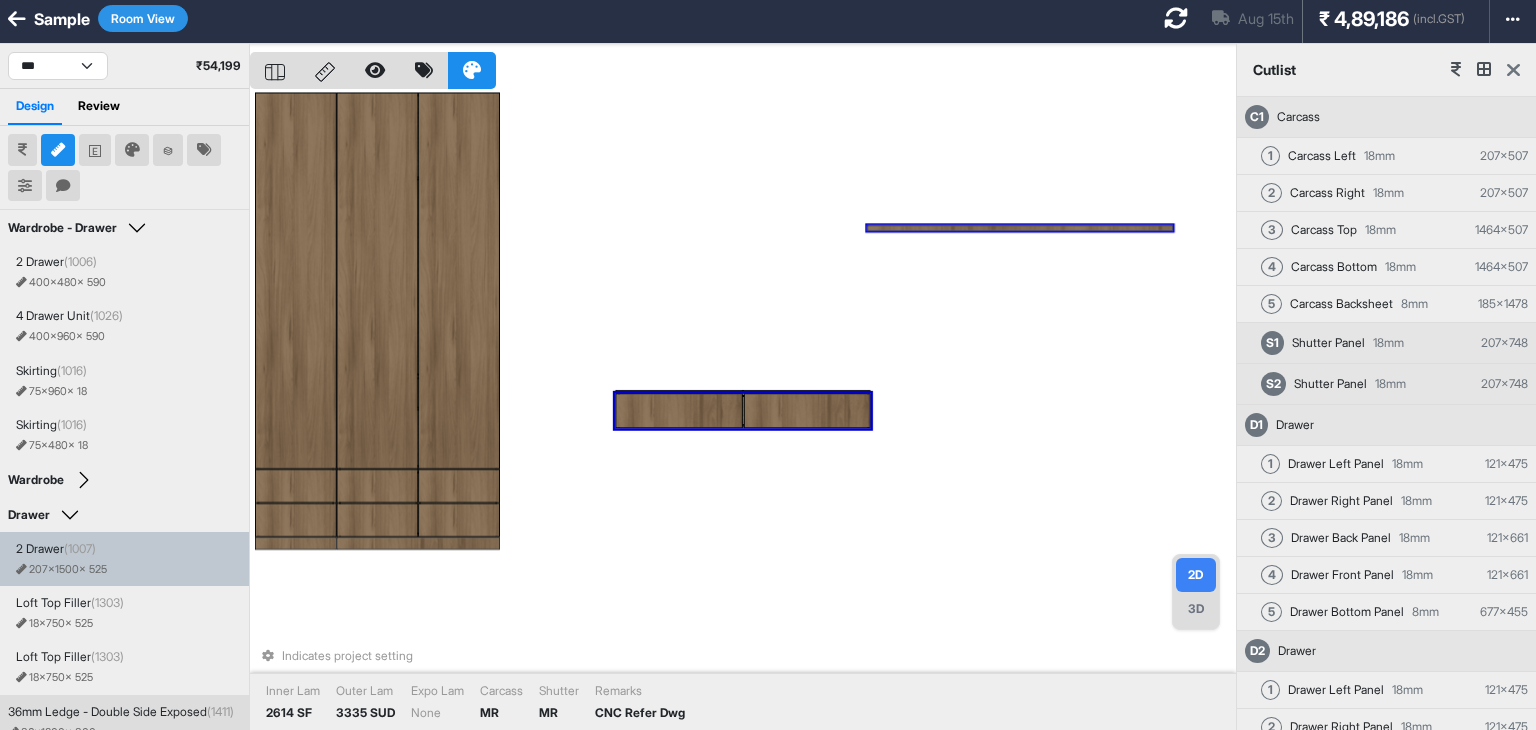 scroll, scrollTop: 0, scrollLeft: 0, axis: both 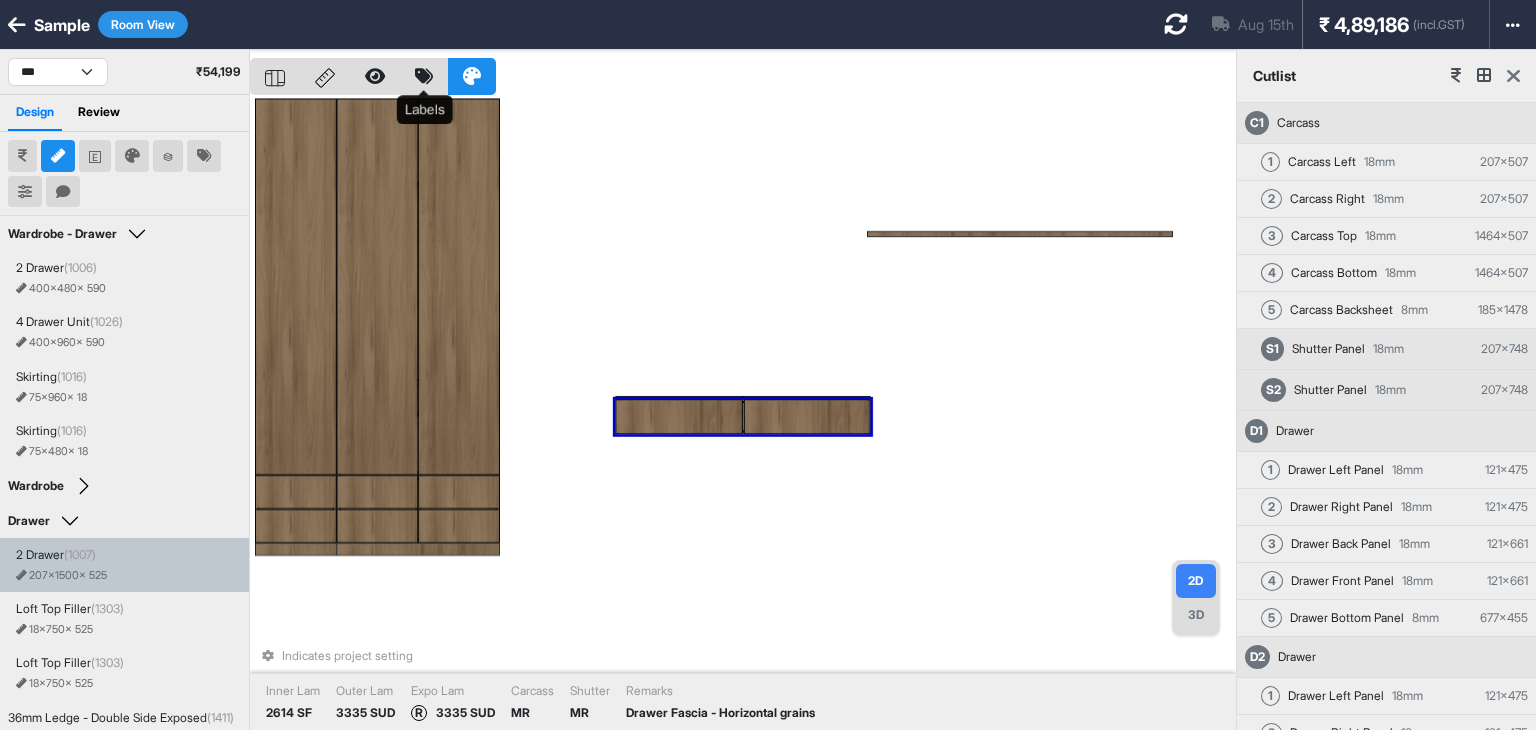 click at bounding box center [424, 76] 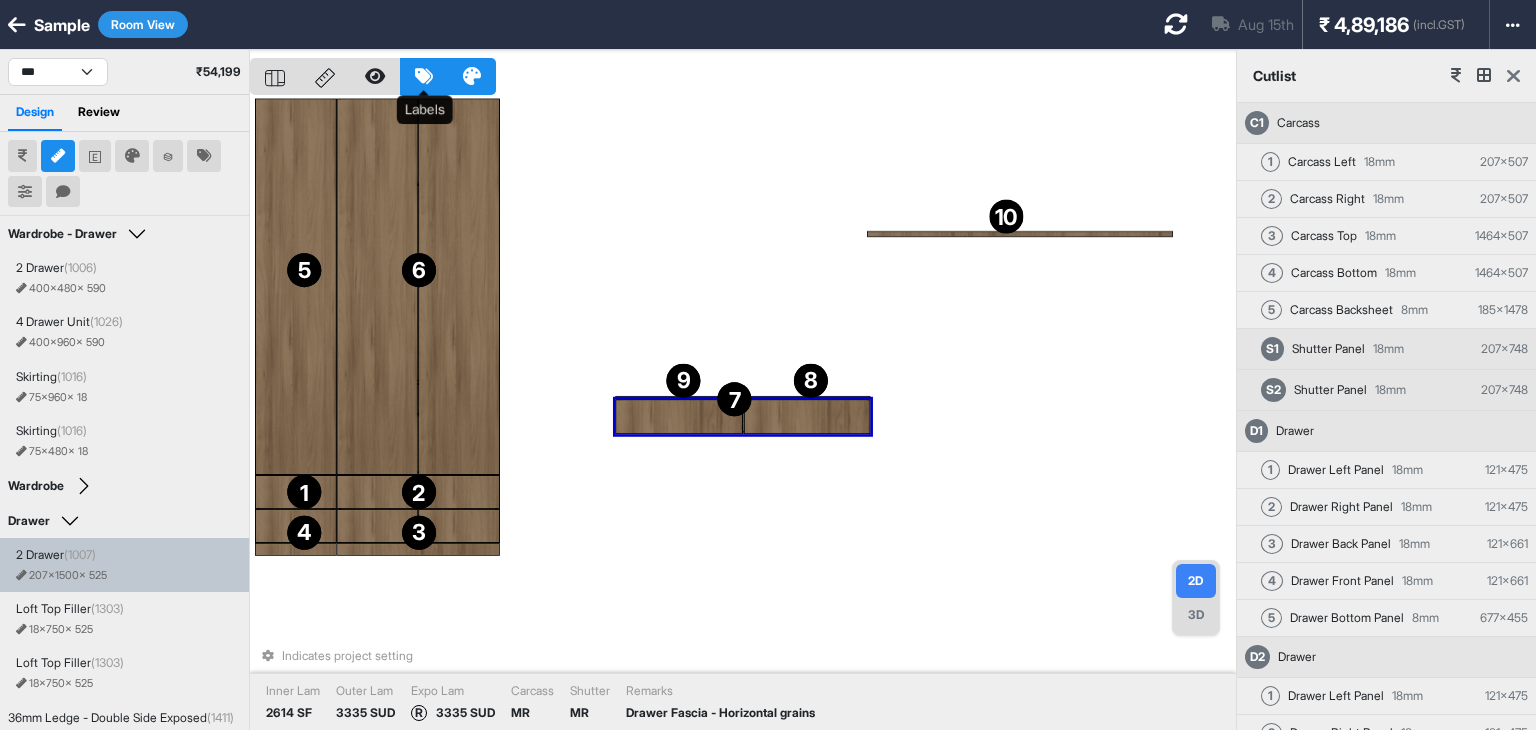 click at bounding box center (424, 76) 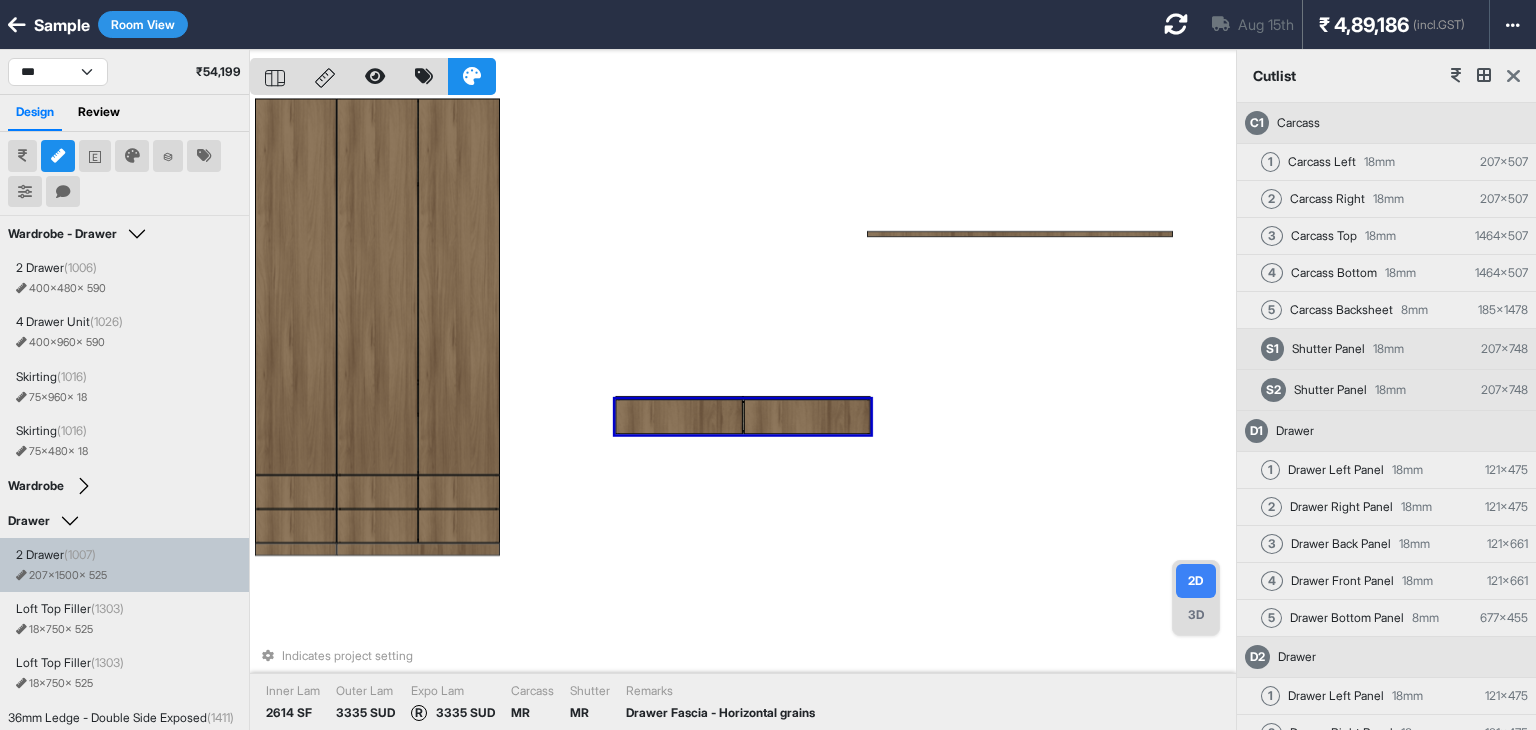 click on "Indicates project setting Inner Lam 2614 SF Outer Lam 3335 SUD Expo Lam R 3335 SUD Carcass MR Shutter MR Remarks Drawer Fascia  - Horizontal grains" at bounding box center (743, 415) 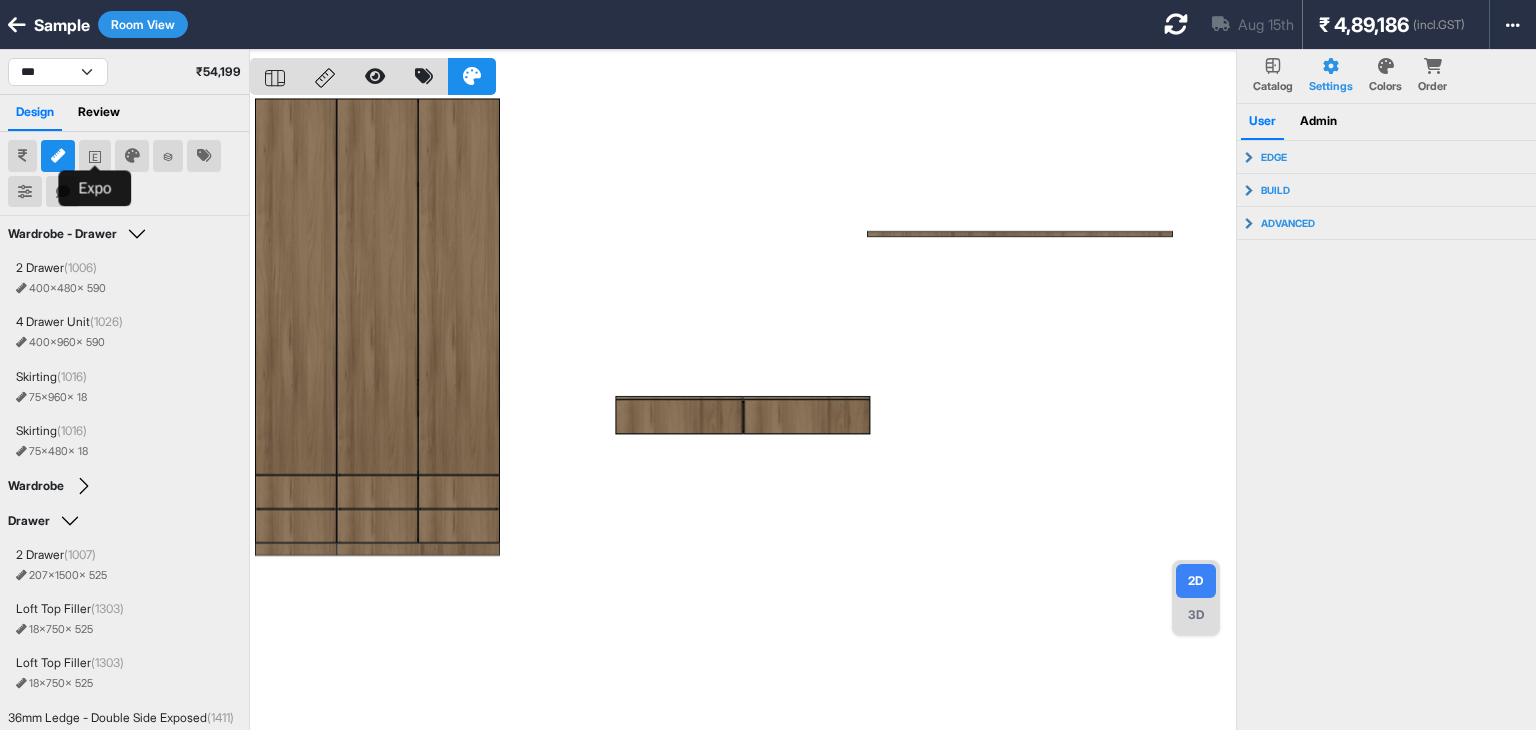 click at bounding box center [95, 156] 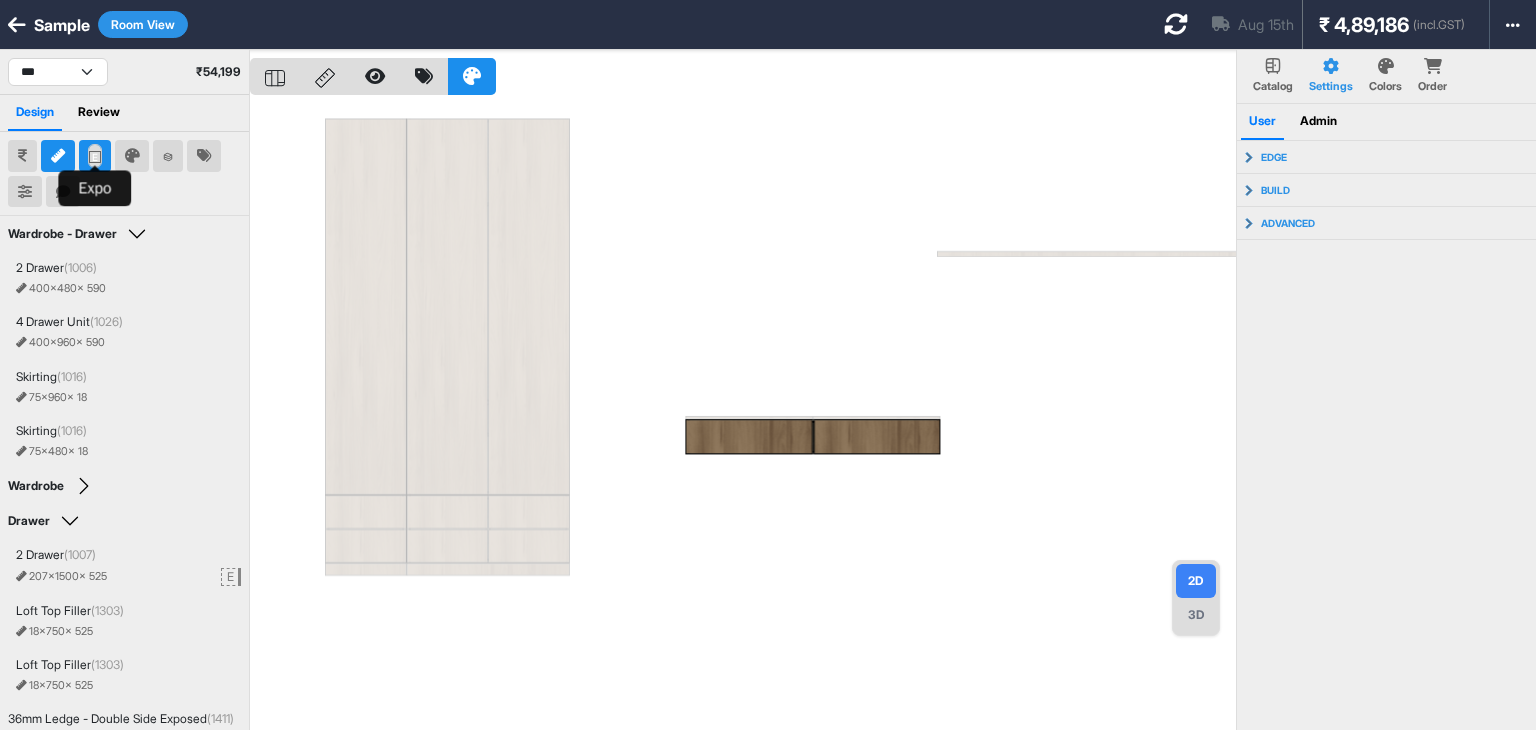 click at bounding box center (95, 156) 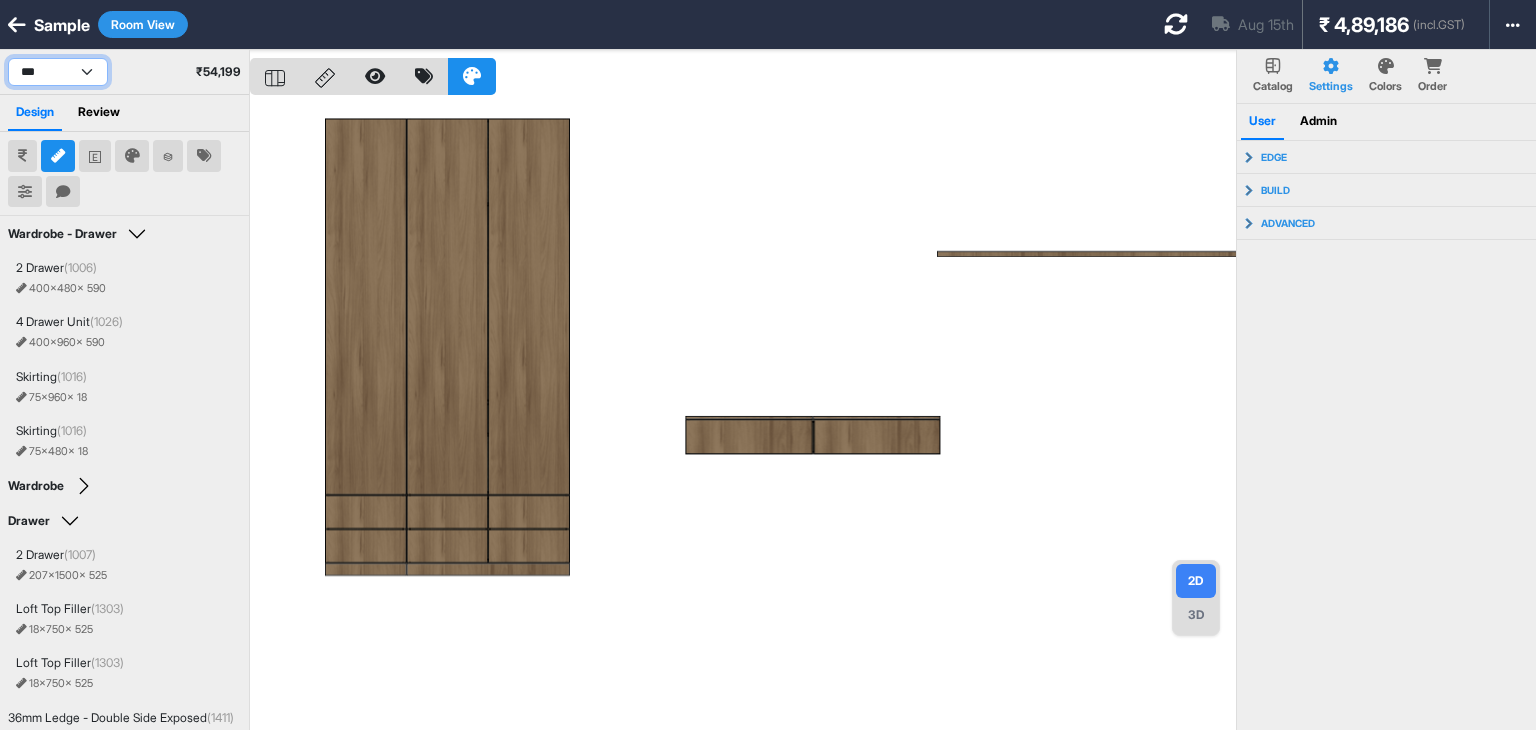 click on "**********" at bounding box center (58, 72) 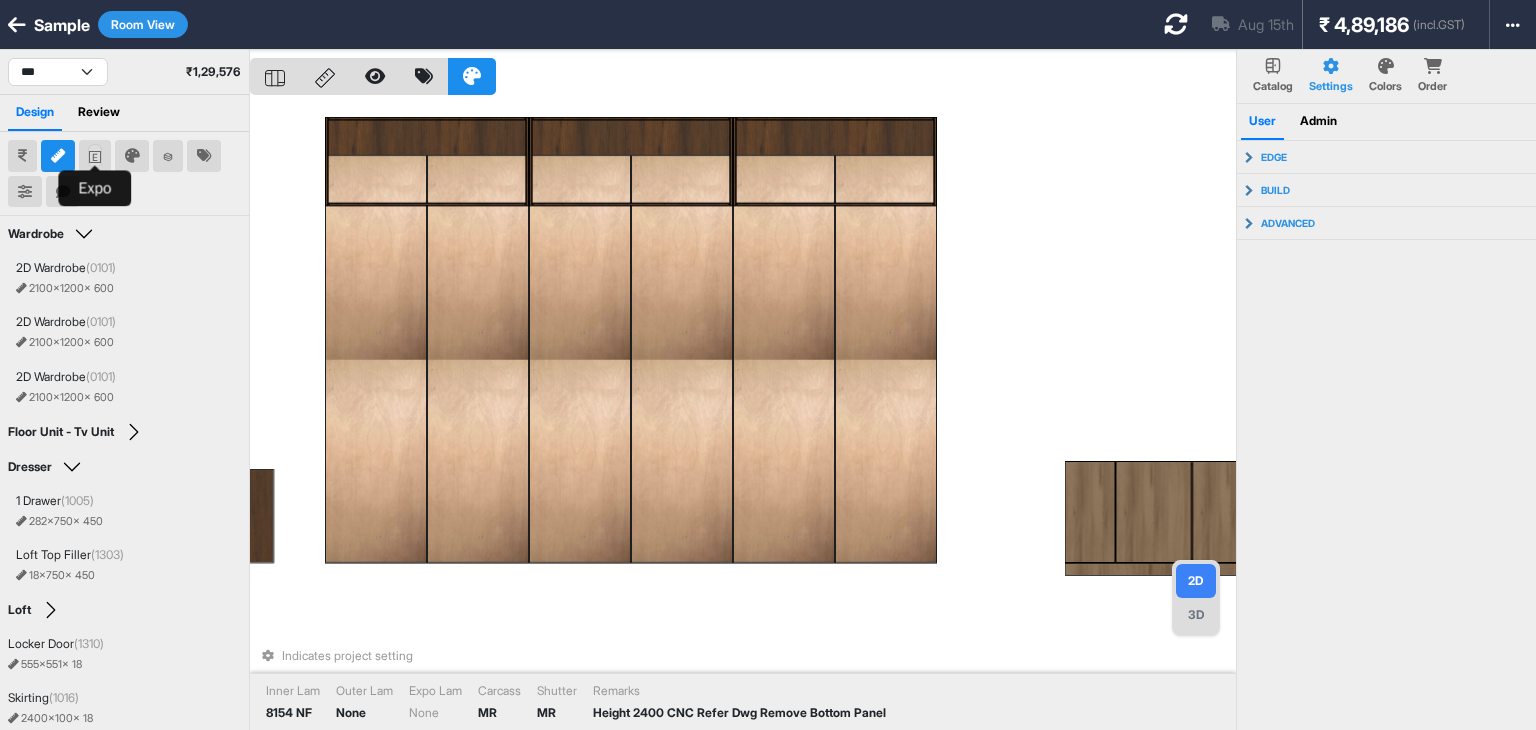 click 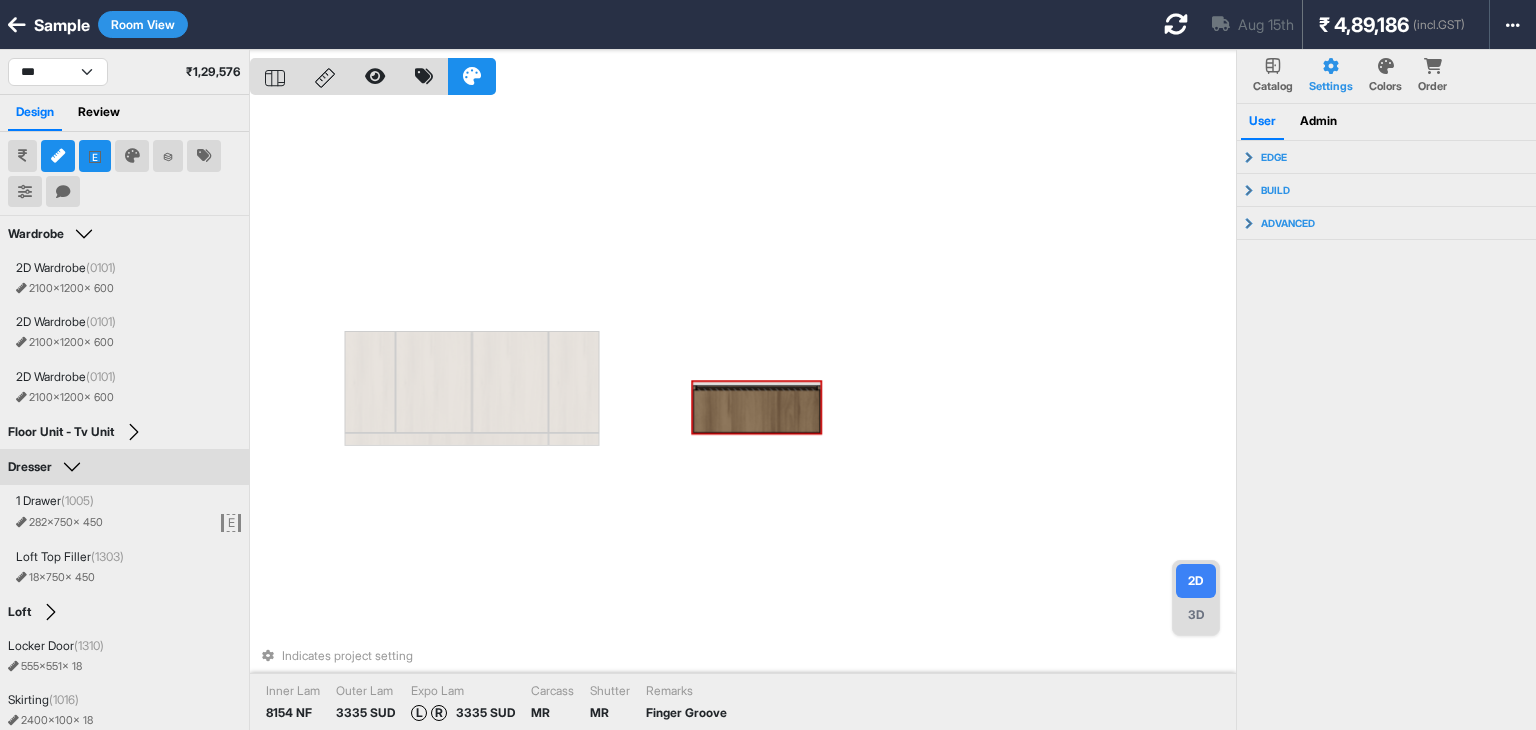 click at bounding box center [756, 411] 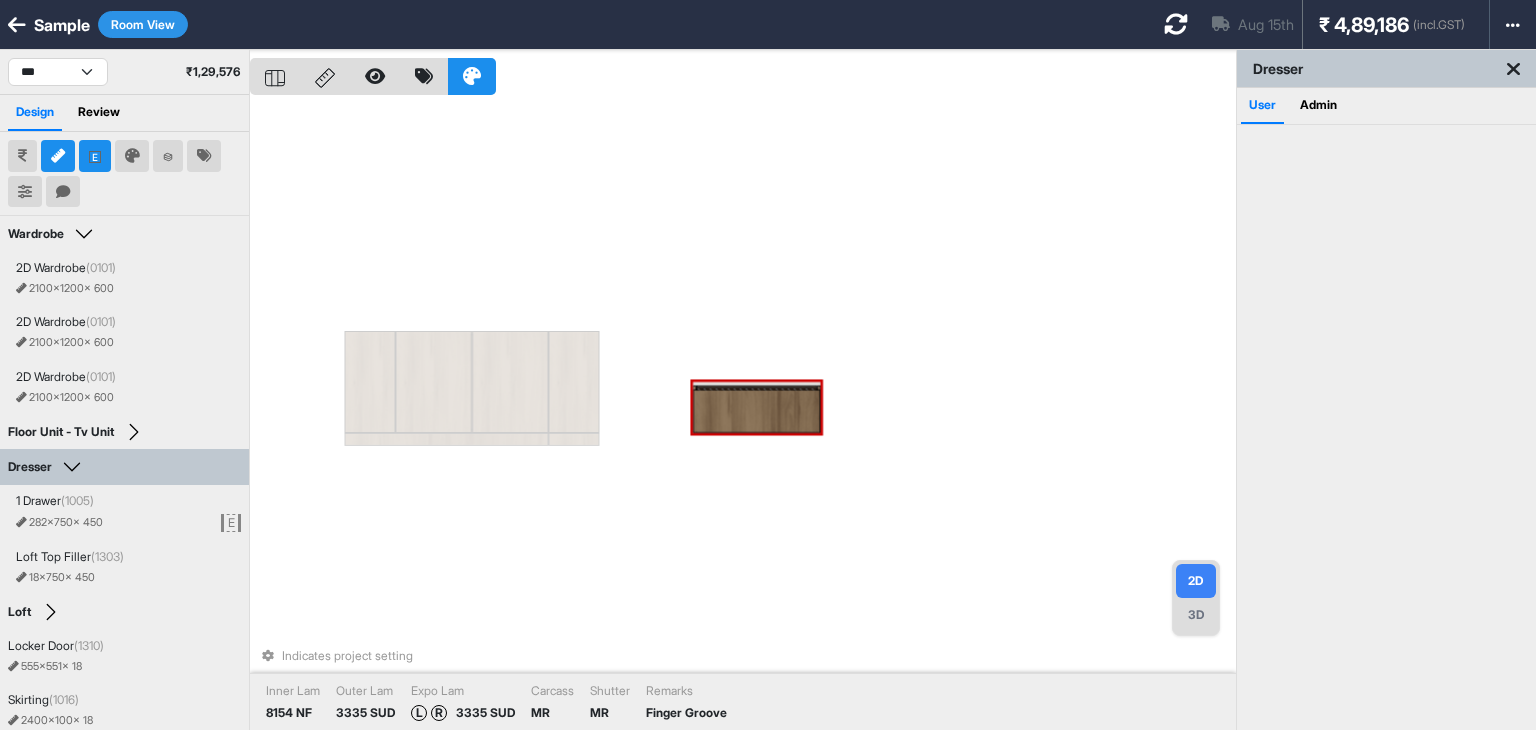click at bounding box center [756, 411] 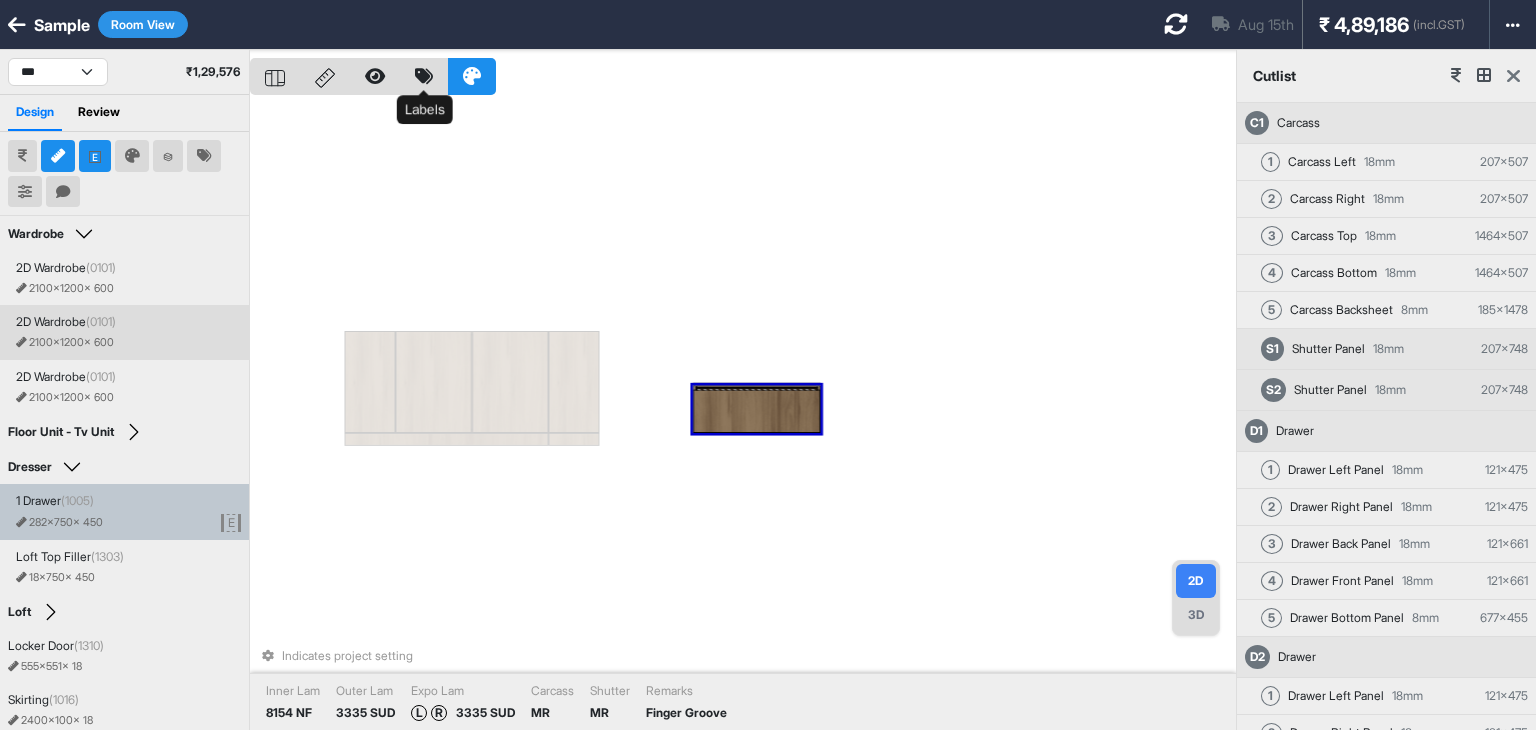 click at bounding box center (424, 76) 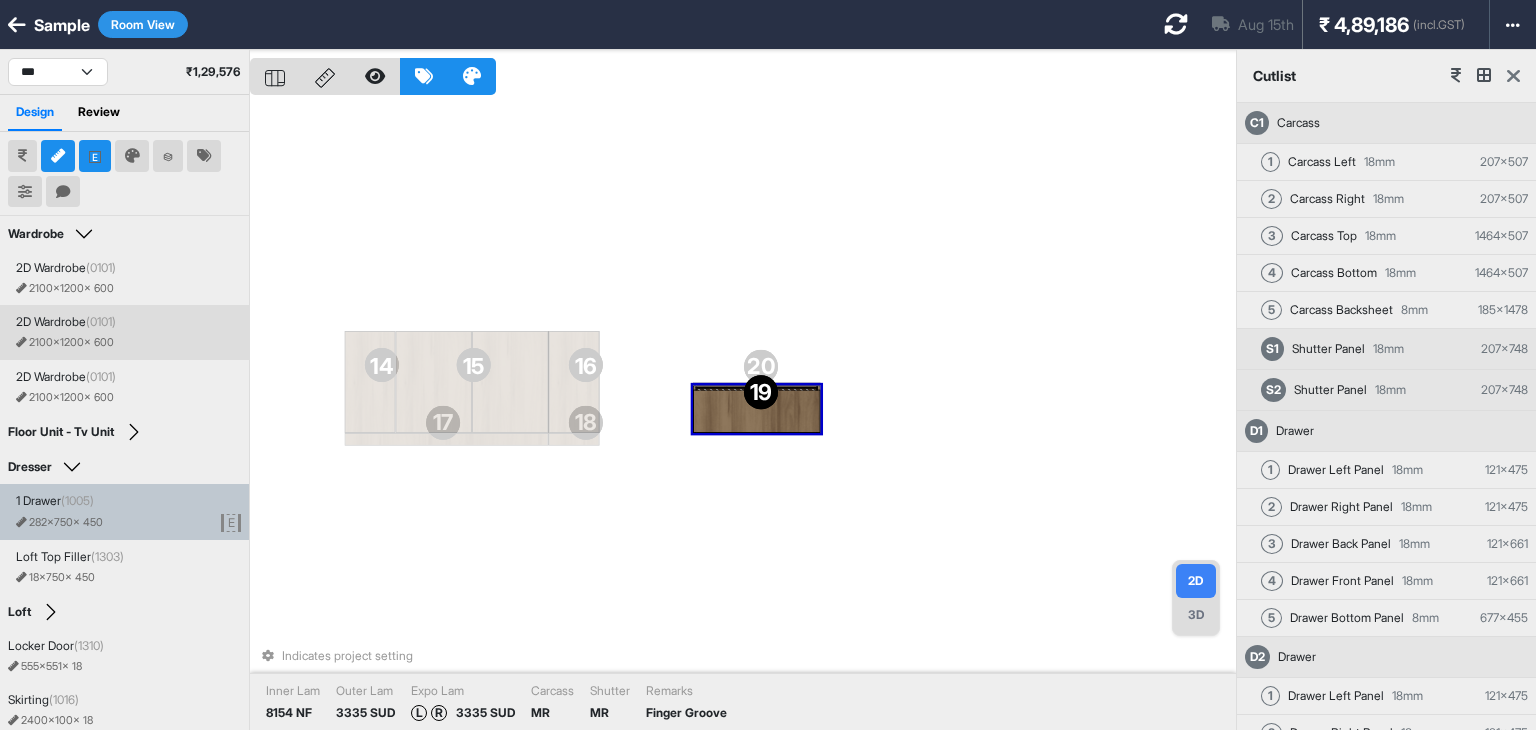 click at bounding box center [1513, 76] 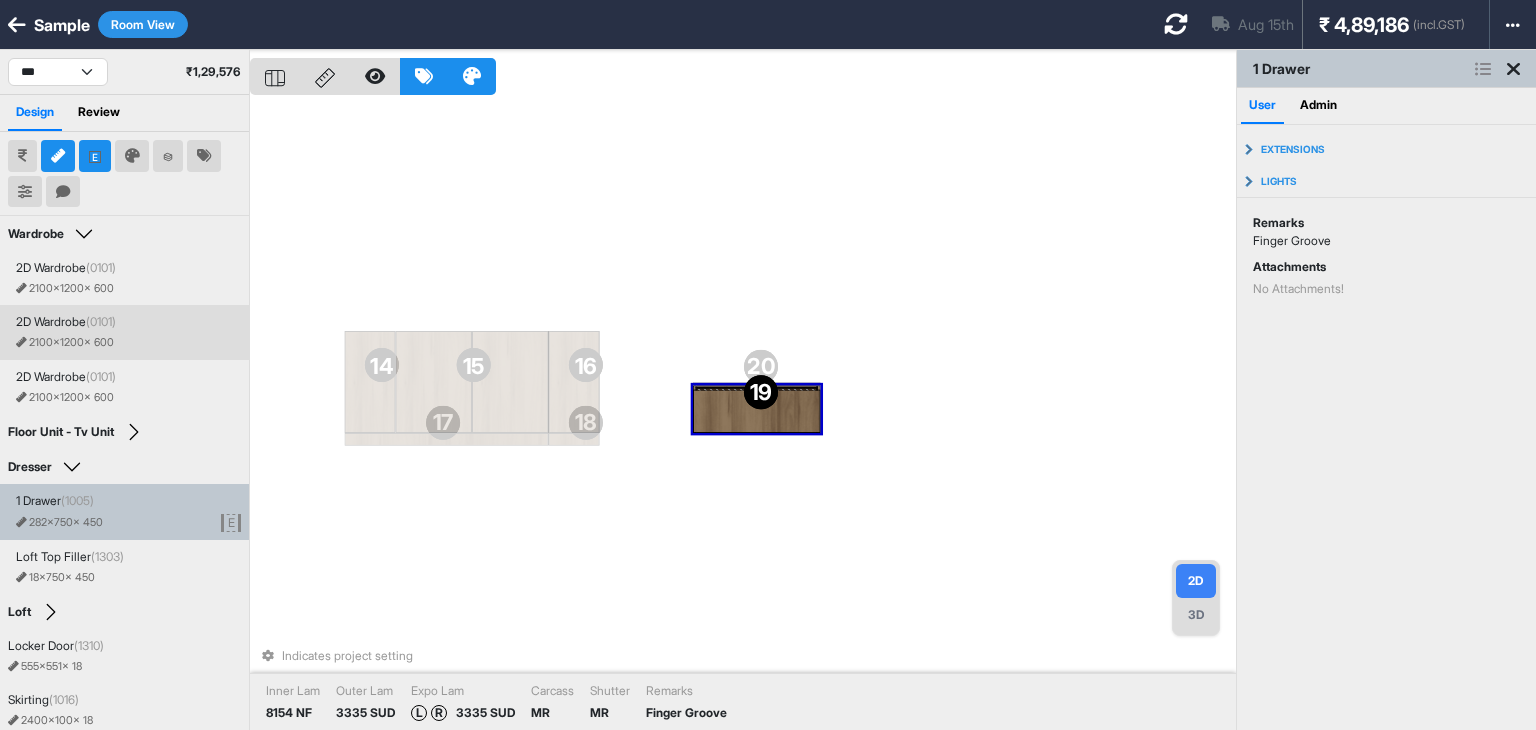 click on "11 11 12 12 13 13 14 14 15 15 16 16 17 17 18 18 19 19 20 20 21 21 22 22 23 23 24 24 26 26 27 27 28 28 25 25 Indicates project setting Inner Lam 8154 NF Outer Lam 3335 SUD Expo Lam L R 3335 SUD Carcass MR Shutter MR Remarks Finger Groove" at bounding box center (743, 415) 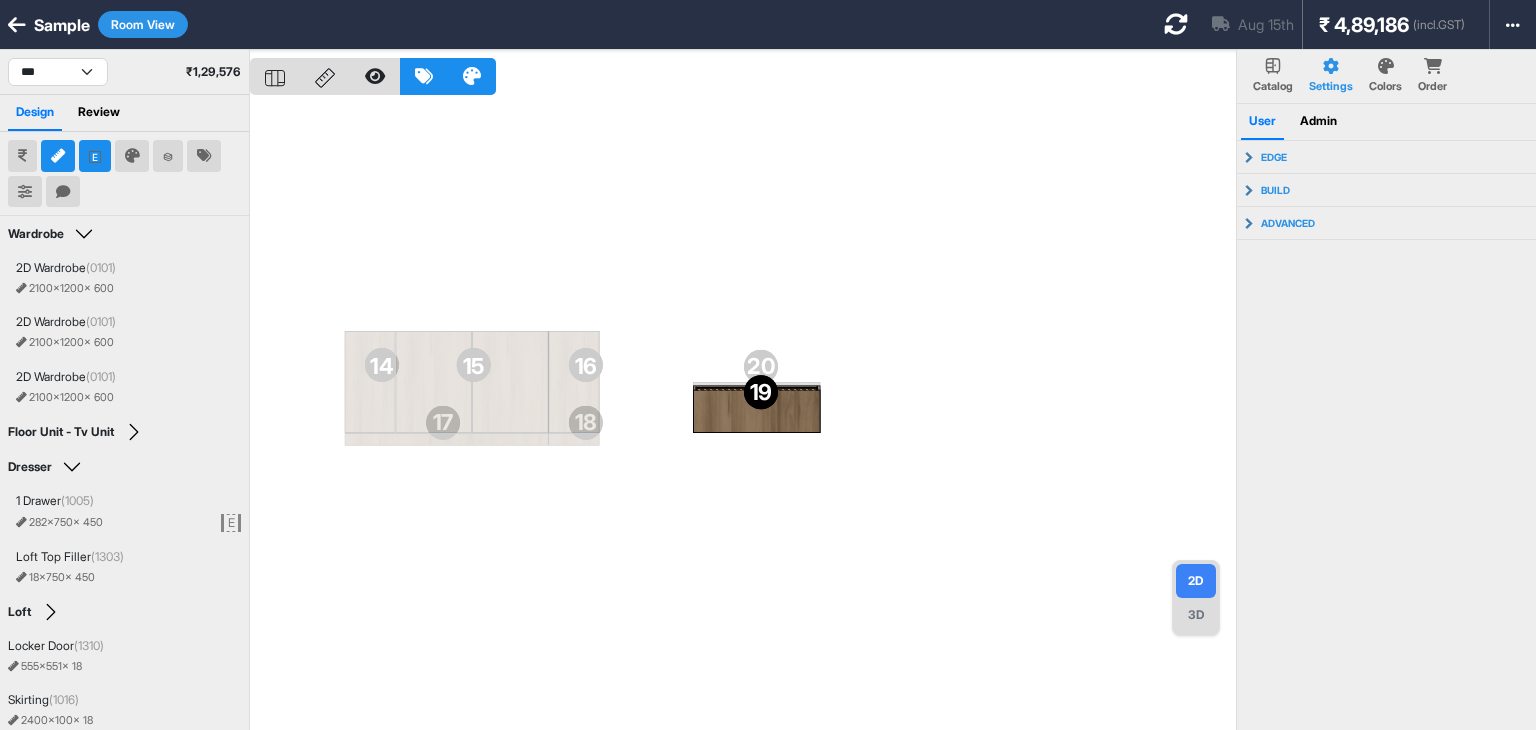 click at bounding box center (95, 156) 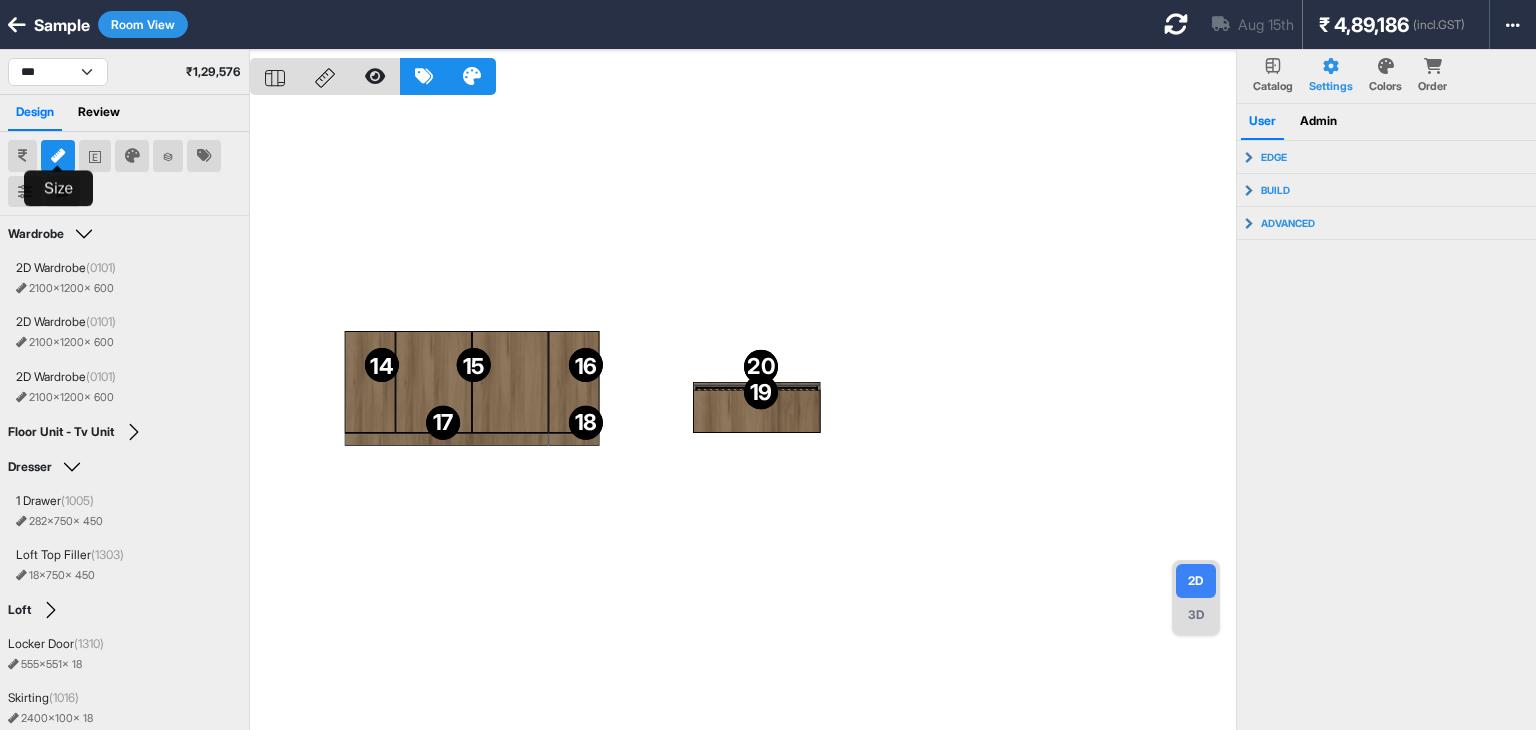 click at bounding box center [58, 156] 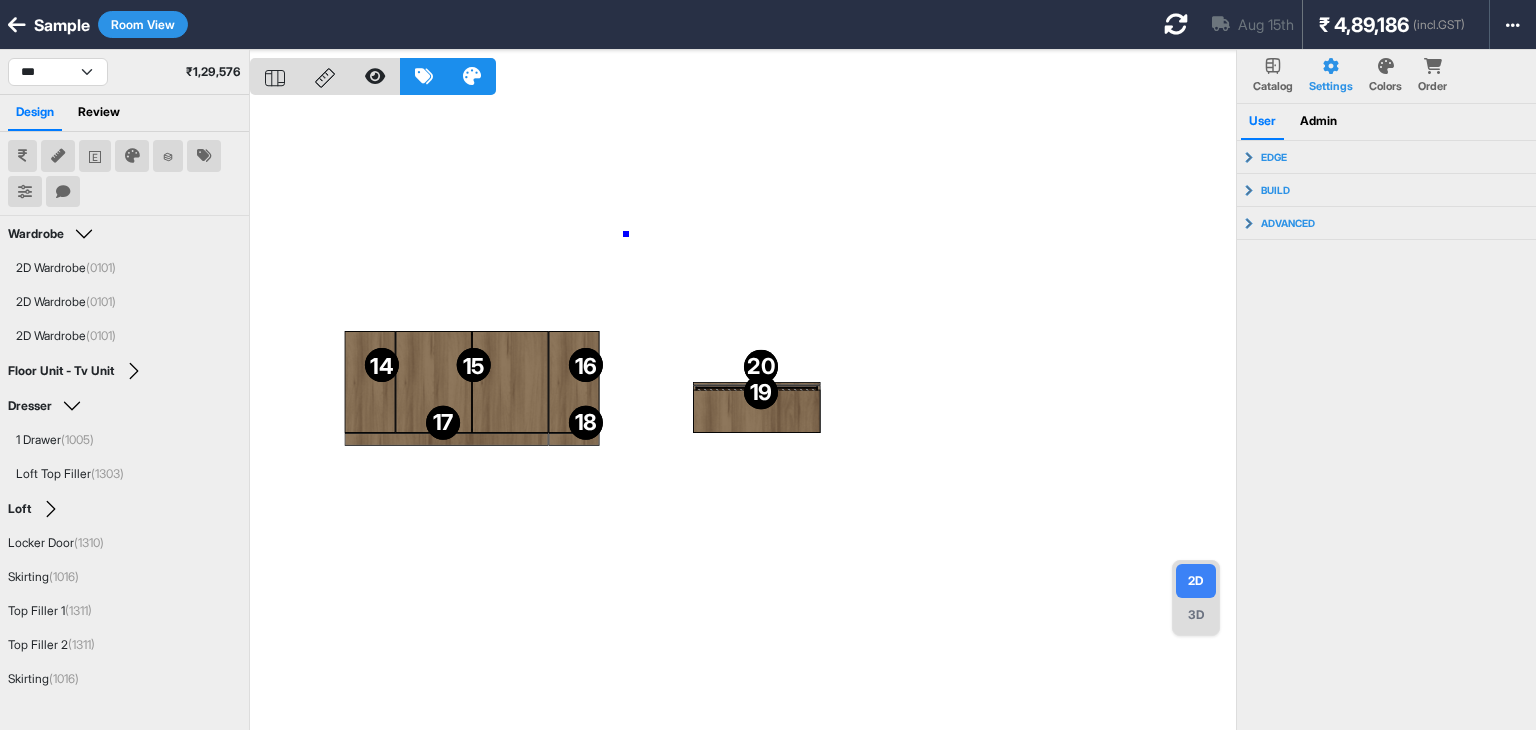 click on "11 11 12 12 13 13 14 14 15 15 16 16 17 17 18 18 19 19 20 20 21 21 22 22 23 23 24 24 26 26 27 27 28 28 25 25" at bounding box center [743, 415] 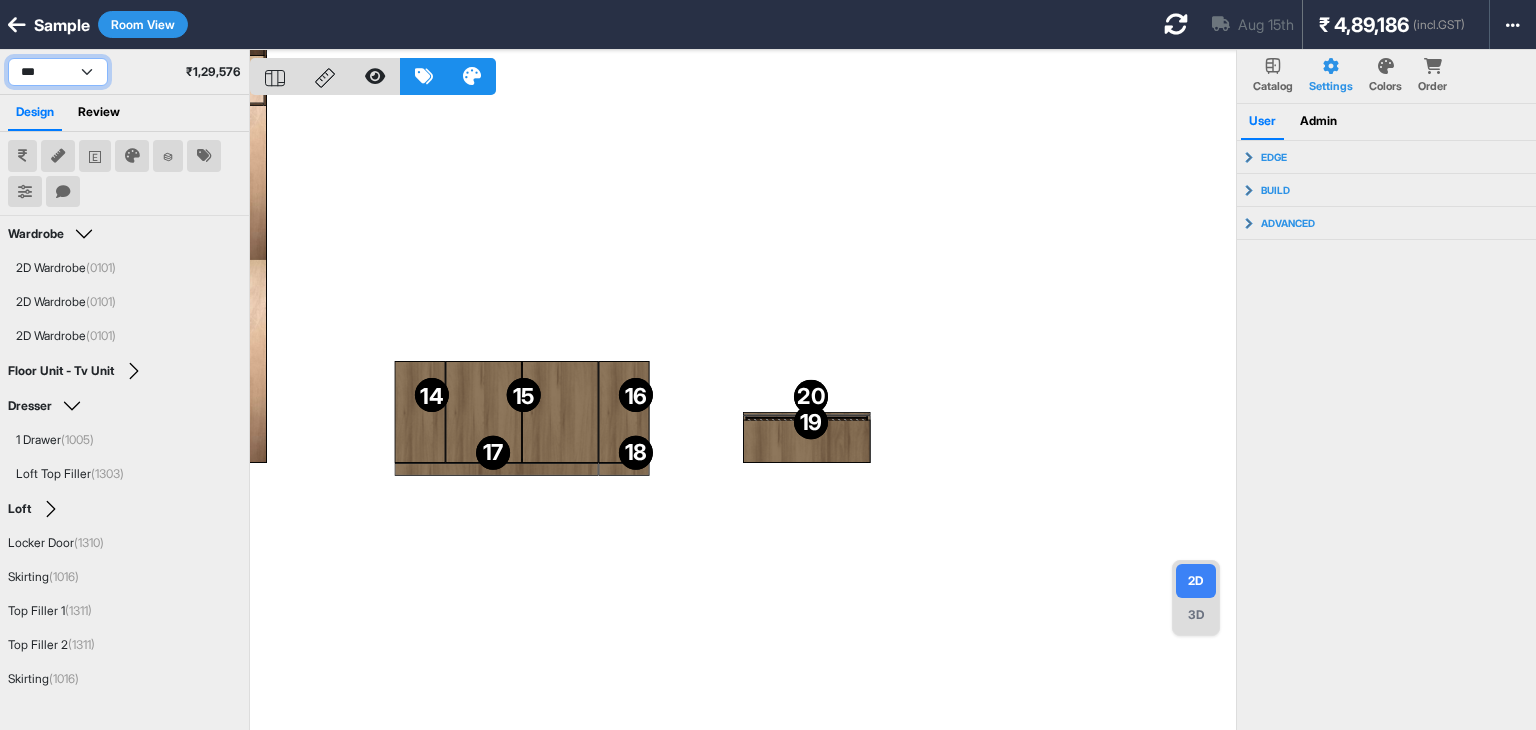 click on "**********" at bounding box center (58, 72) 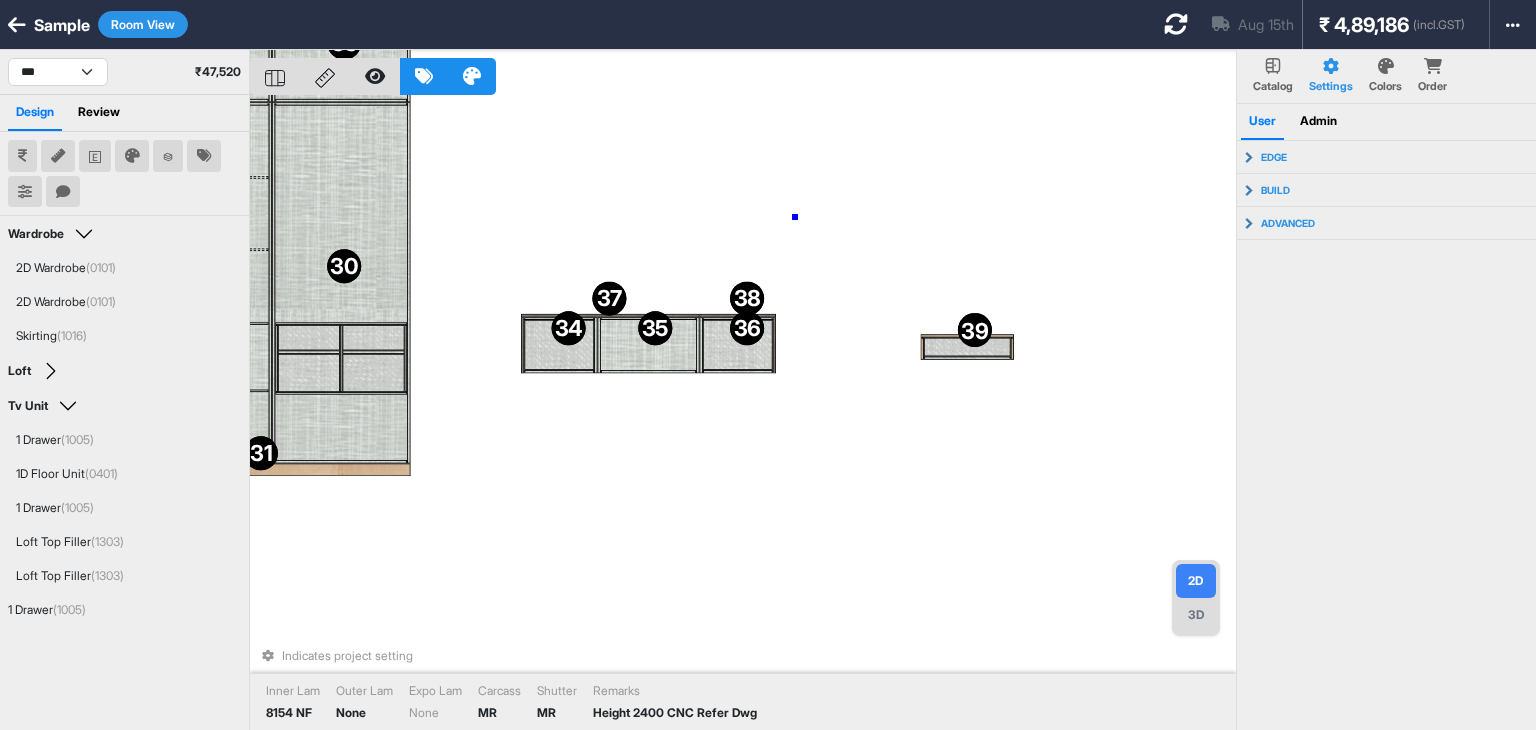 click on "29 29 30 30 31 31 32 32 33 33 34 34 35 35 36 36 37 37 38 38 39 39 Indicates project setting Inner Lam 8154 NF Outer Lam None Expo Lam None Carcass MR Shutter MR Remarks Height 2400
CNC Refer Dwg" at bounding box center (743, 415) 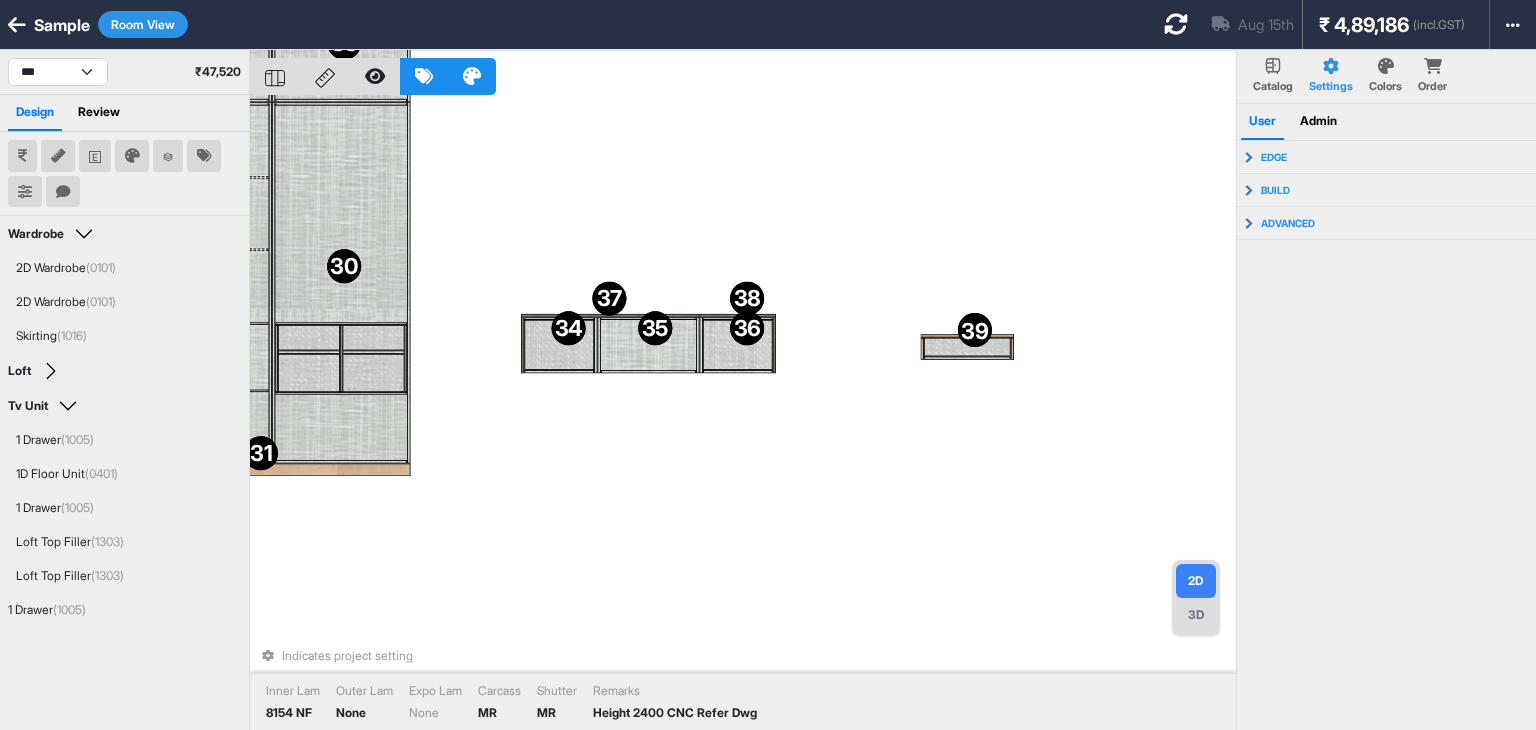 click on "3D" at bounding box center (1196, 615) 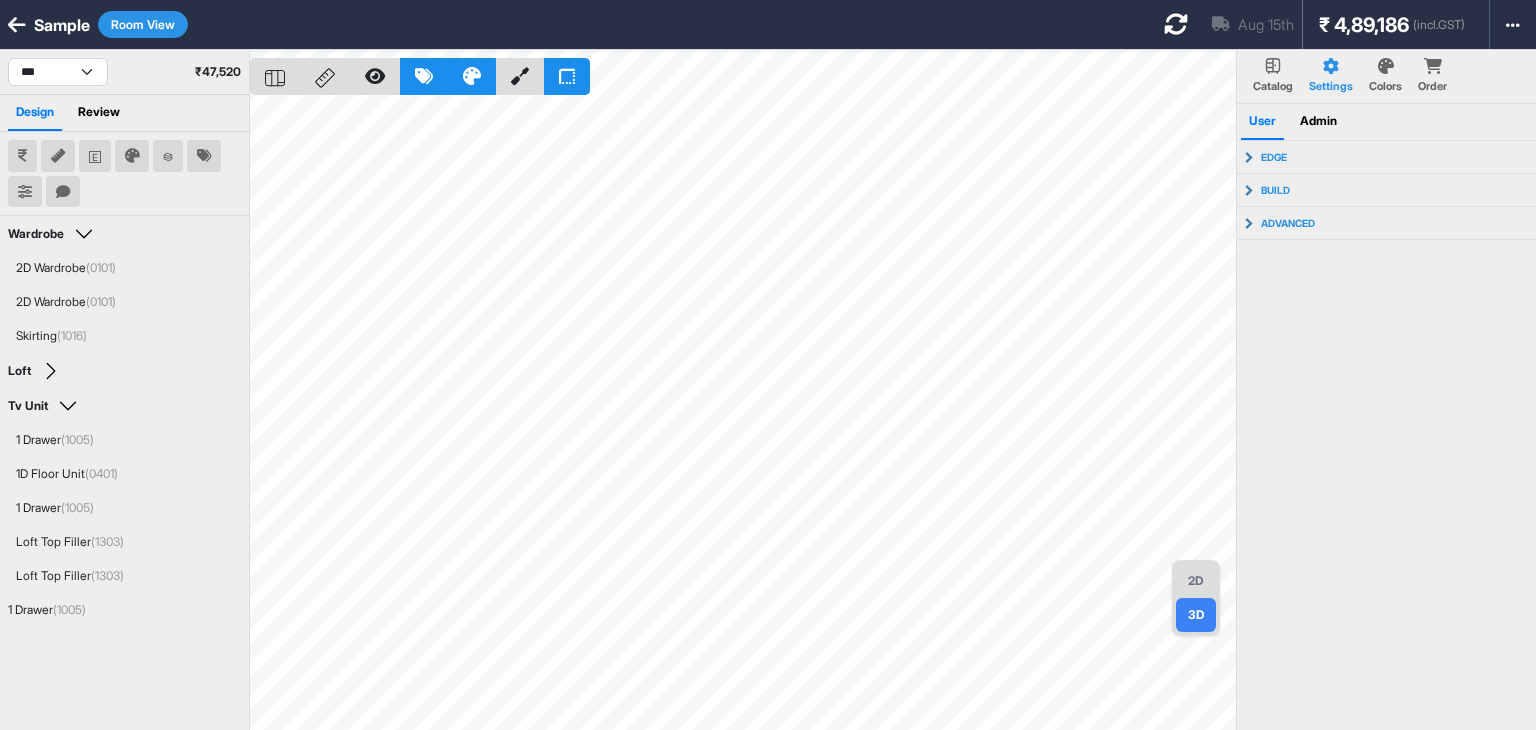 click on "2D" at bounding box center [1196, 581] 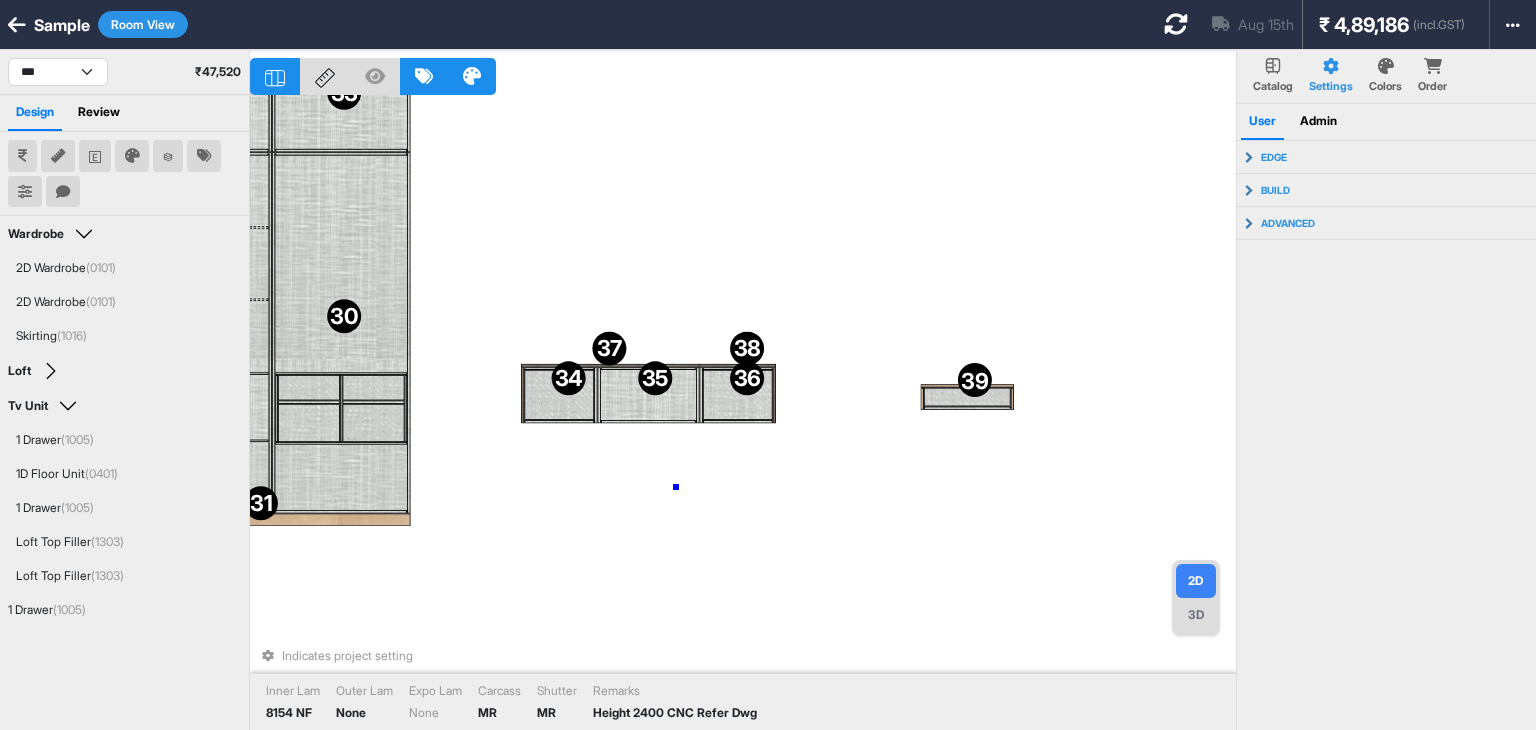 click on "29 30 31 32 33 34 35 36 37 38 39 Indicates project setting Inner Lam 8154 NF Outer Lam None Expo Lam None Carcass MR Shutter MR Remarks Height 2400
CNC Refer Dwg" at bounding box center (743, 415) 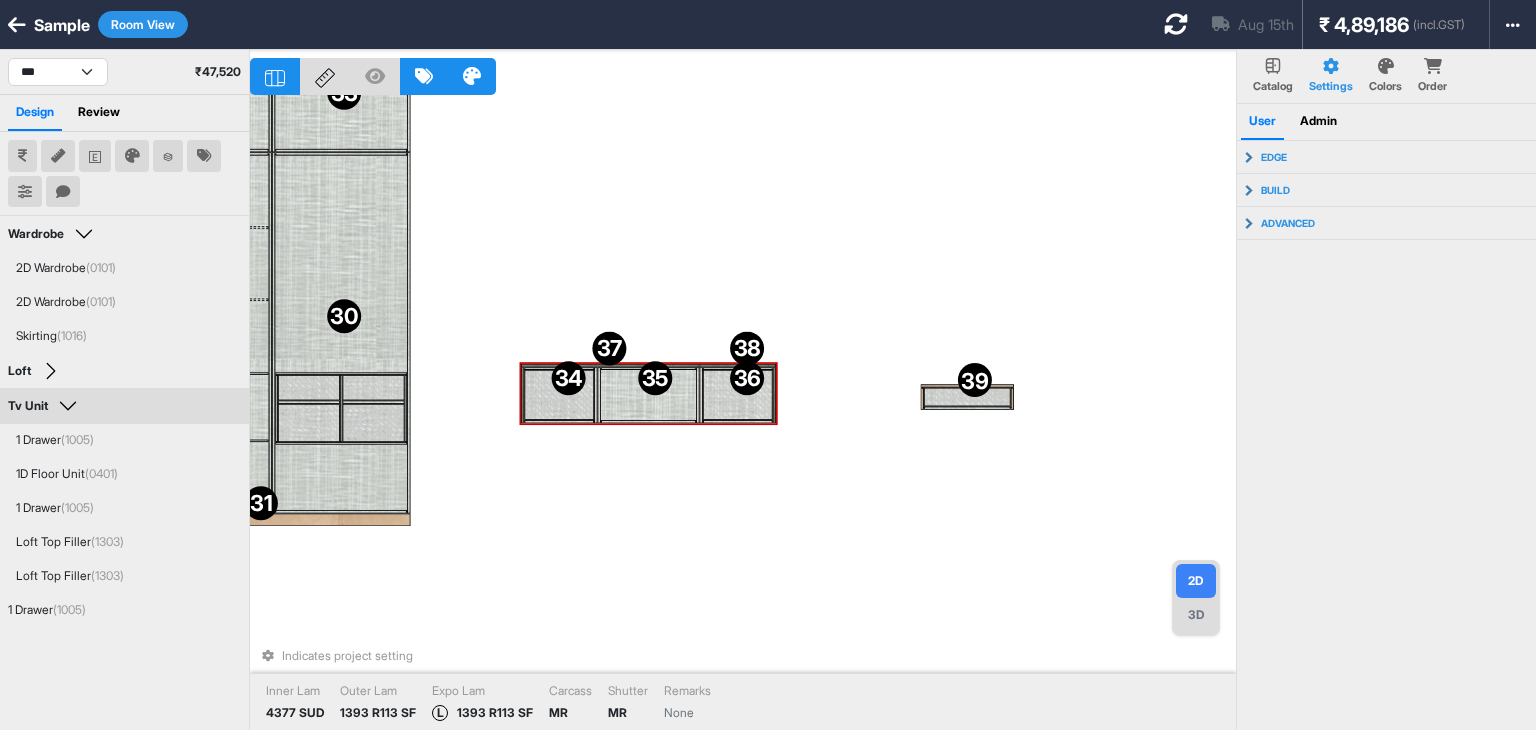 click at bounding box center [559, 395] 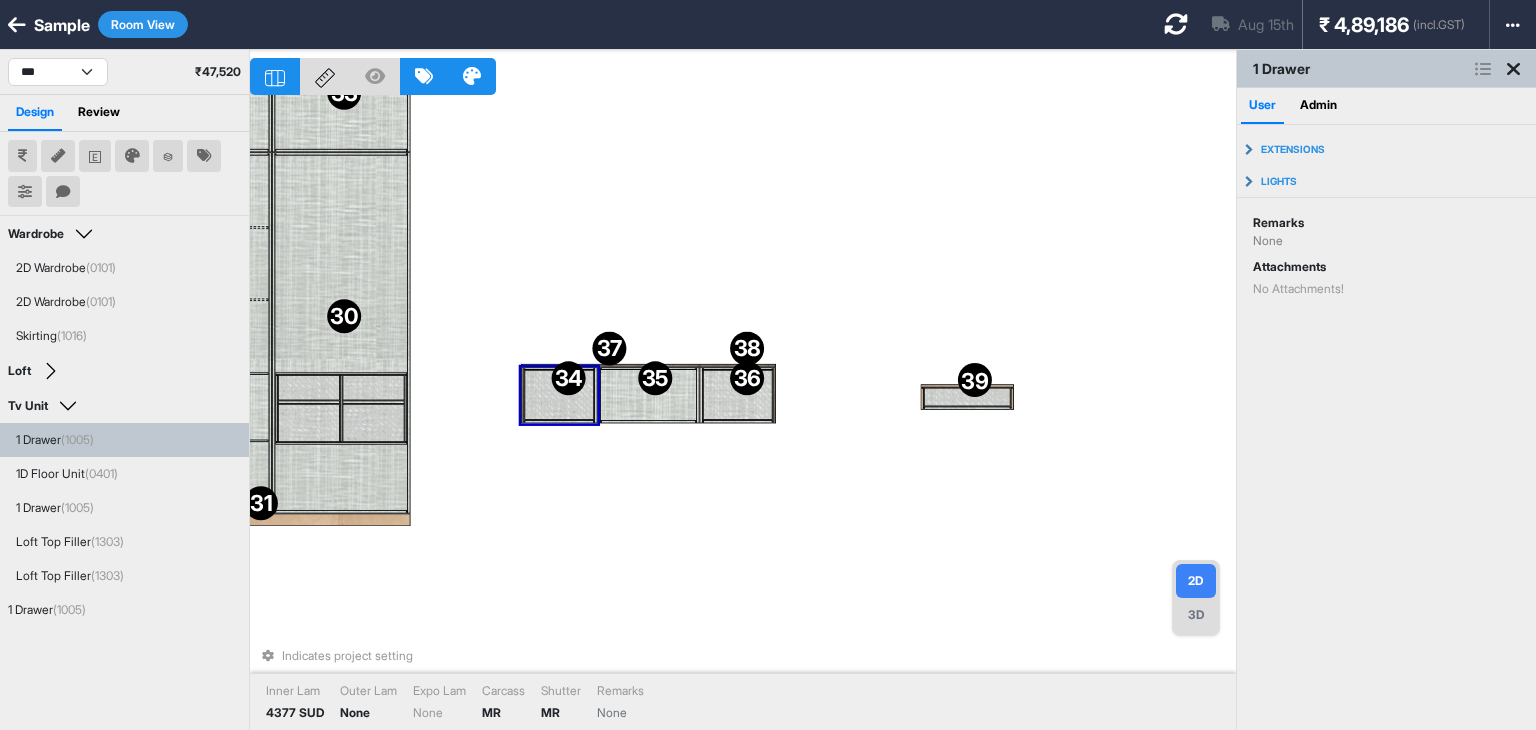 click at bounding box center (58, 156) 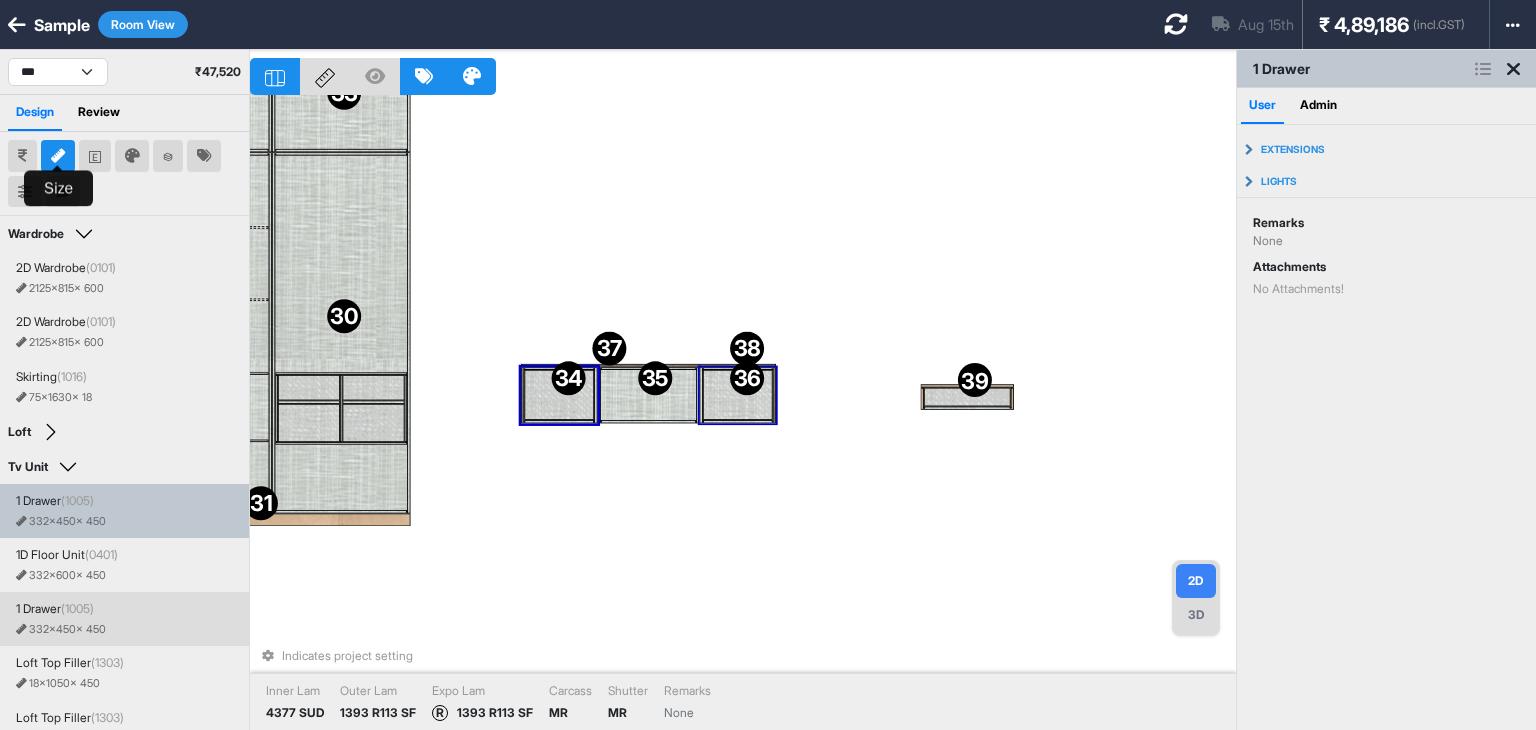 click at bounding box center [737, 395] 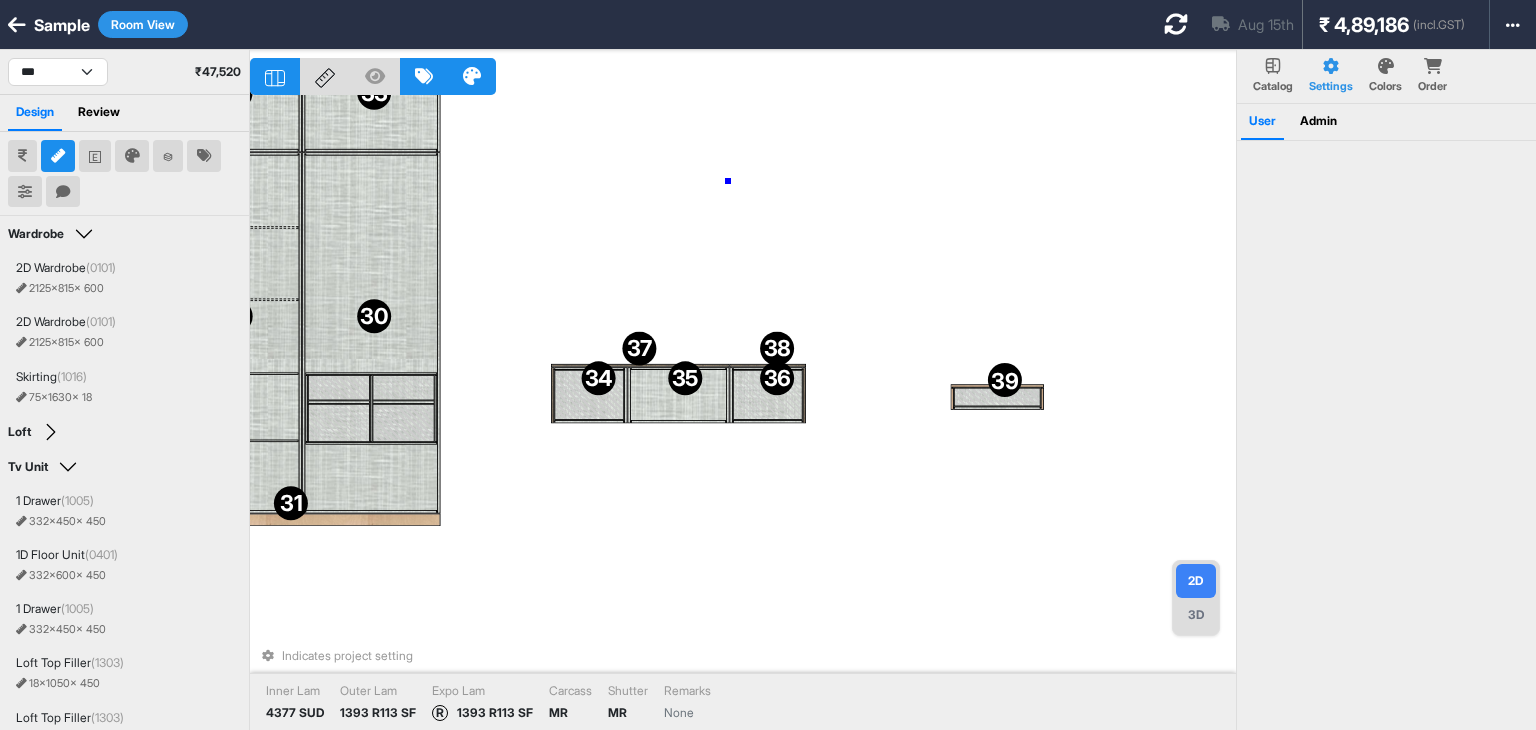 click on "29 30 31 32 33 34 35 36 37 38 39 Indicates project setting Inner Lam 4377 SUD Outer Lam 1393 R113 SF Expo Lam R 1393 R113 SF Carcass MR Shutter MR Remarks None" at bounding box center (743, 415) 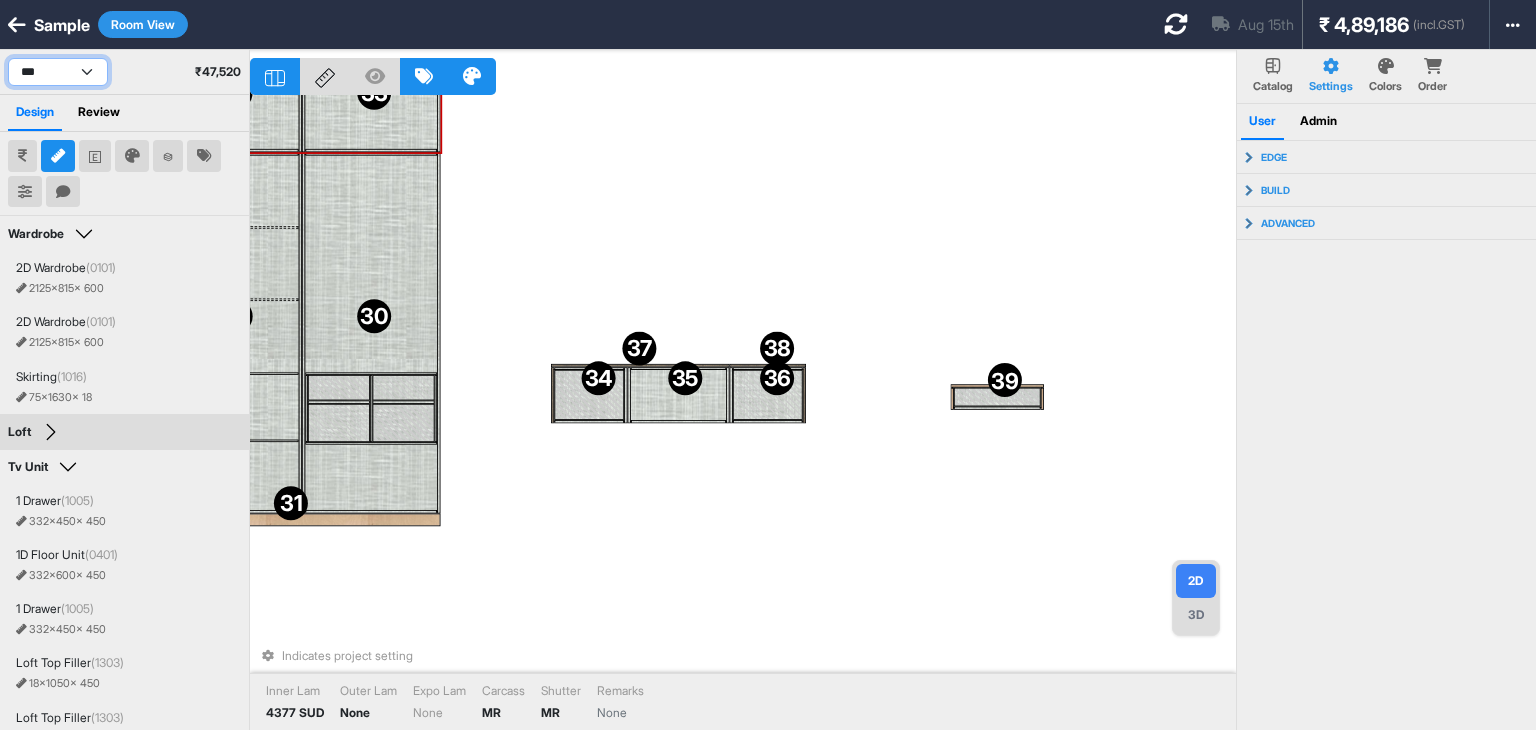 click on "**********" at bounding box center [58, 72] 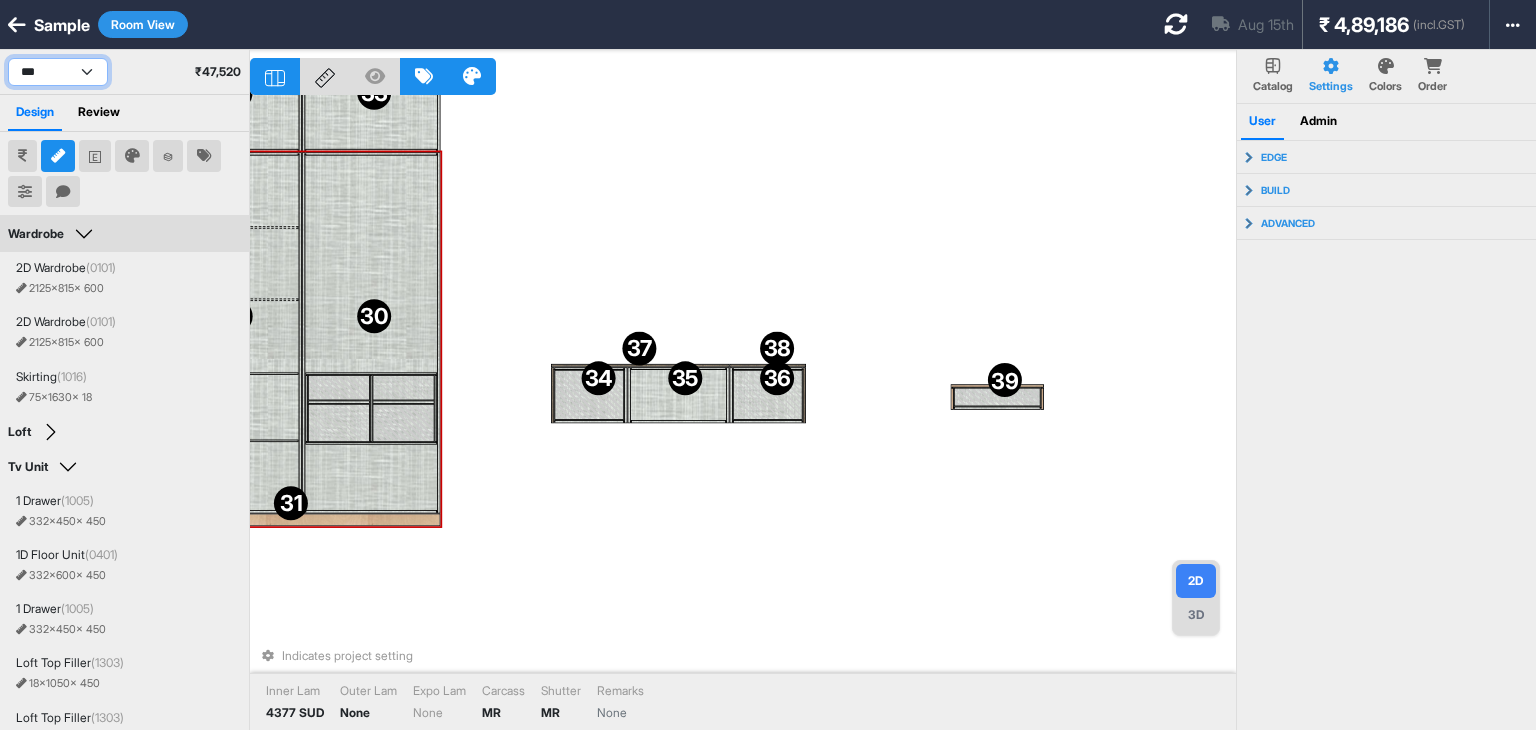 select on "****" 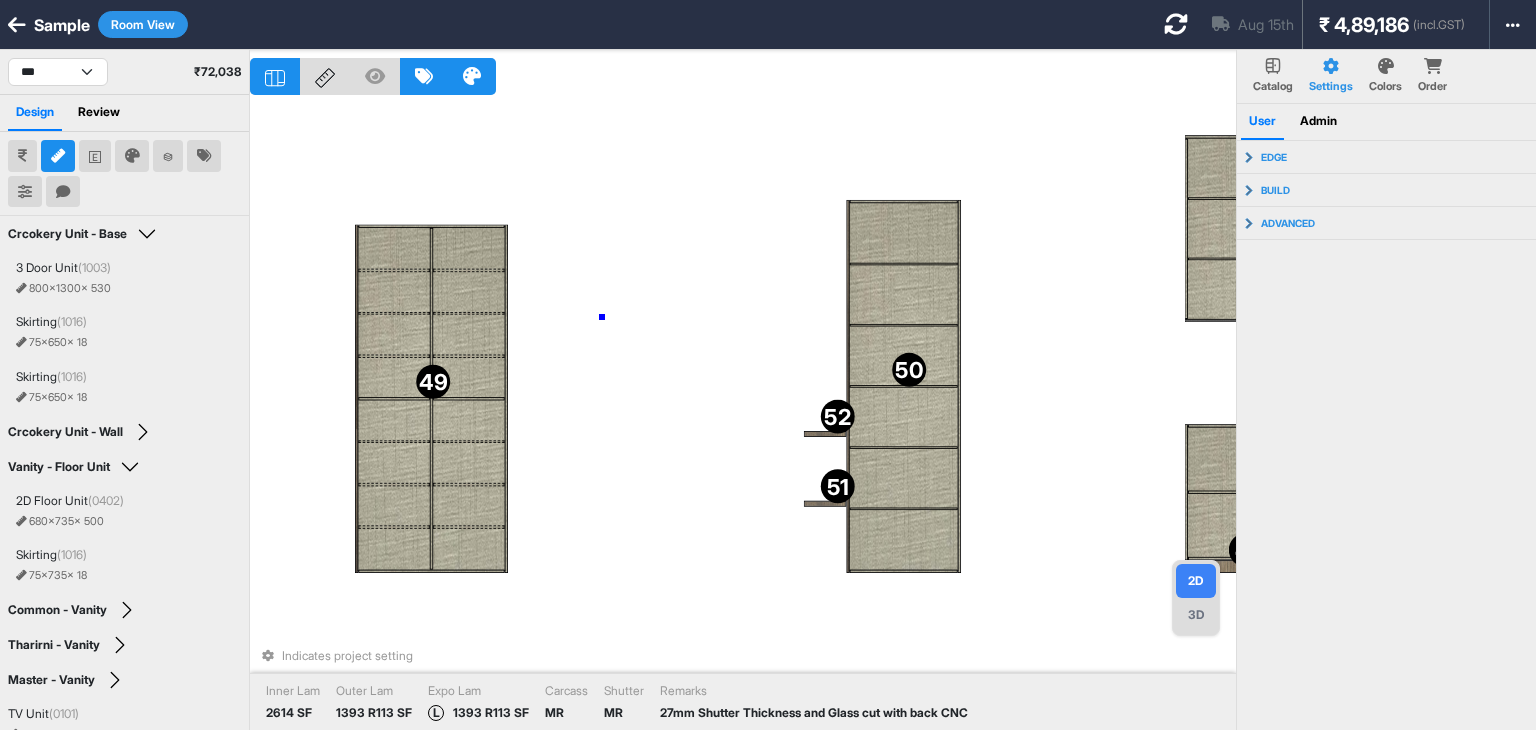 click on "40 41 42 43 44 45 46 47 48 50 49 52 51 Indicates project setting Inner Lam 2614 SF Outer Lam 1393 R113 SF Expo Lam L 1393 R113 SF Carcass MR Shutter MR Remarks 27mm Shutter Thickness and Glass cut with back CNC" at bounding box center [743, 415] 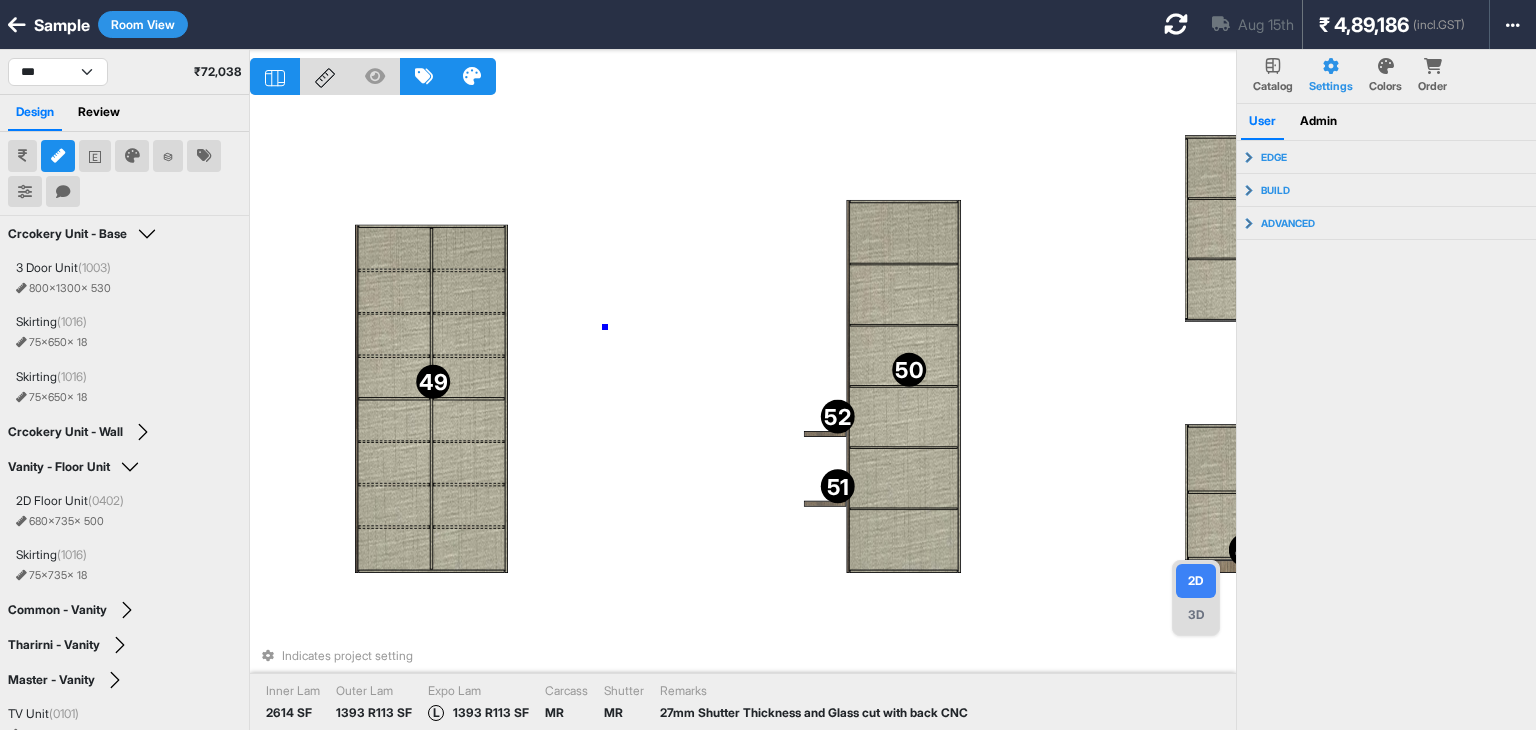 click on "40 41 42 43 44 45 46 47 48 50 49 52 51 Indicates project setting Inner Lam 2614 SF Outer Lam 1393 R113 SF Expo Lam L 1393 R113 SF Carcass MR Shutter MR Remarks 27mm Shutter Thickness and Glass cut with back CNC" at bounding box center [743, 415] 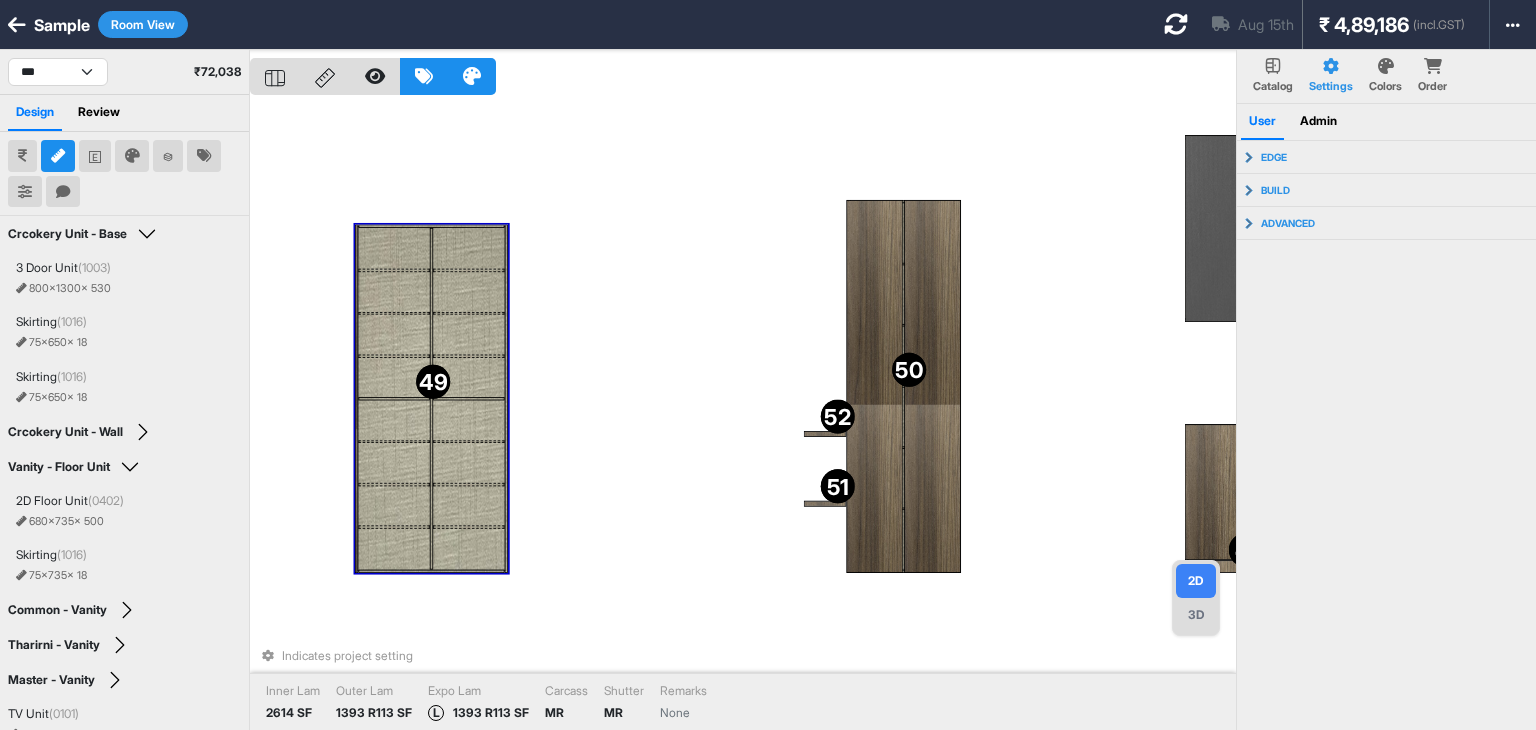 click at bounding box center [469, 356] 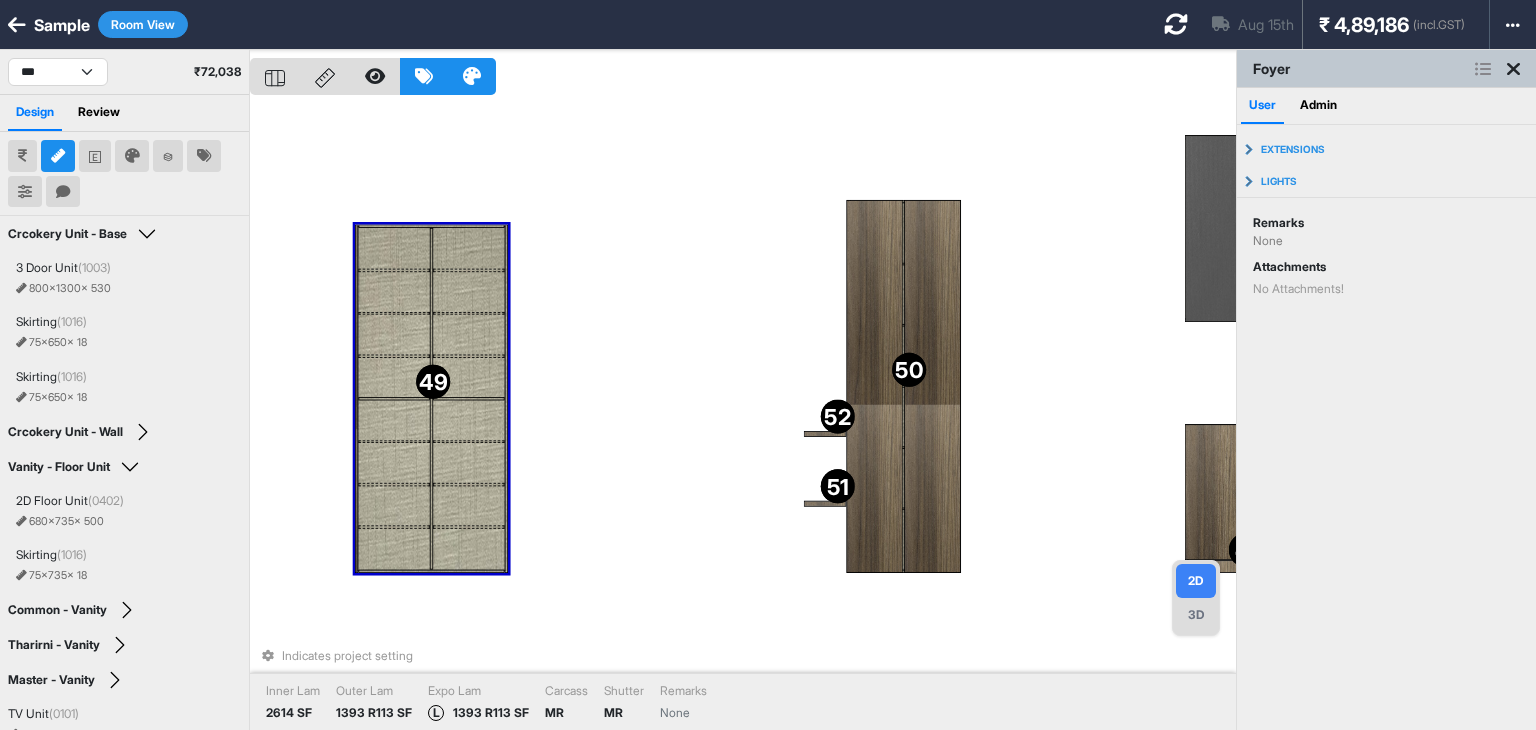 click at bounding box center [469, 292] 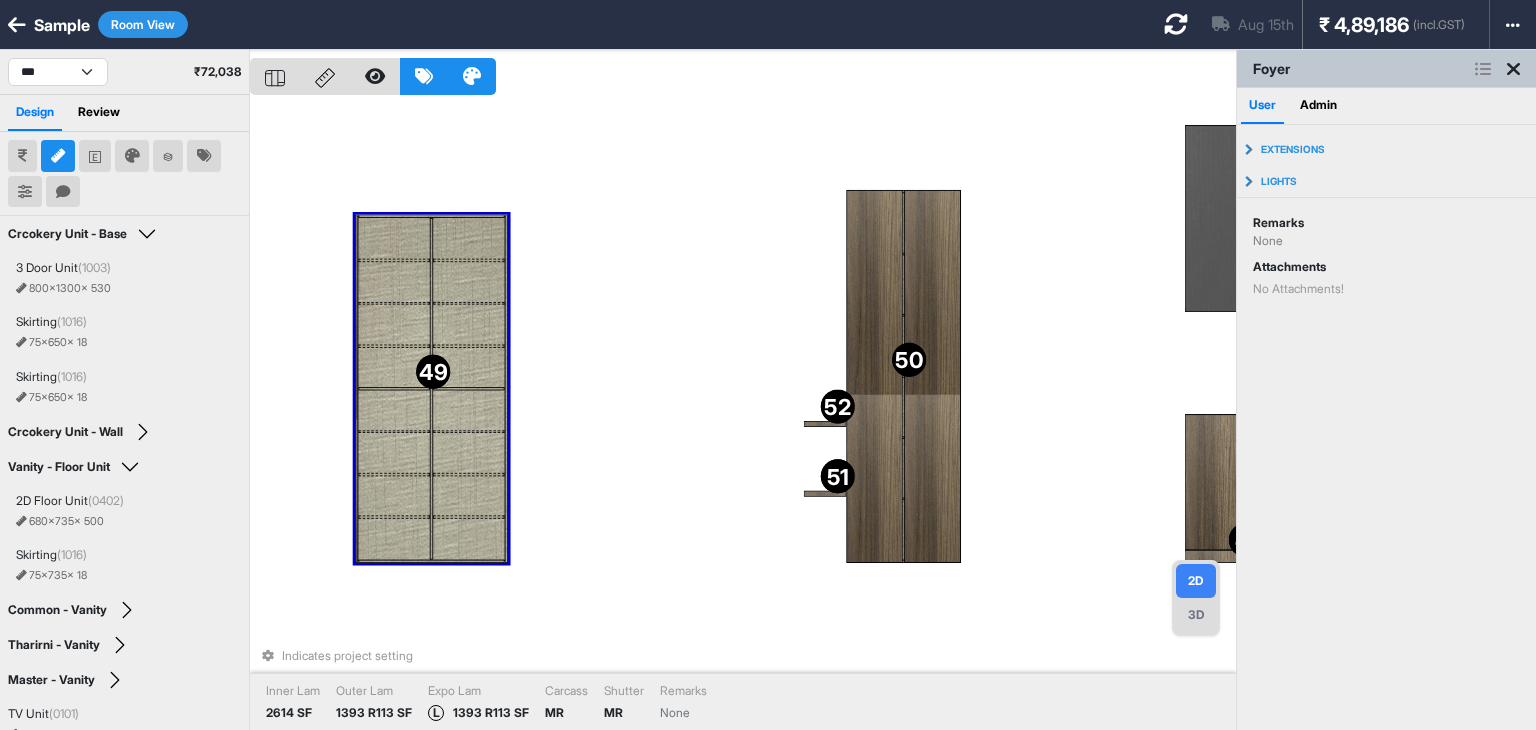 click at bounding box center (394, 238) 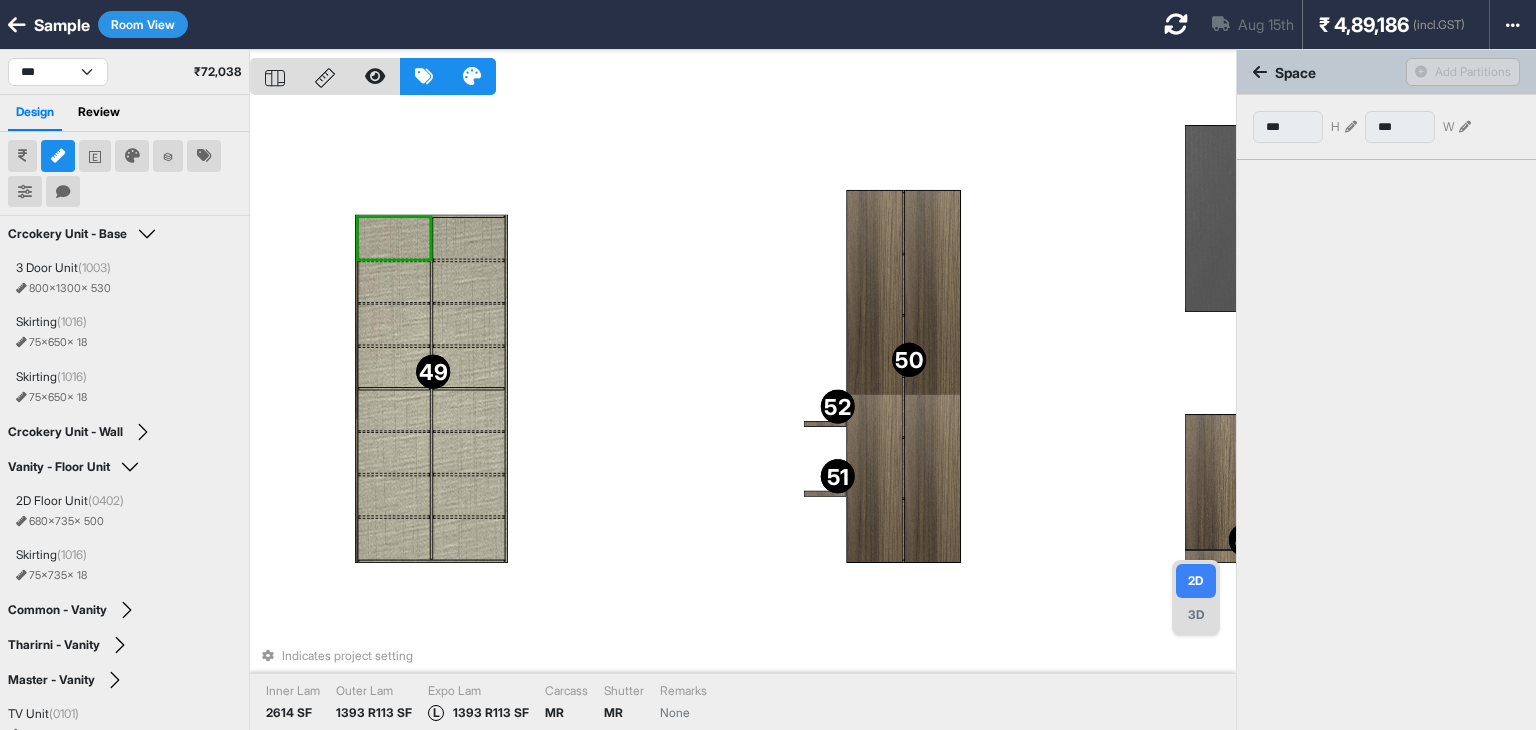 click at bounding box center [394, 282] 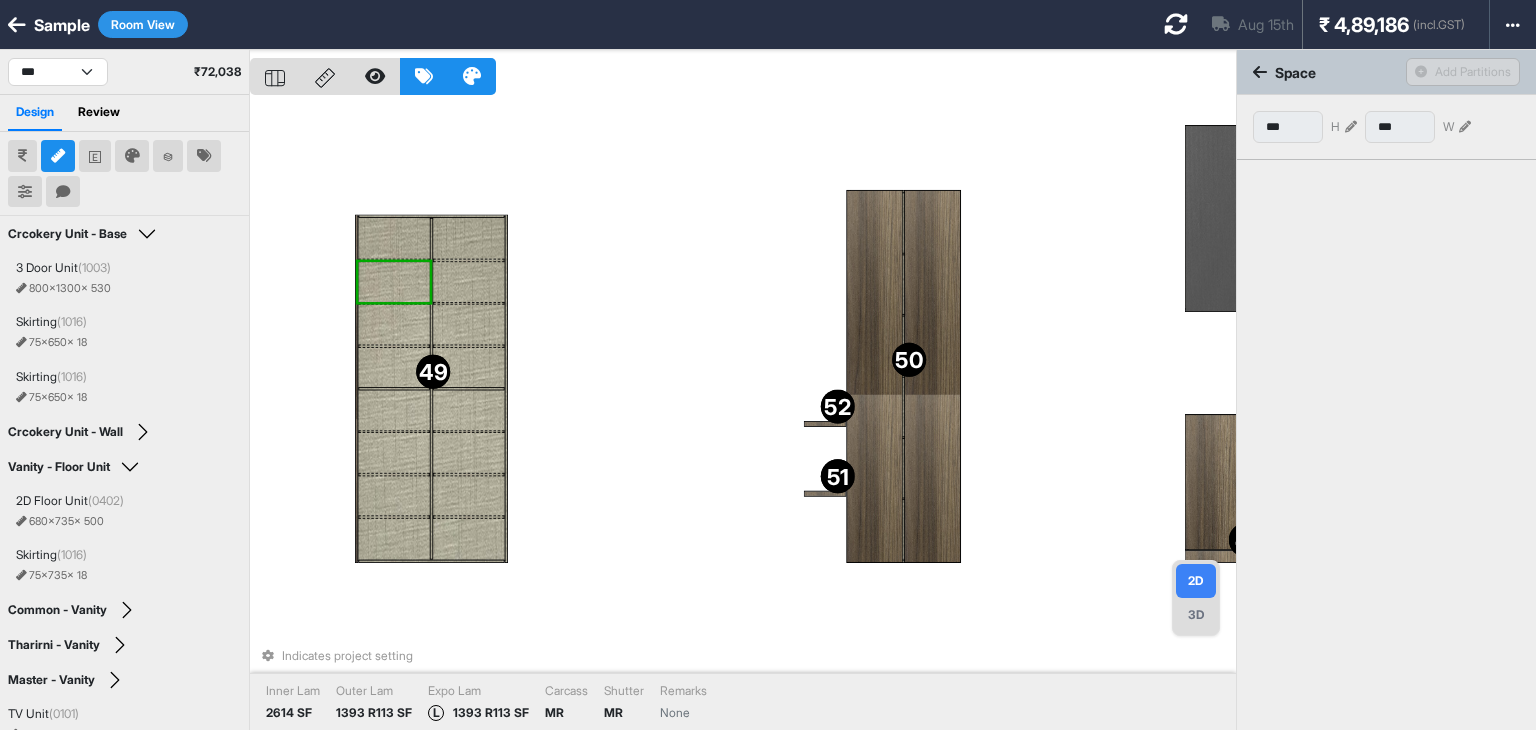 click at bounding box center (394, 325) 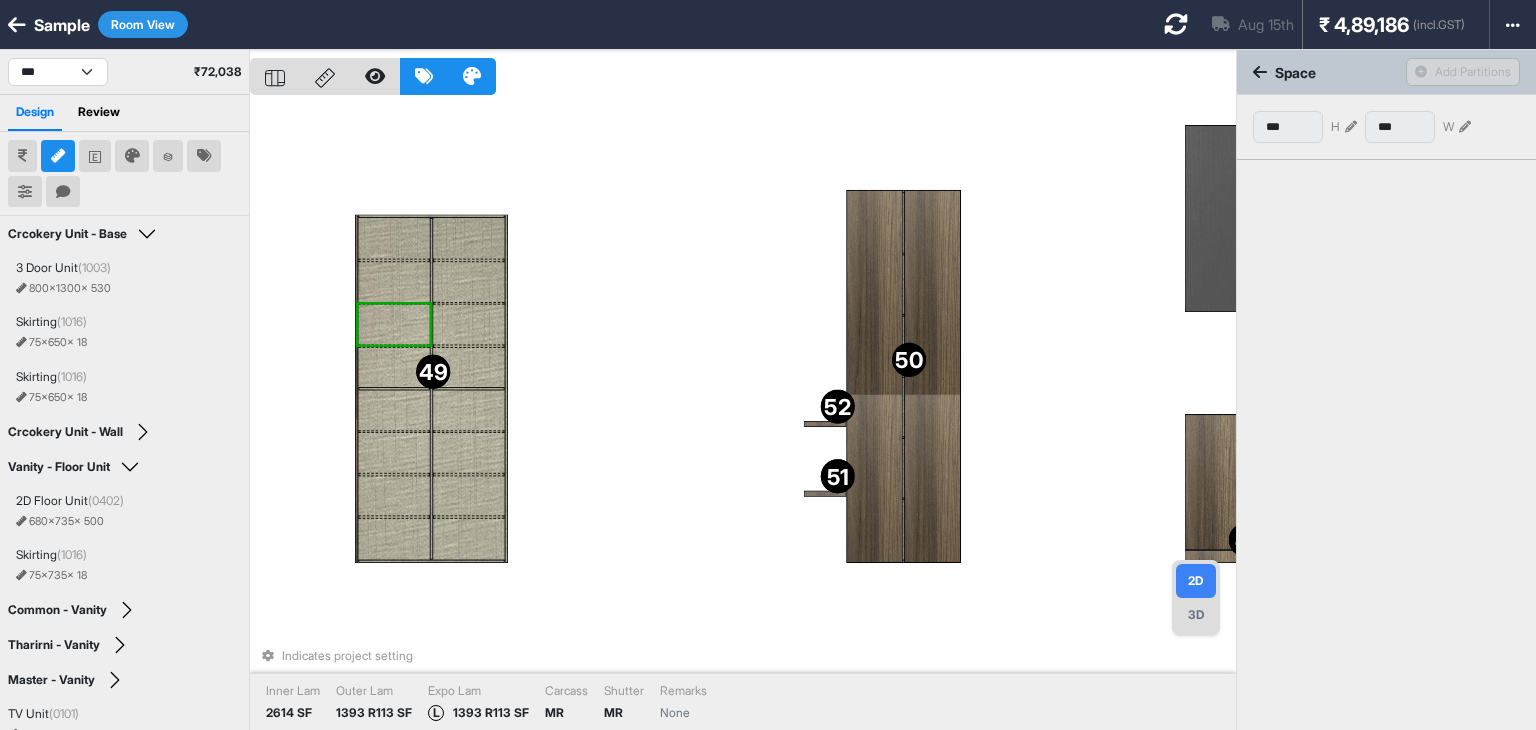 click at bounding box center (394, 368) 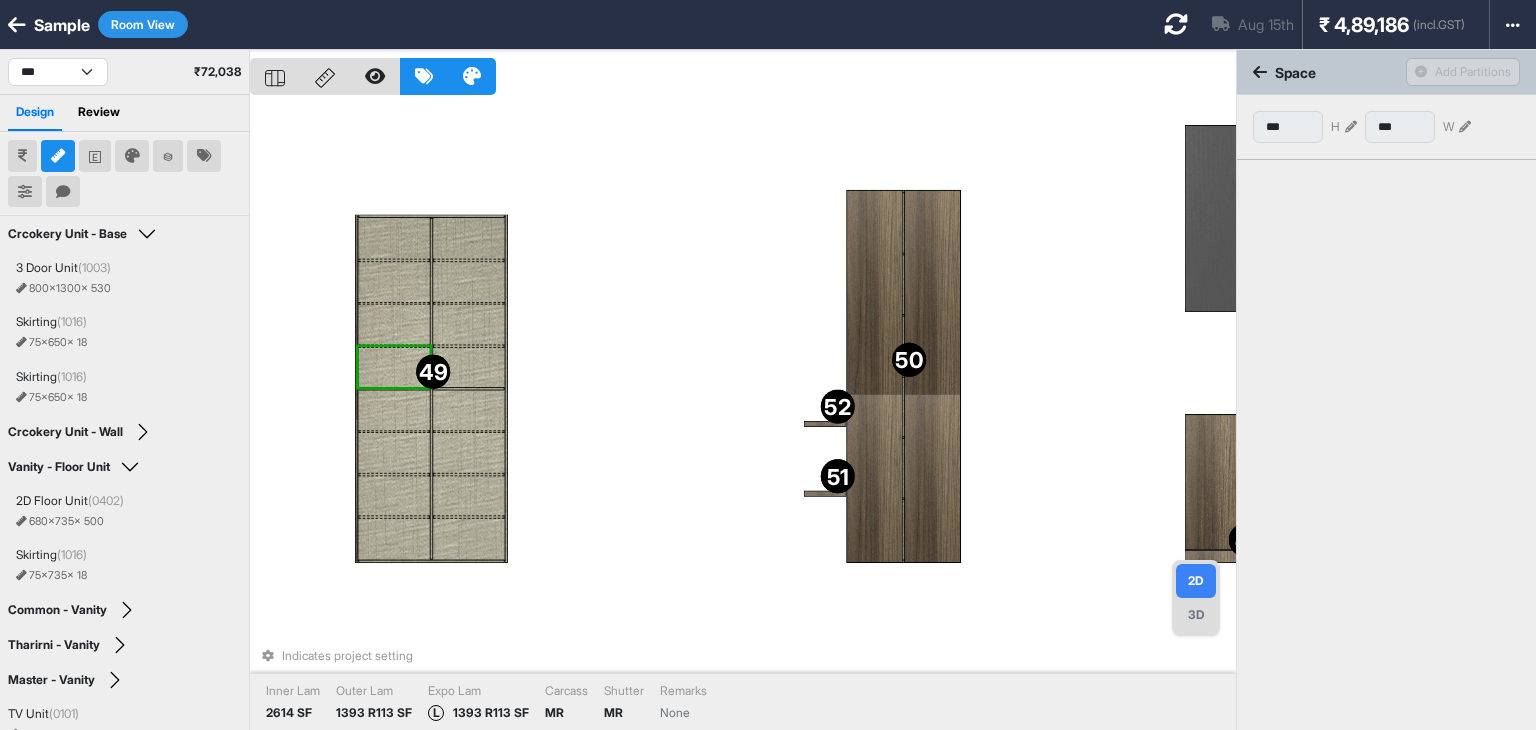 click at bounding box center [394, 282] 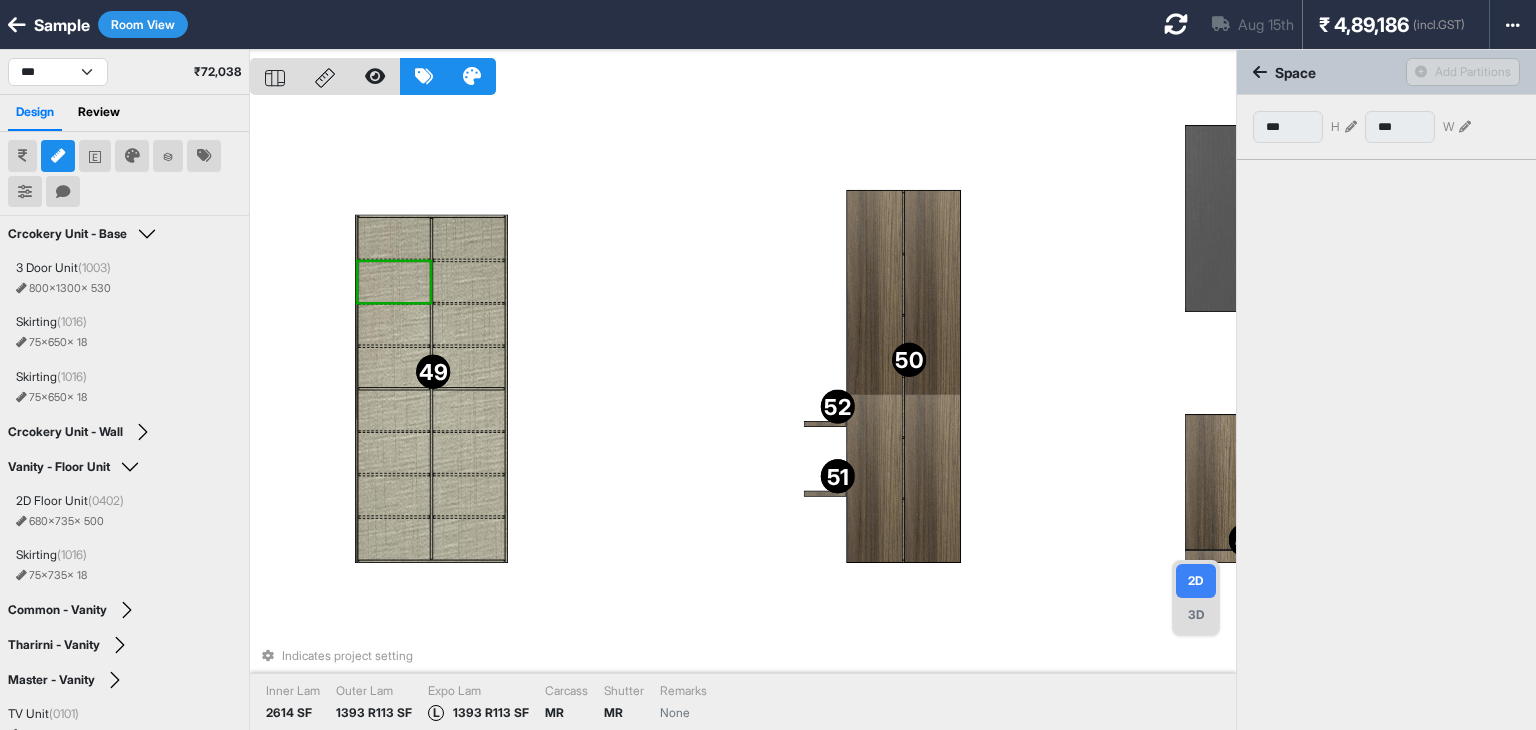 click at bounding box center (394, 282) 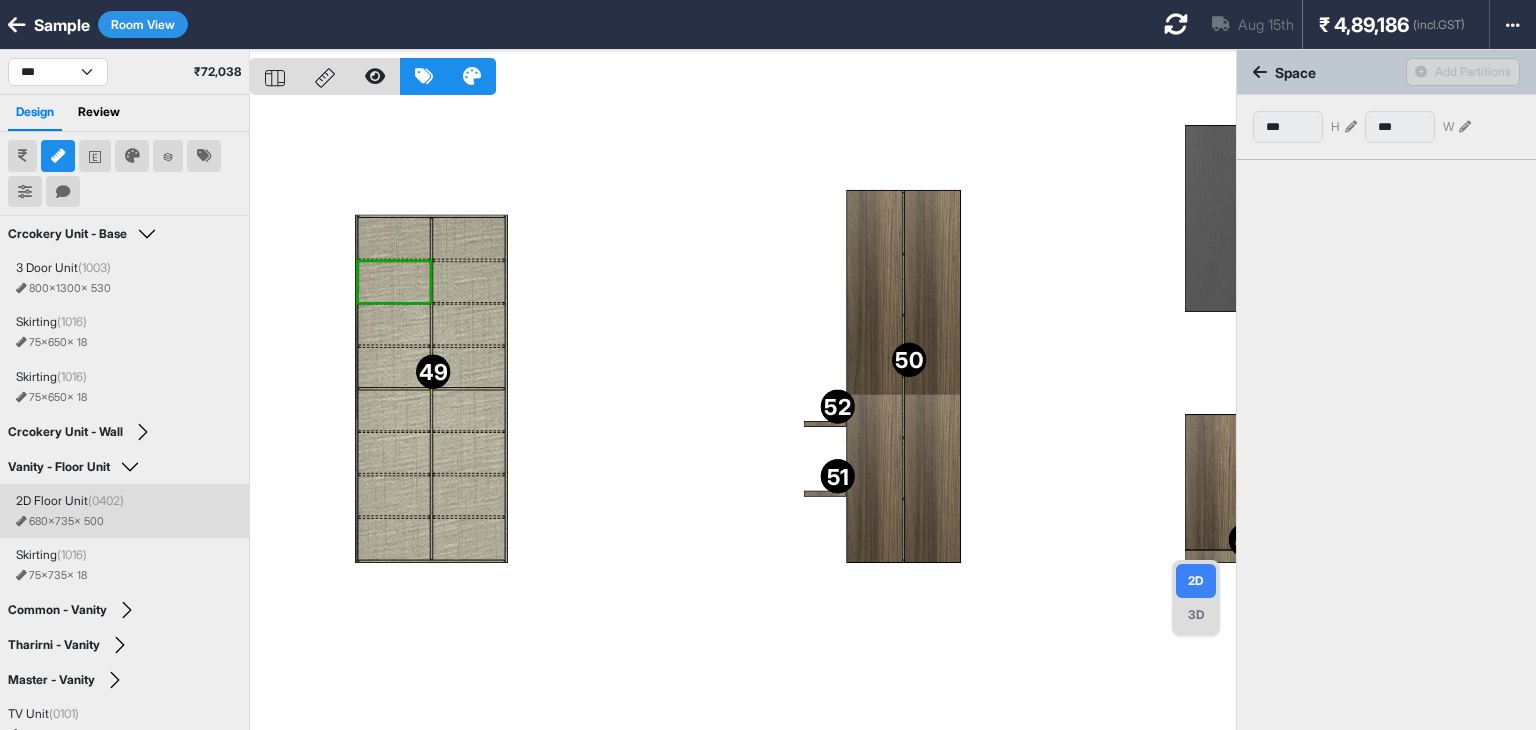 scroll, scrollTop: 4, scrollLeft: 0, axis: vertical 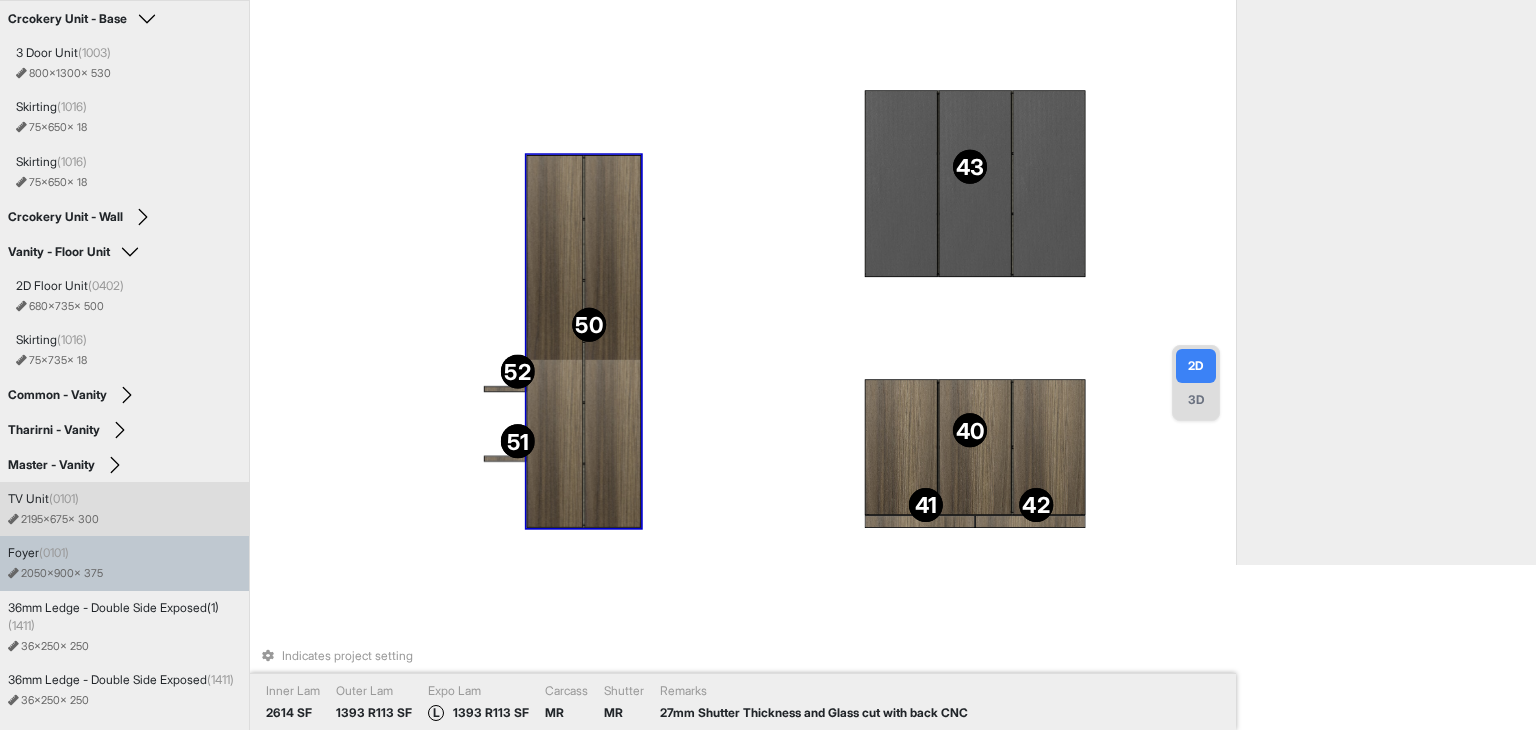 click at bounding box center [612, 341] 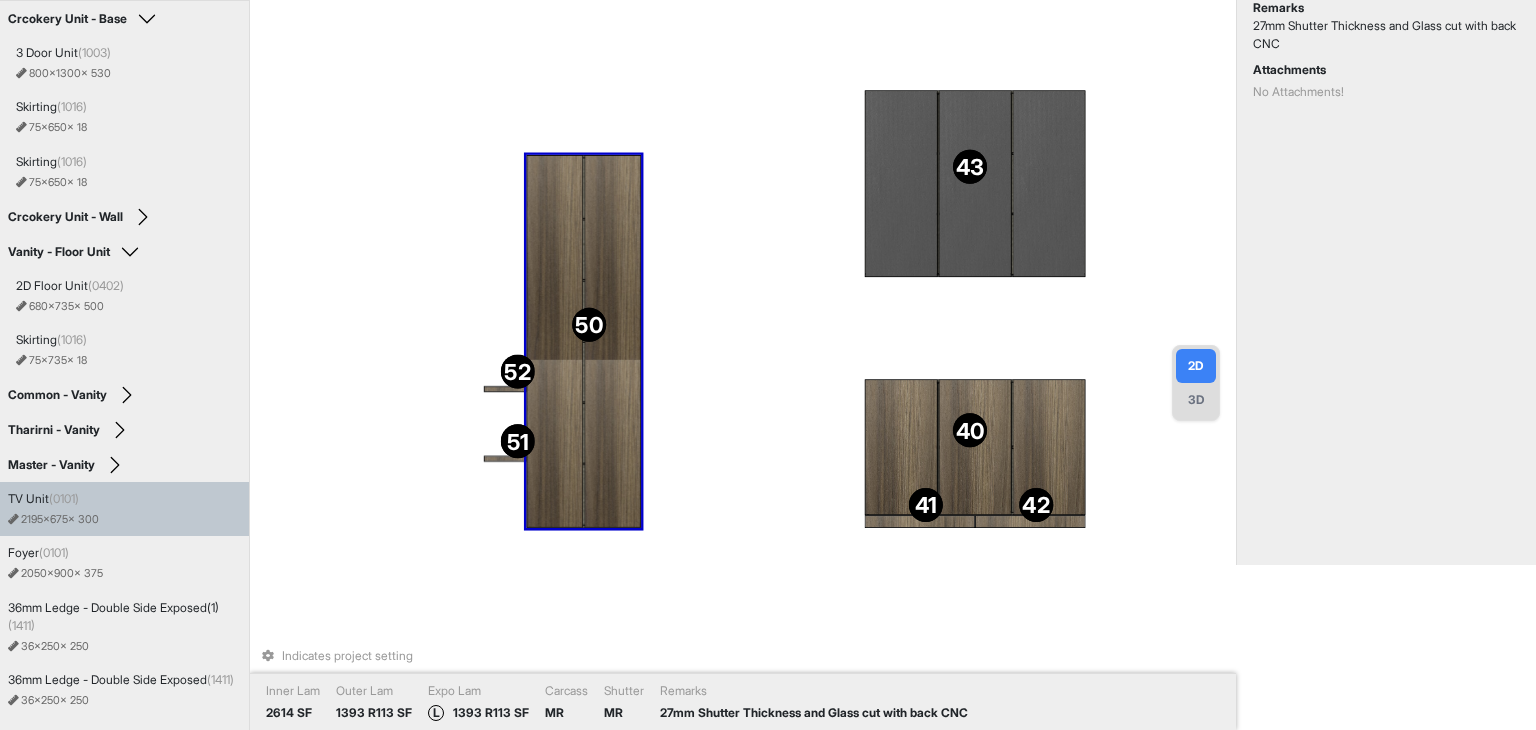 click on "40 40 41 41 42 42 43 43 44 44 45 45 46 46 47 47 48 48 50 50 49 49 52 52 51 51 Indicates project setting Inner Lam 2614 SF Outer Lam 1393 R113 SF Expo Lam L 1393 R113 SF Carcass MR Shutter MR Remarks 27mm Shutter Thickness and Glass cut with back CNC" at bounding box center [743, 200] 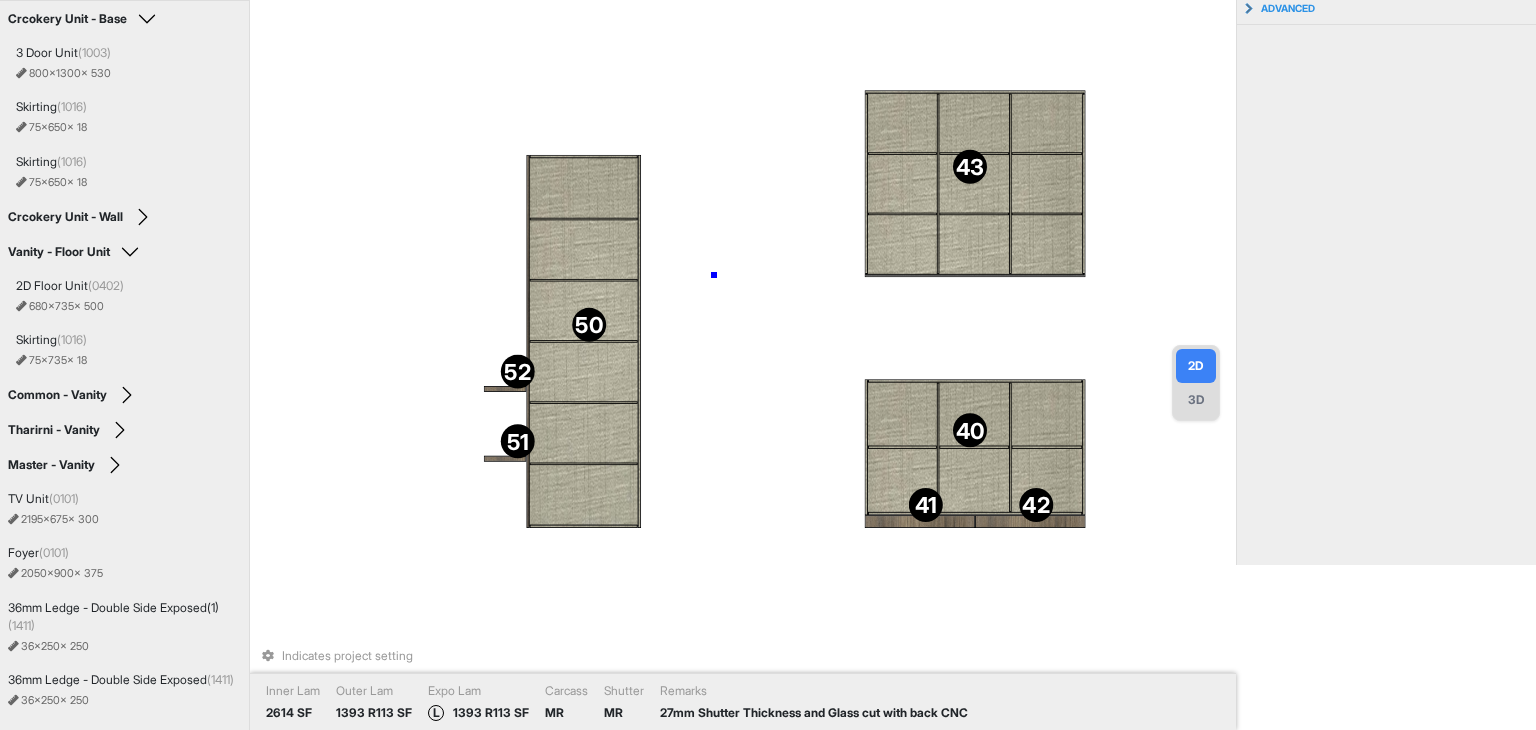 click on "40 41 42 43 44 45 46 47 48 50 49 52 51 Indicates project setting Inner Lam 2614 SF Outer Lam 1393 R113 SF Expo Lam L 1393 R113 SF Carcass MR Shutter MR Remarks 27mm Shutter Thickness and Glass cut with back CNC" at bounding box center [743, 200] 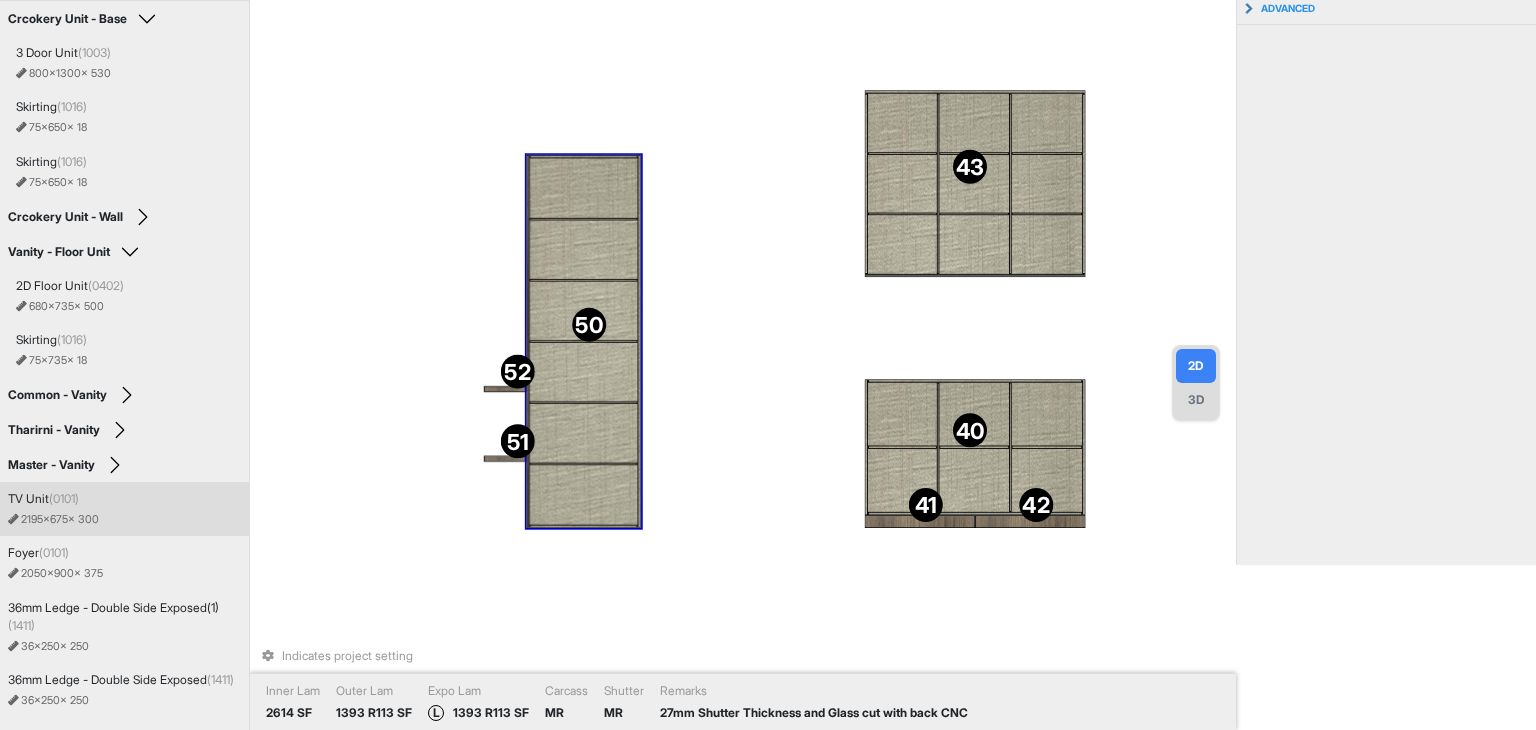 click on "40 41 42 43 44 45 46 47 48 50 49 52 51 Indicates project setting Inner Lam 2614 SF Outer Lam 1393 R113 SF Expo Lam L 1393 R113 SF Carcass MR Shutter MR Remarks 27mm Shutter Thickness and Glass cut with back CNC" at bounding box center [743, 200] 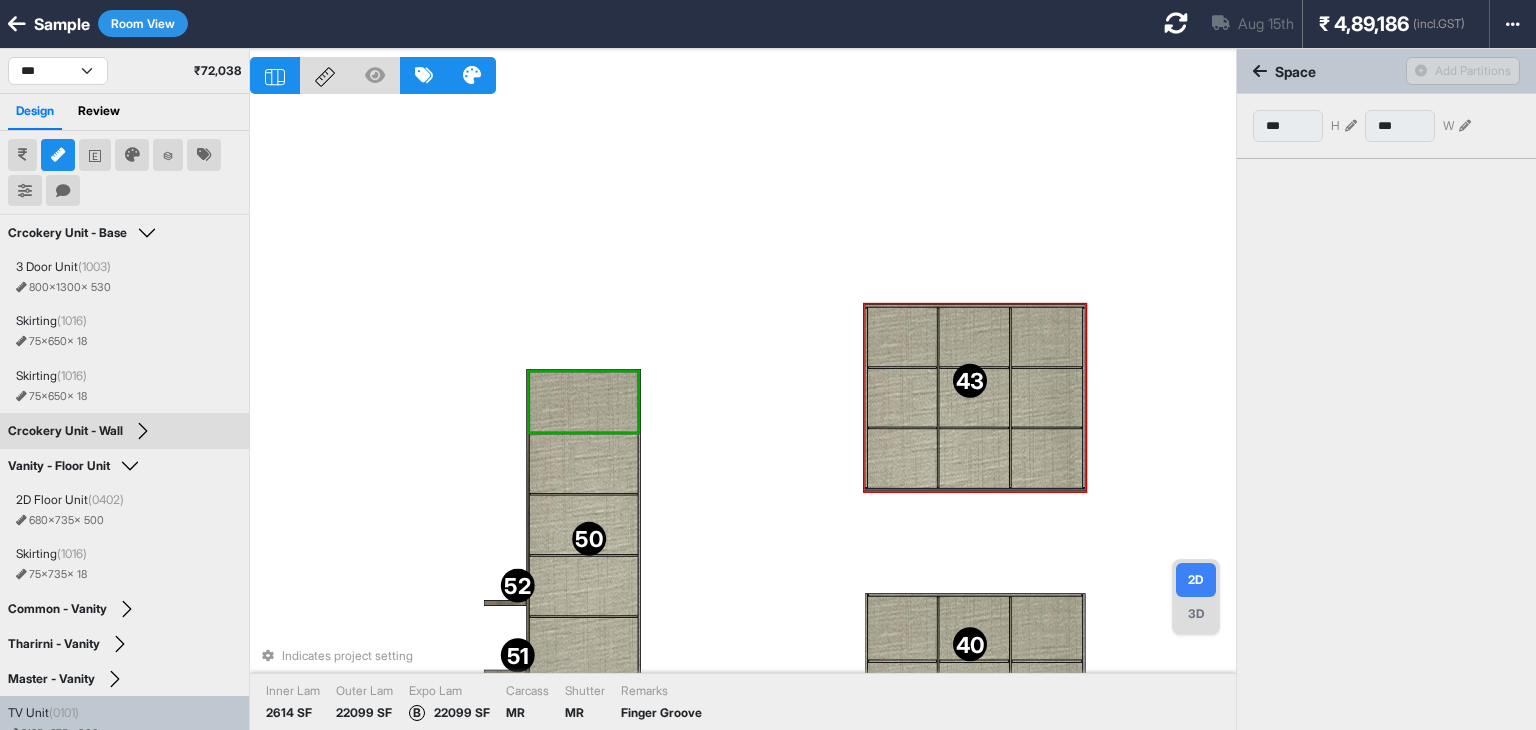 scroll, scrollTop: 0, scrollLeft: 0, axis: both 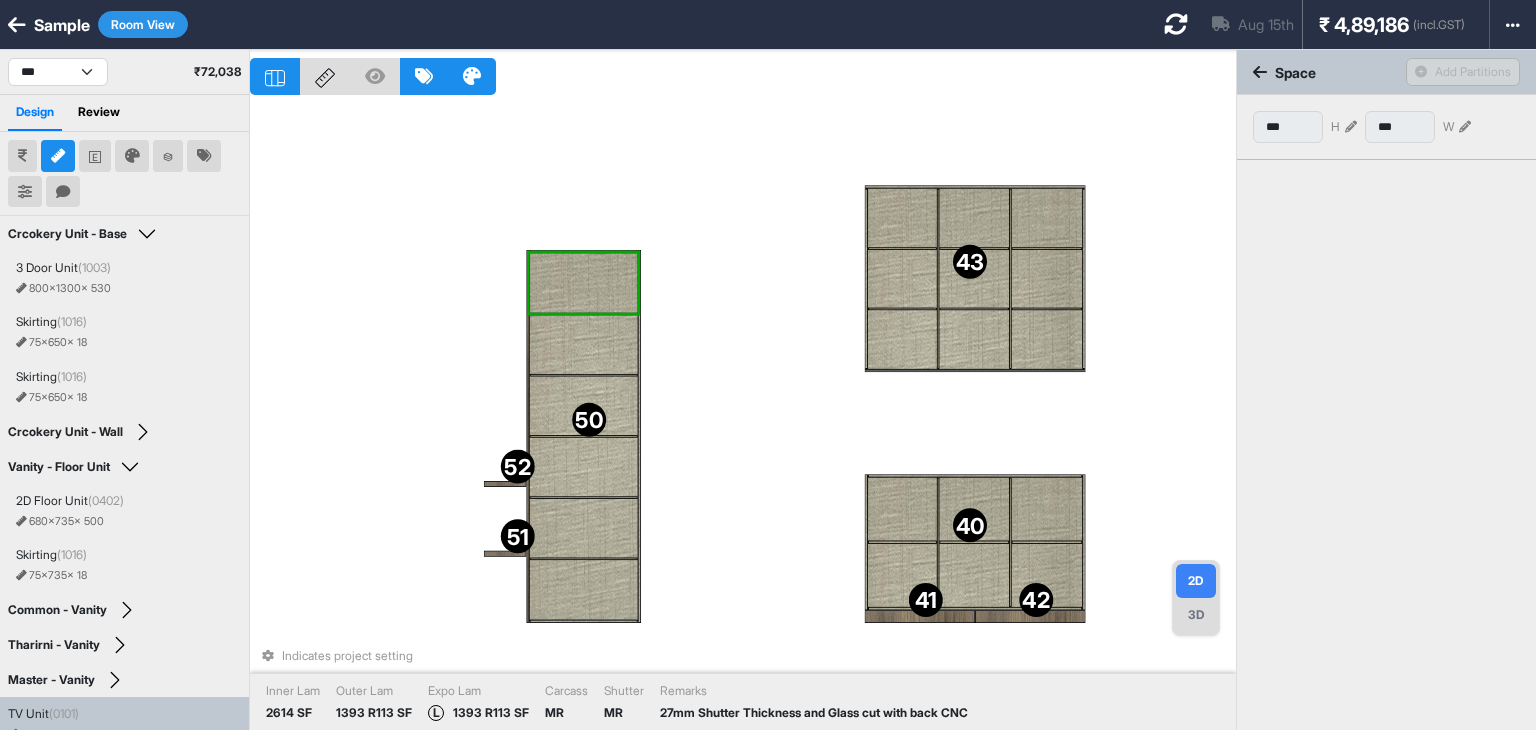 click at bounding box center (583, 345) 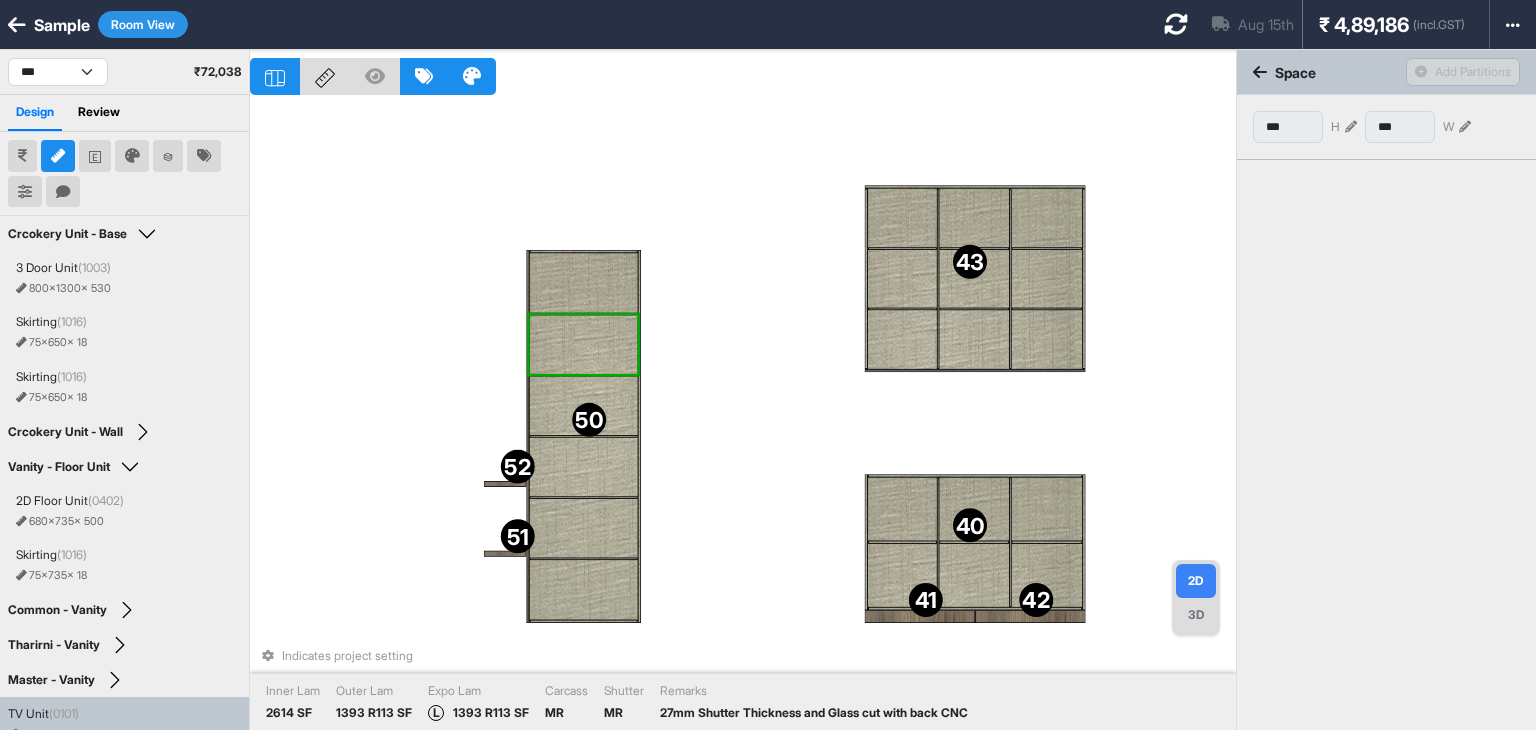 click at bounding box center [583, 406] 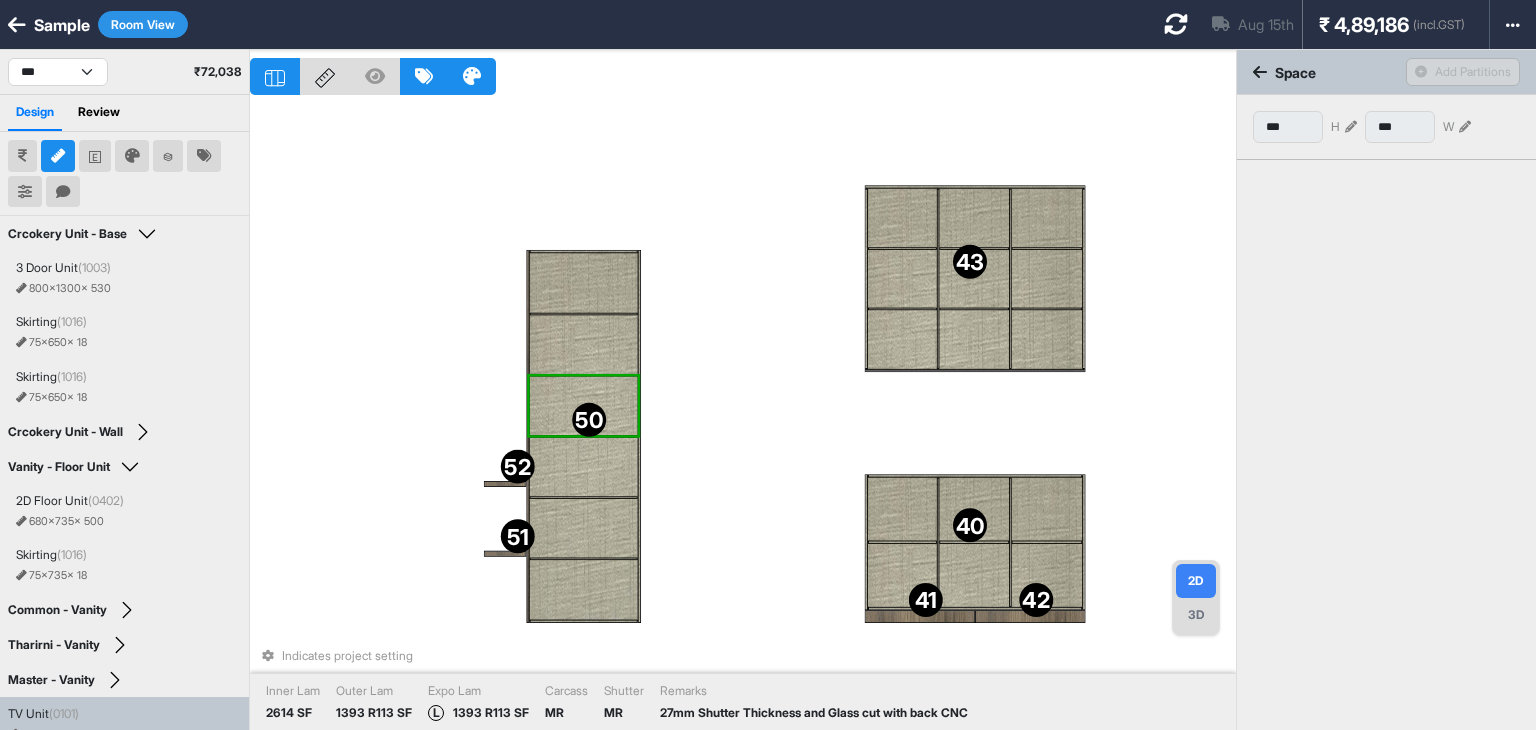 click at bounding box center [583, 467] 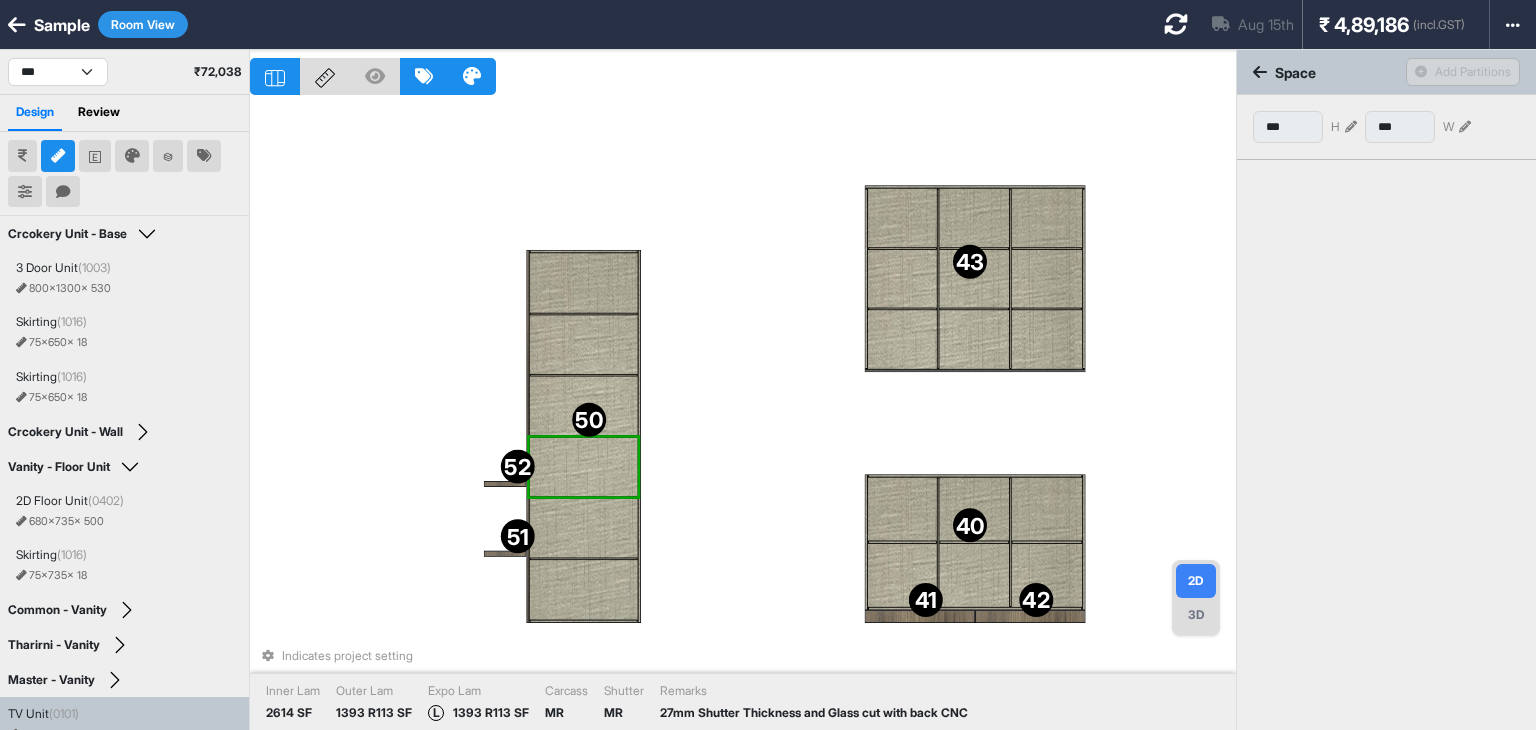 click at bounding box center [583, 528] 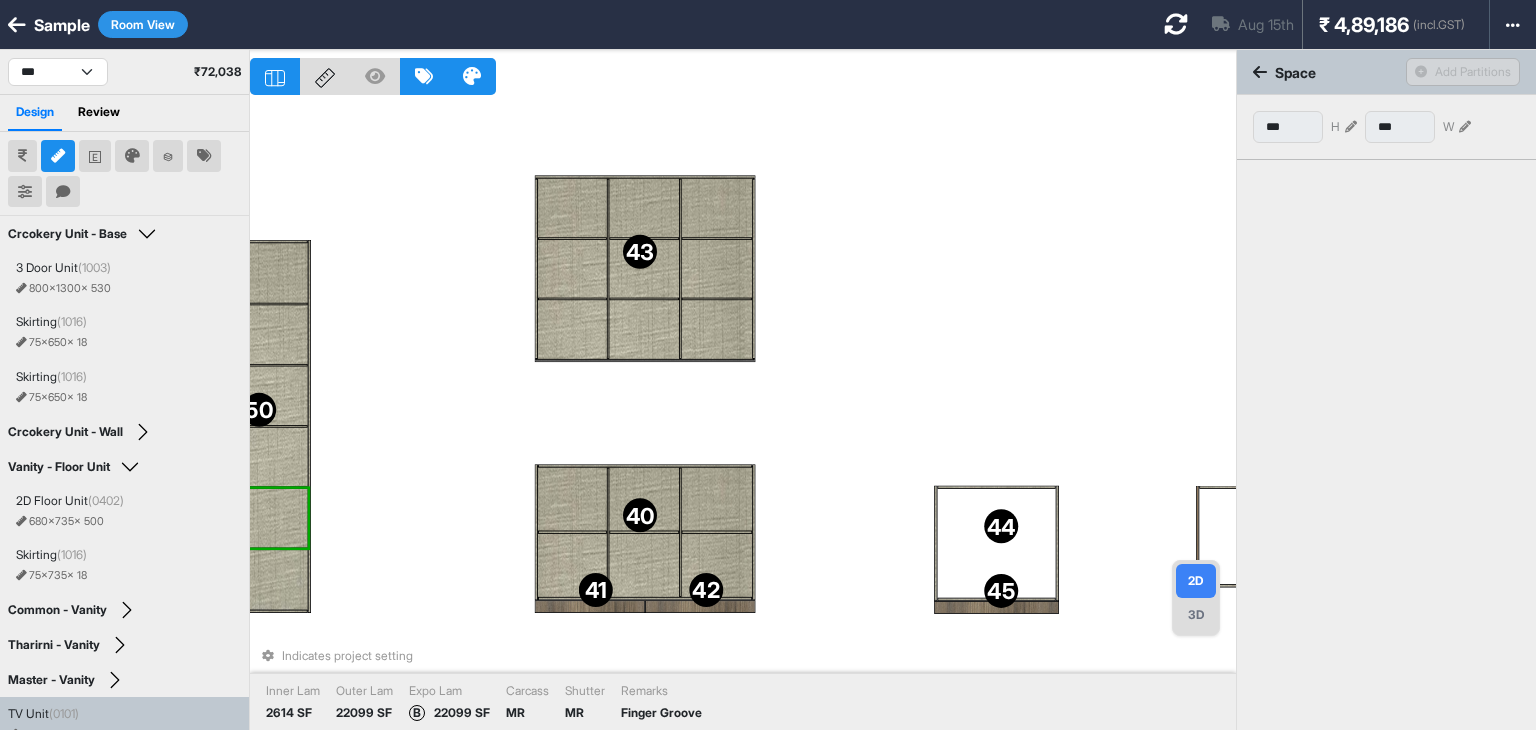 click at bounding box center [95, 156] 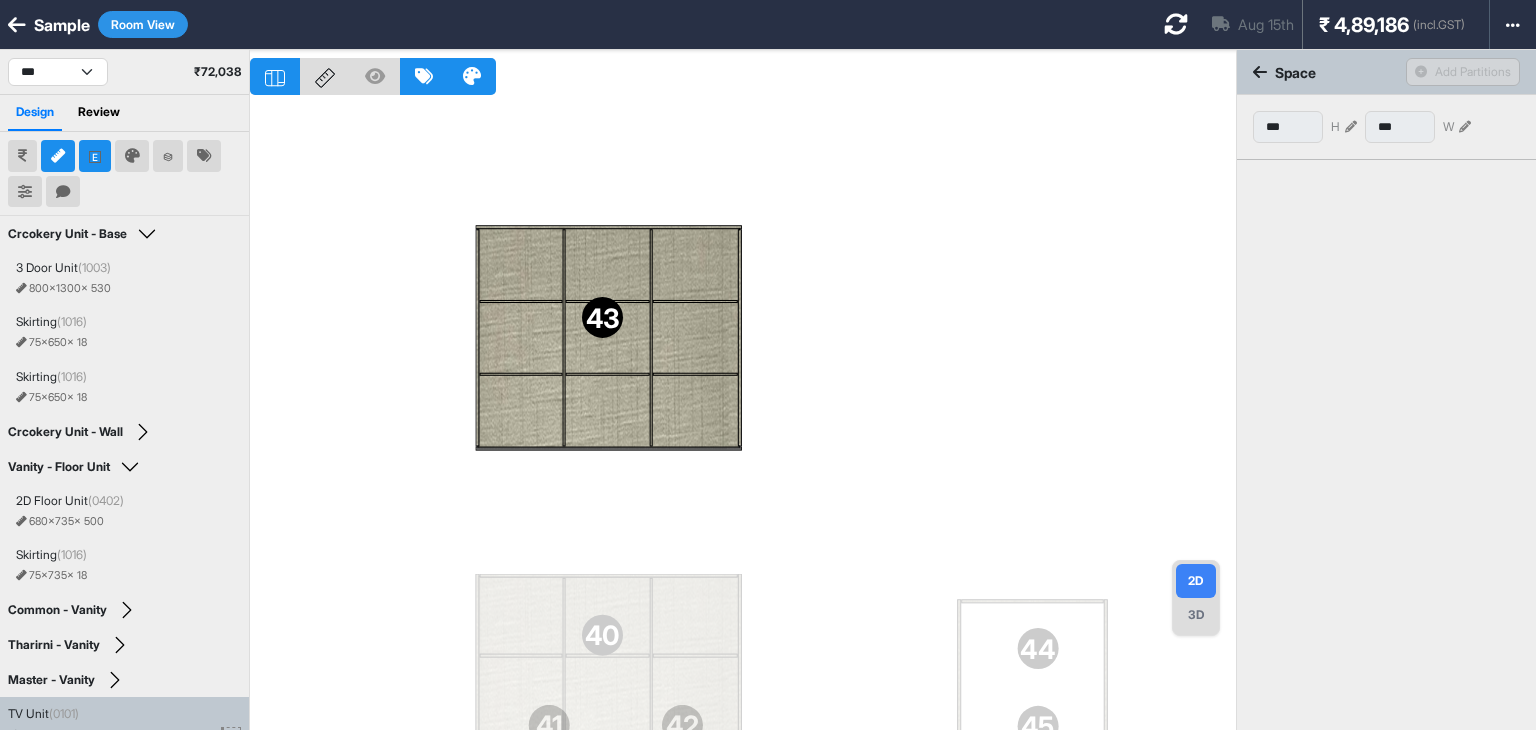 click on "40 41 42 43 44 45 46 47 48 50 49 52 51" at bounding box center [743, 415] 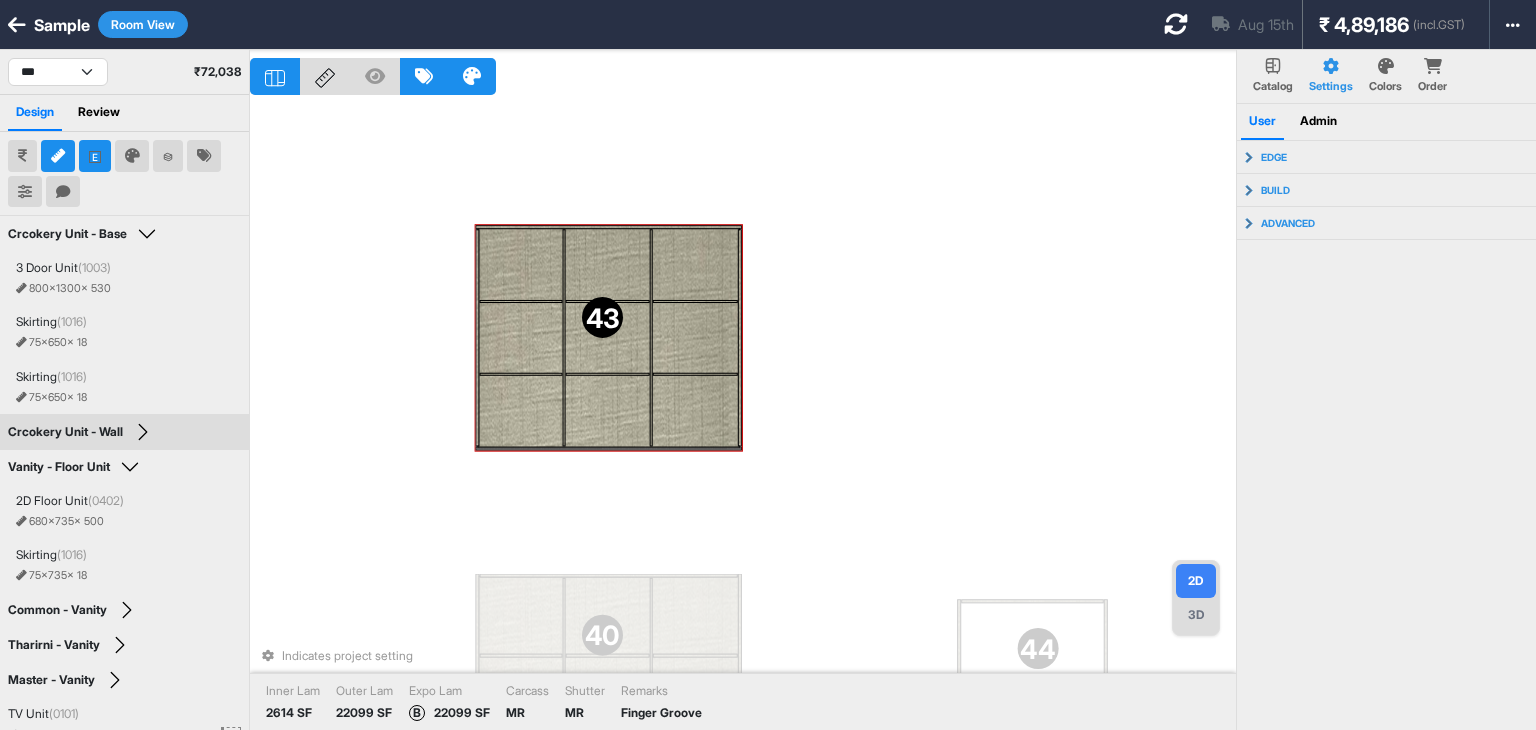 click at bounding box center (695, 264) 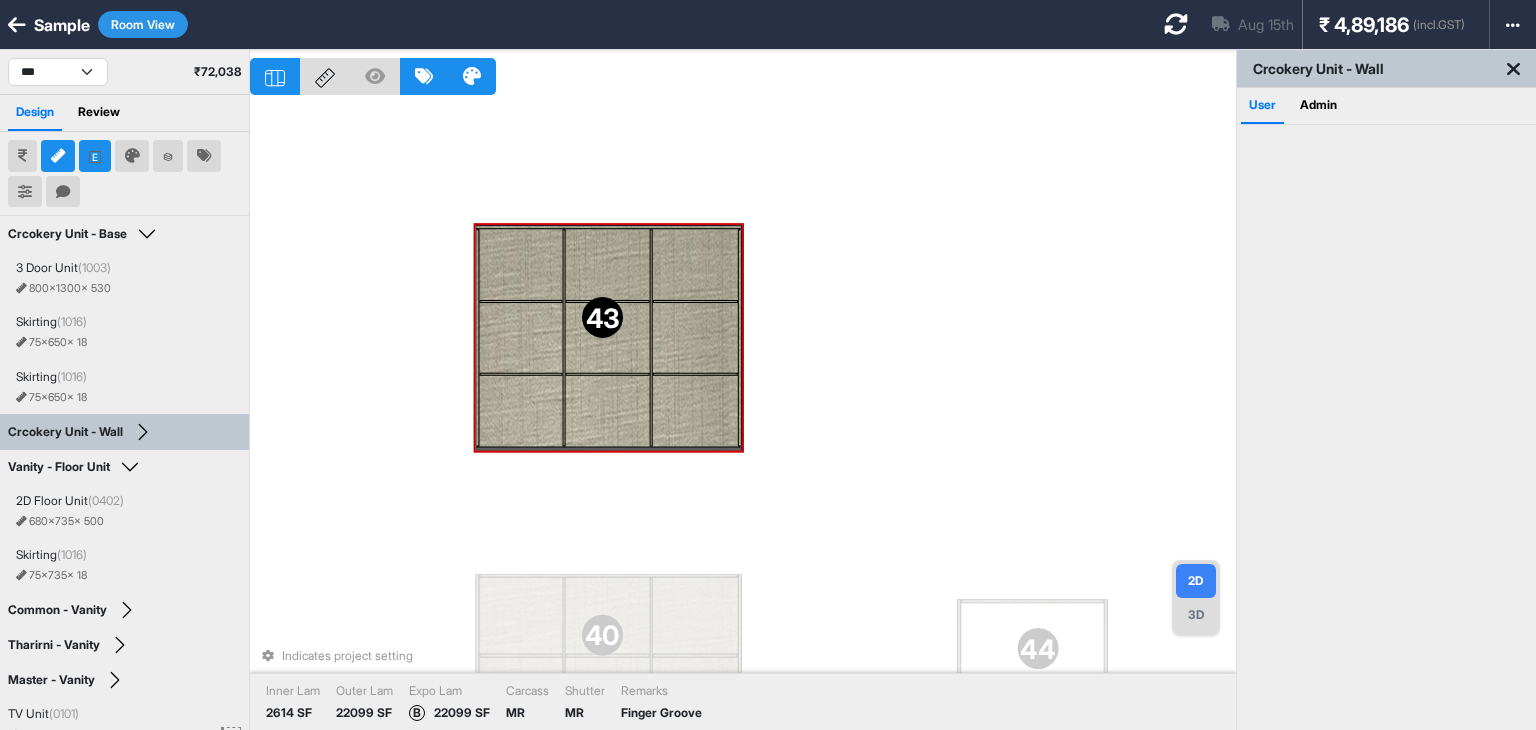 click at bounding box center (695, 264) 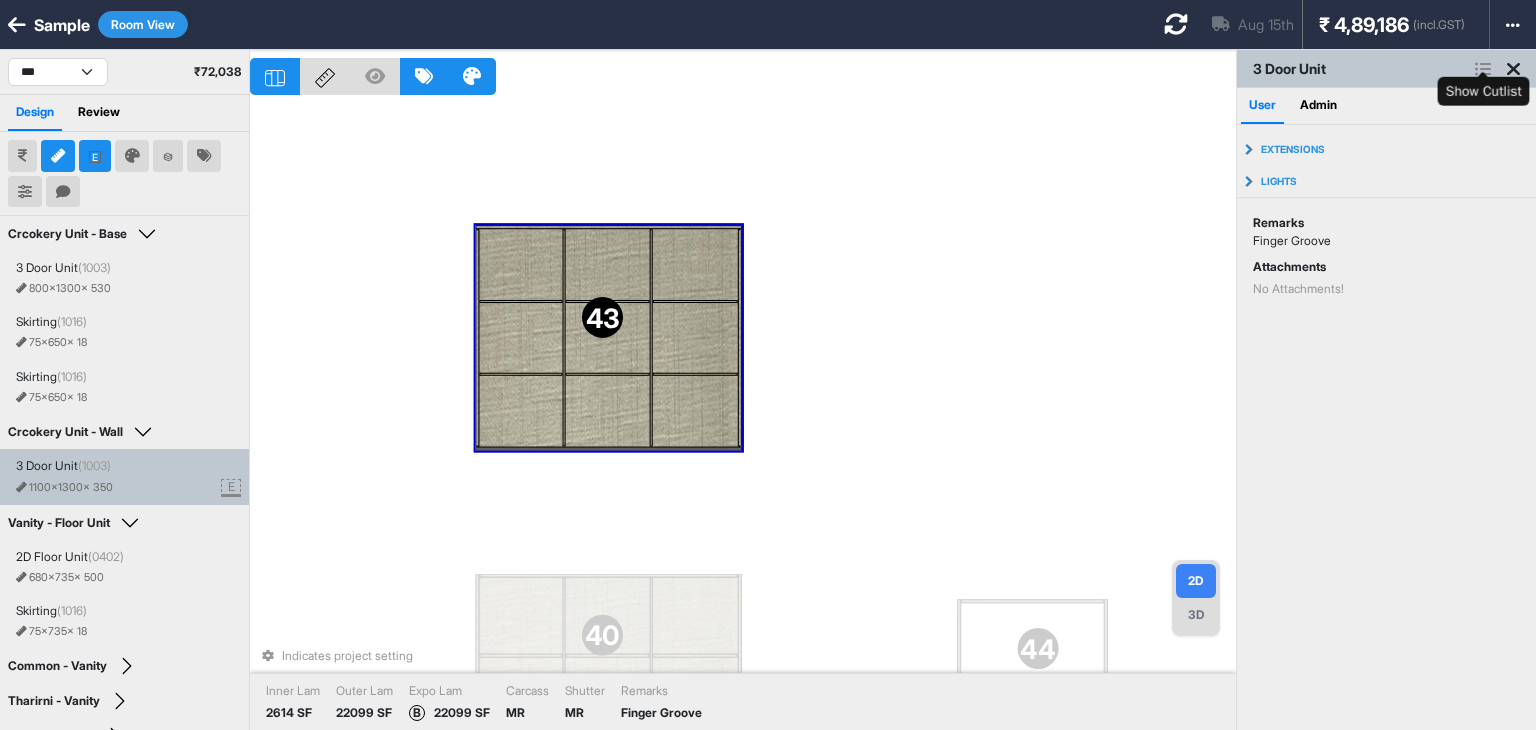 click at bounding box center (1483, 69) 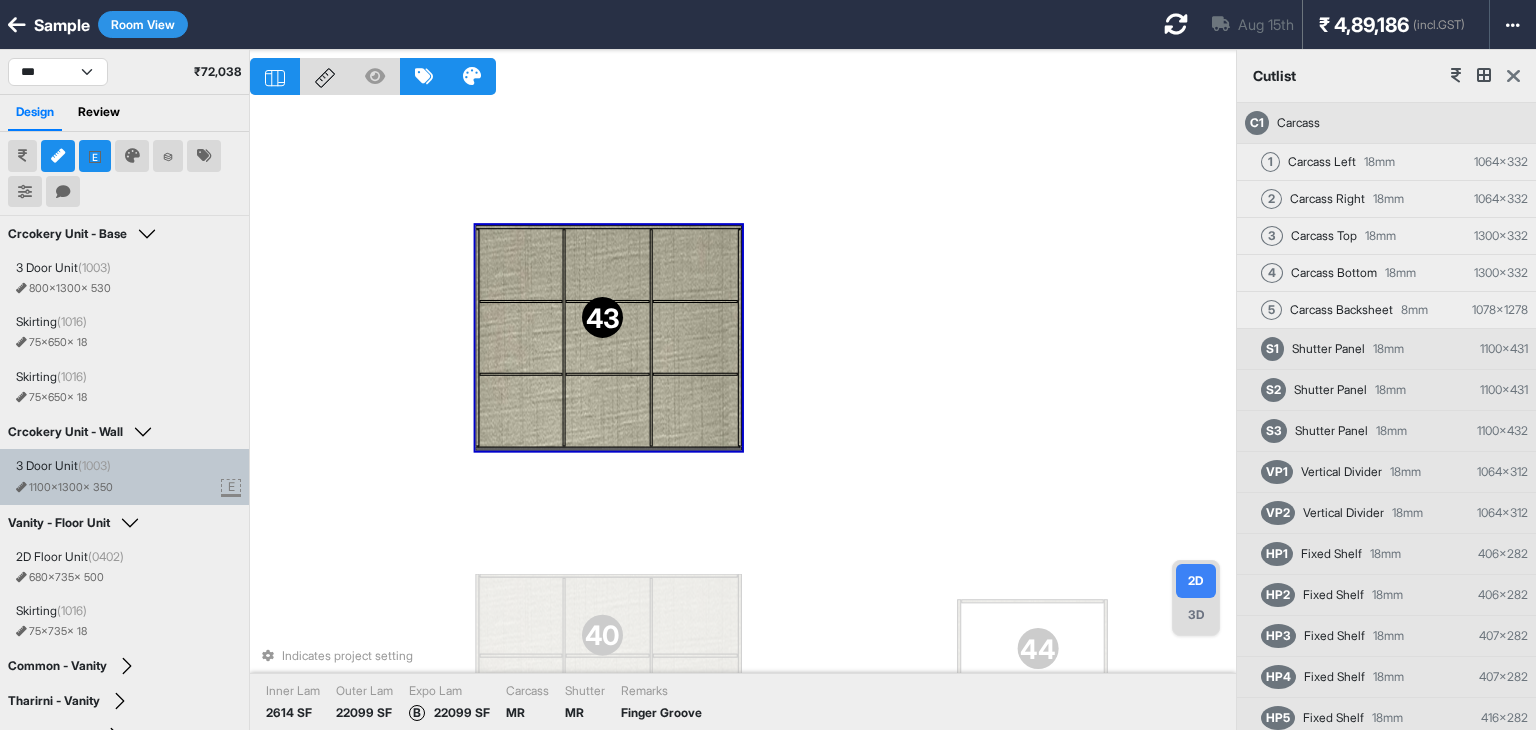 click on "40 41 42 43 44 45 46 47 48 50 49 52 51 Indicates project setting Inner Lam 2614 SF Outer Lam 22099 SF Expo Lam B 22099 SF Carcass MR Shutter MR Remarks Finger Groove" at bounding box center (743, 415) 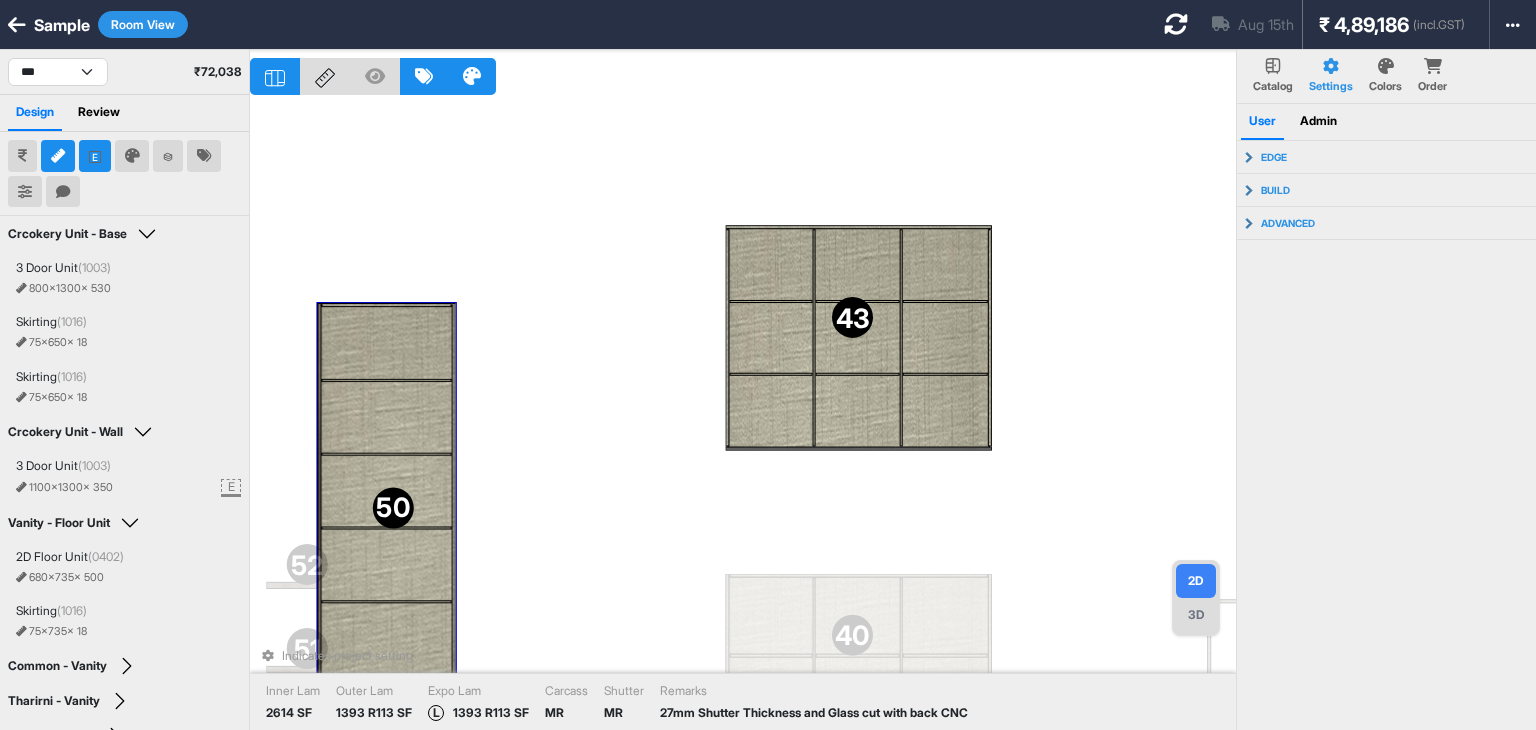 click at bounding box center [386, 343] 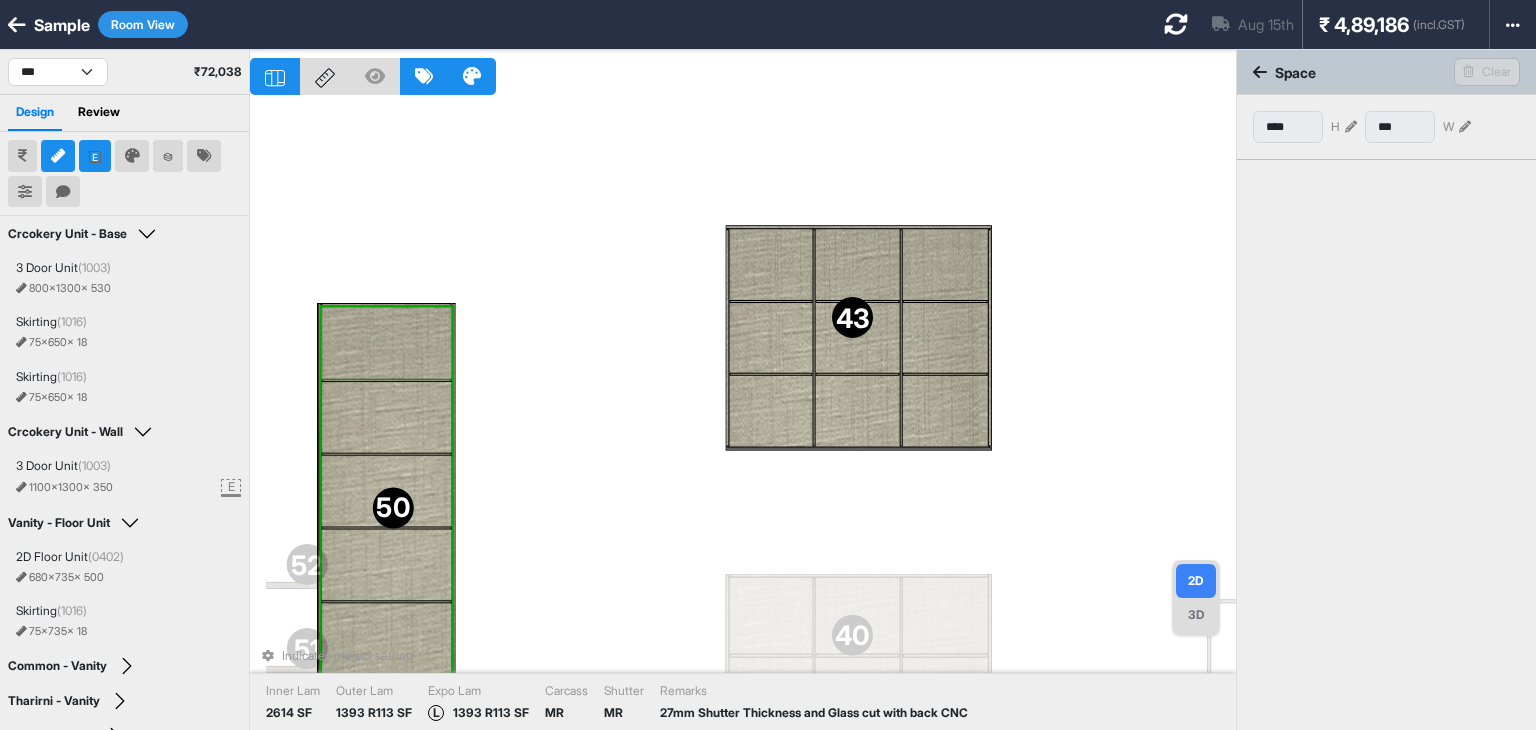 click at bounding box center (386, 343) 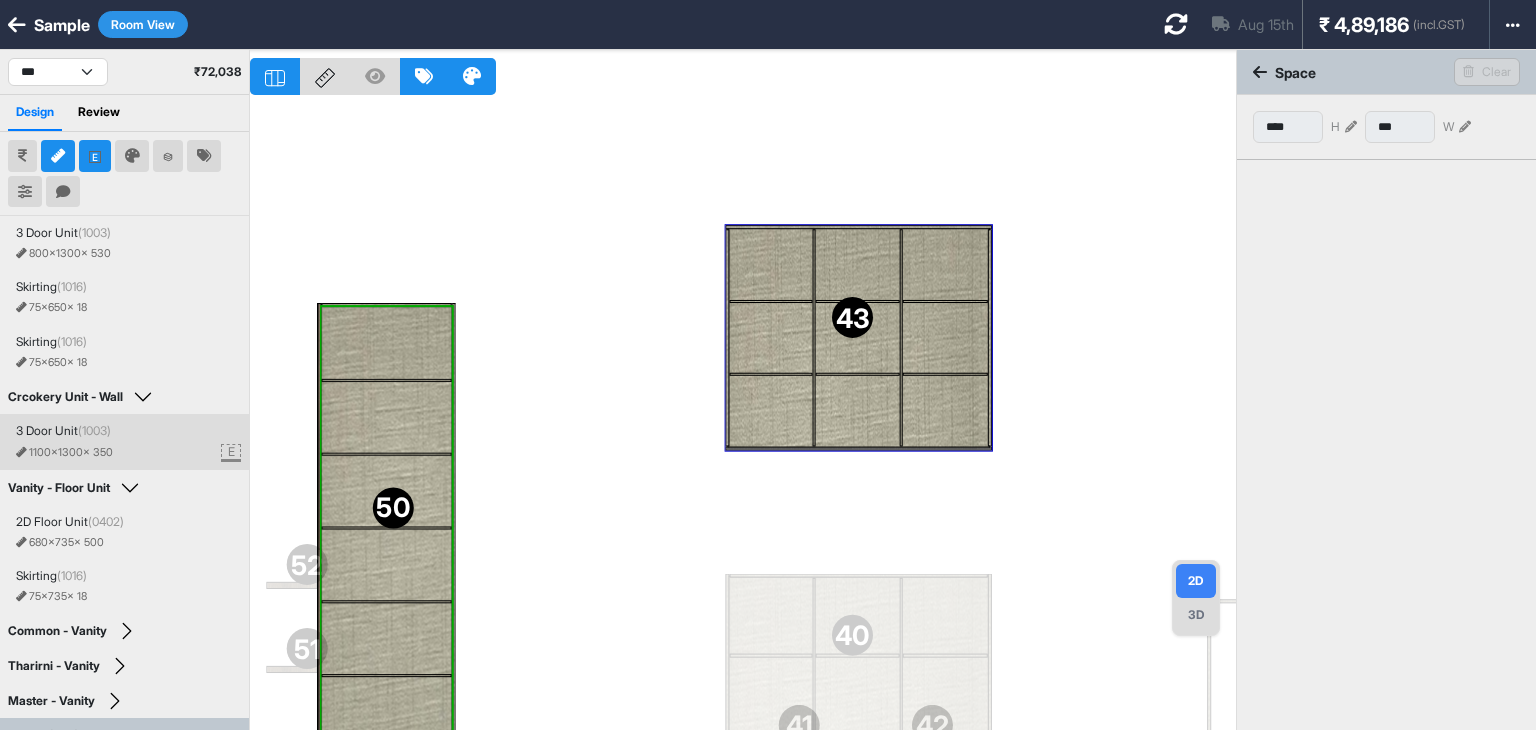scroll, scrollTop: 63, scrollLeft: 0, axis: vertical 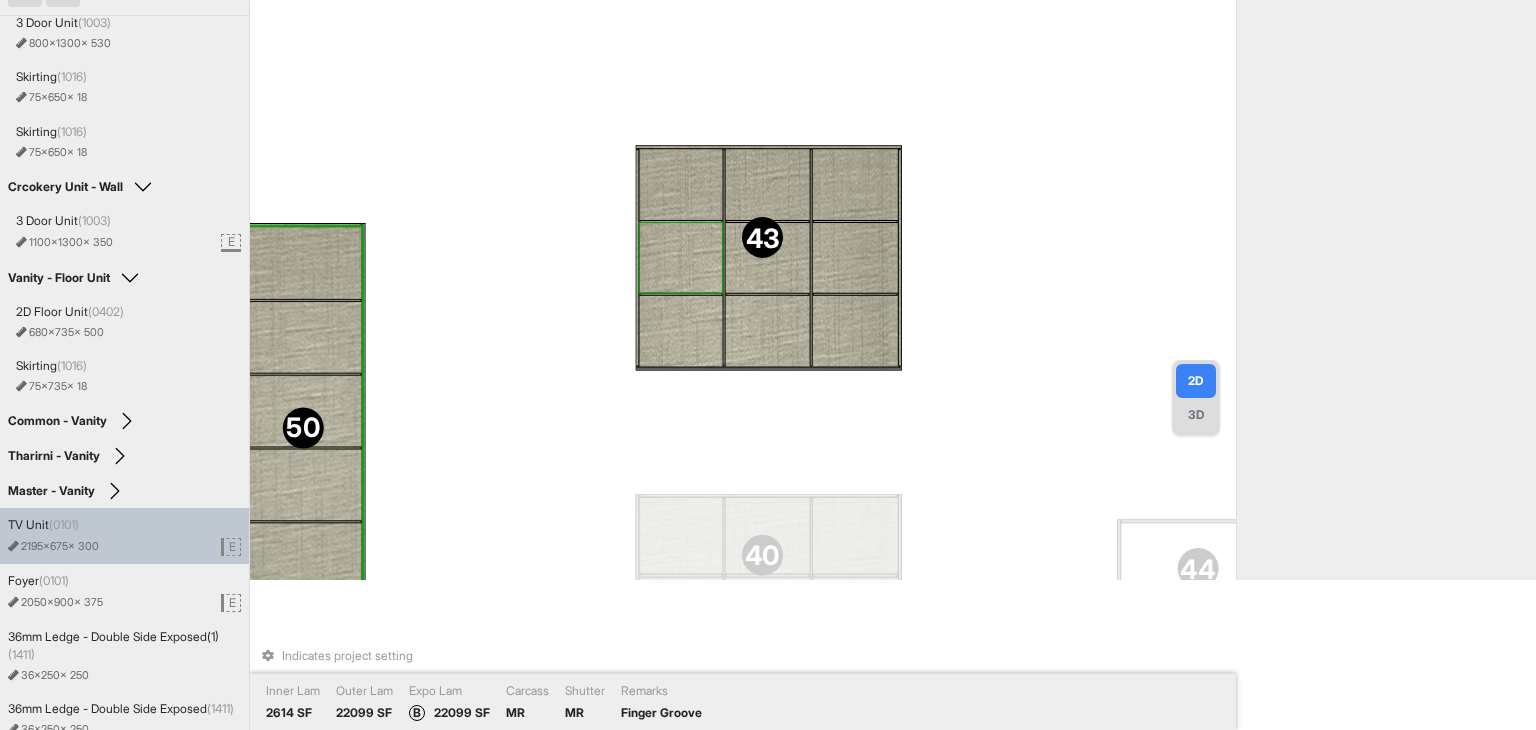 click at bounding box center [680, 258] 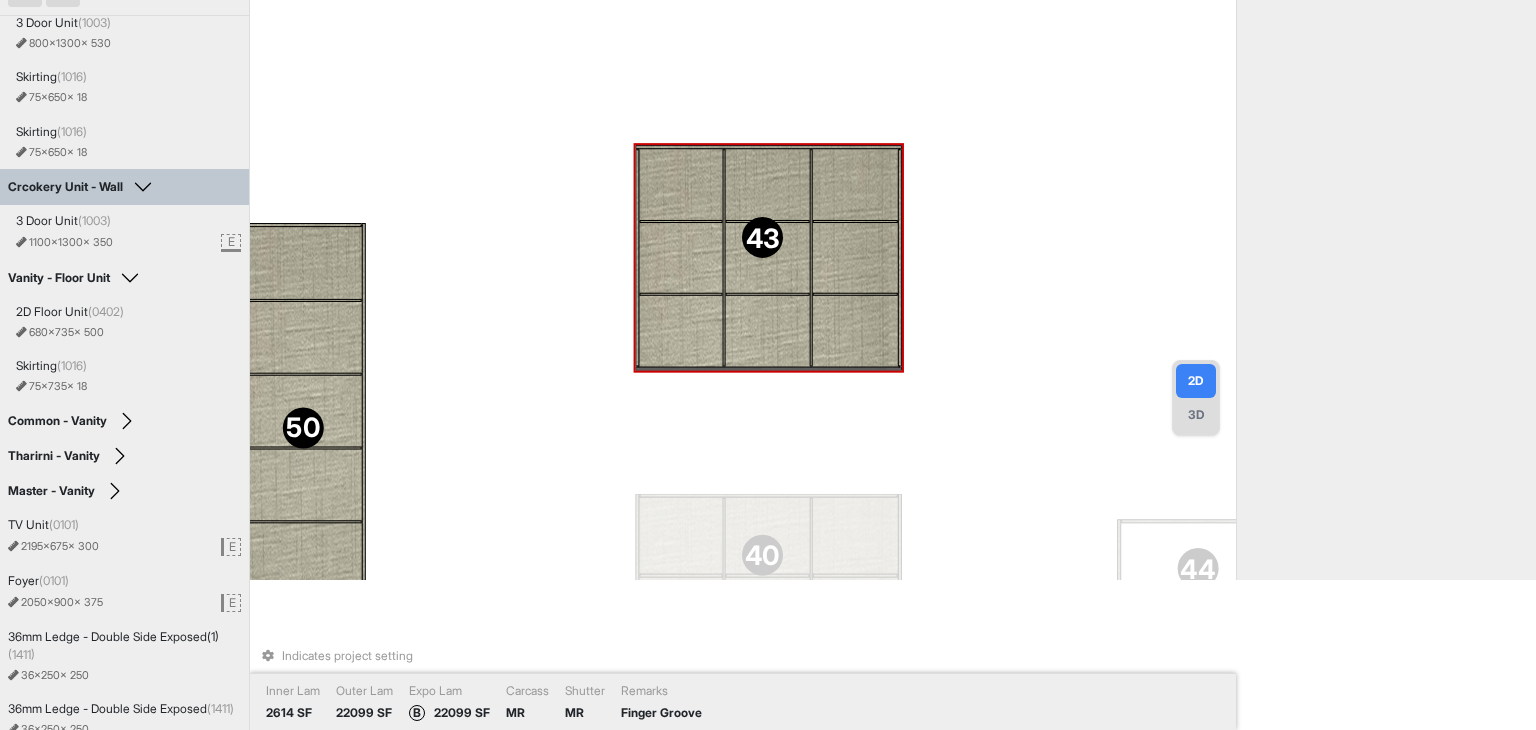 click at bounding box center (767, 258) 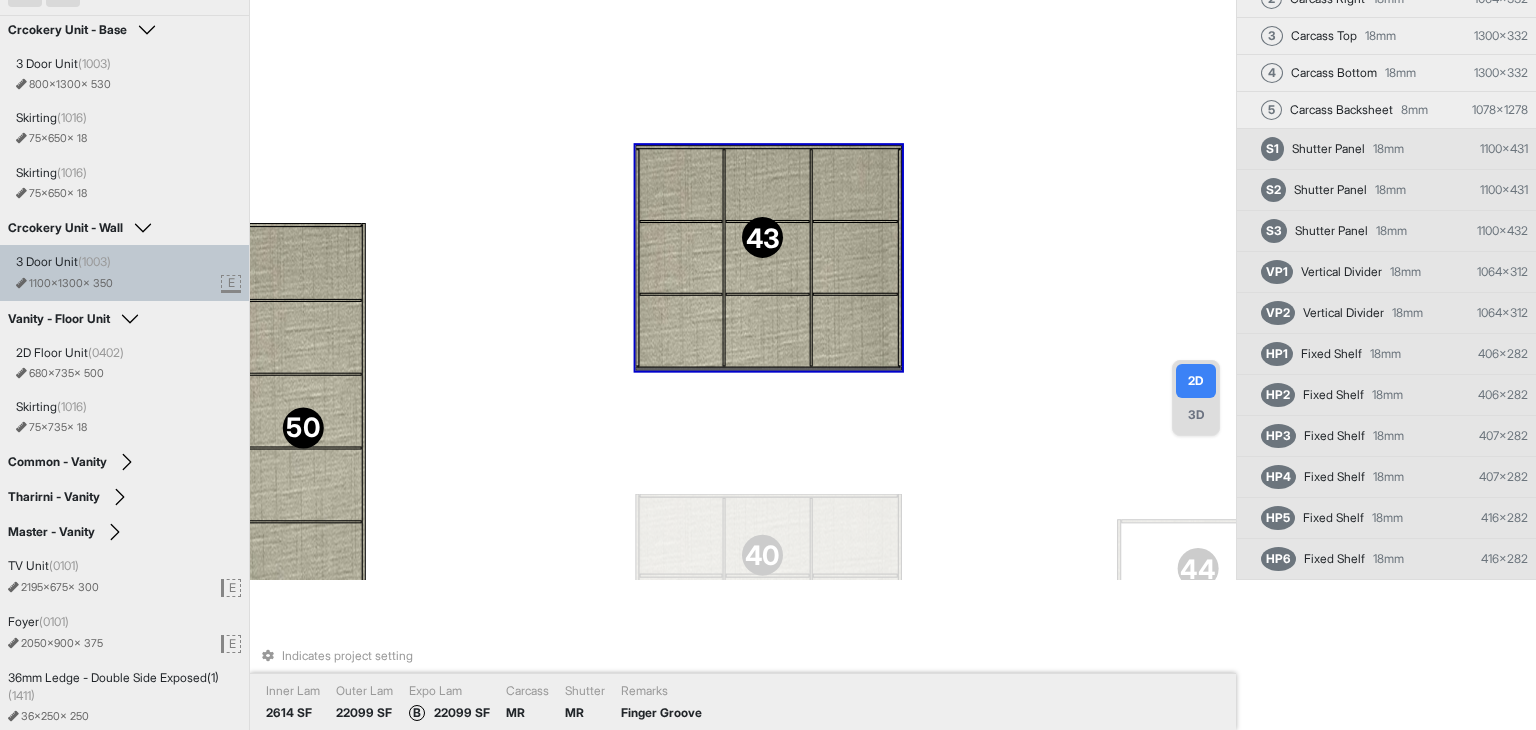 scroll, scrollTop: 0, scrollLeft: 0, axis: both 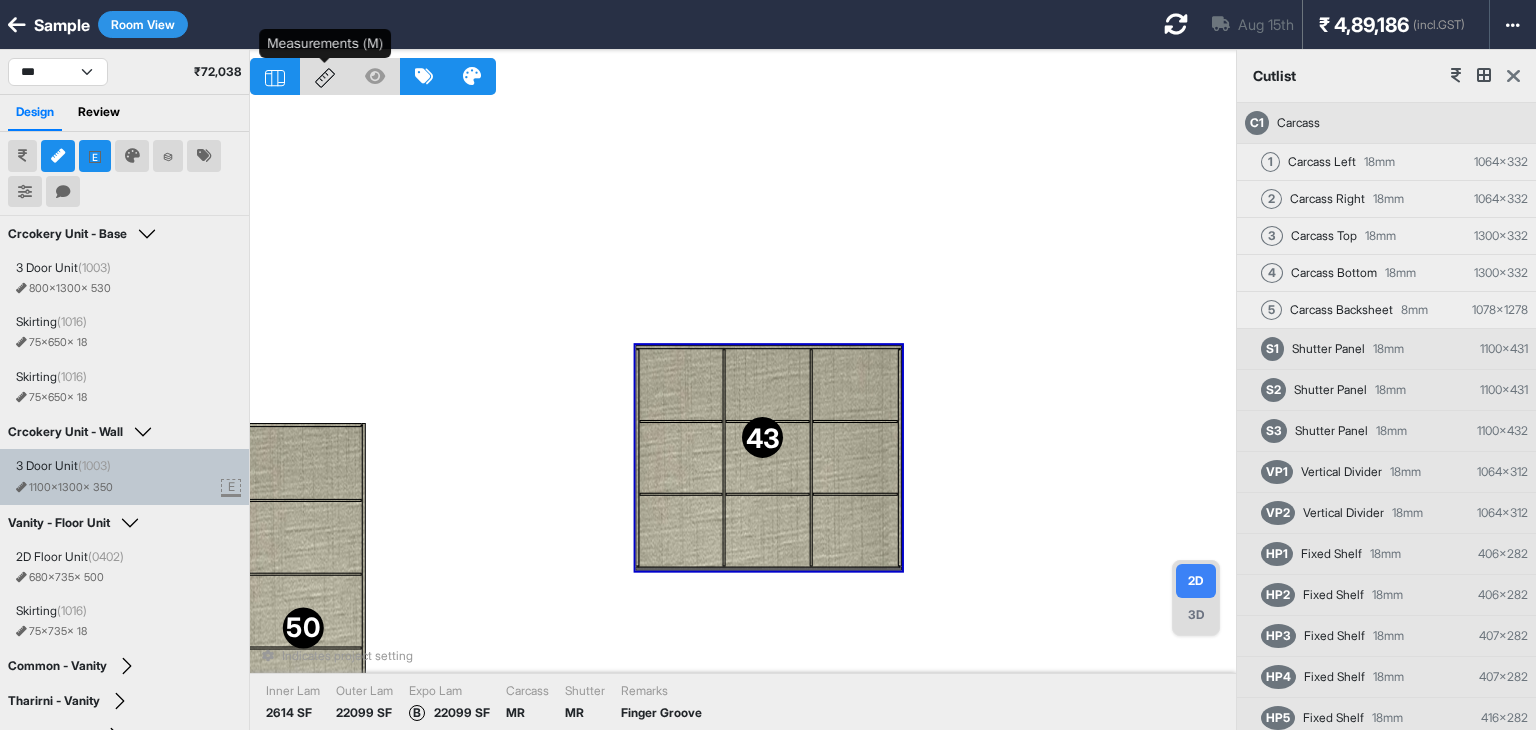 click at bounding box center (325, 76) 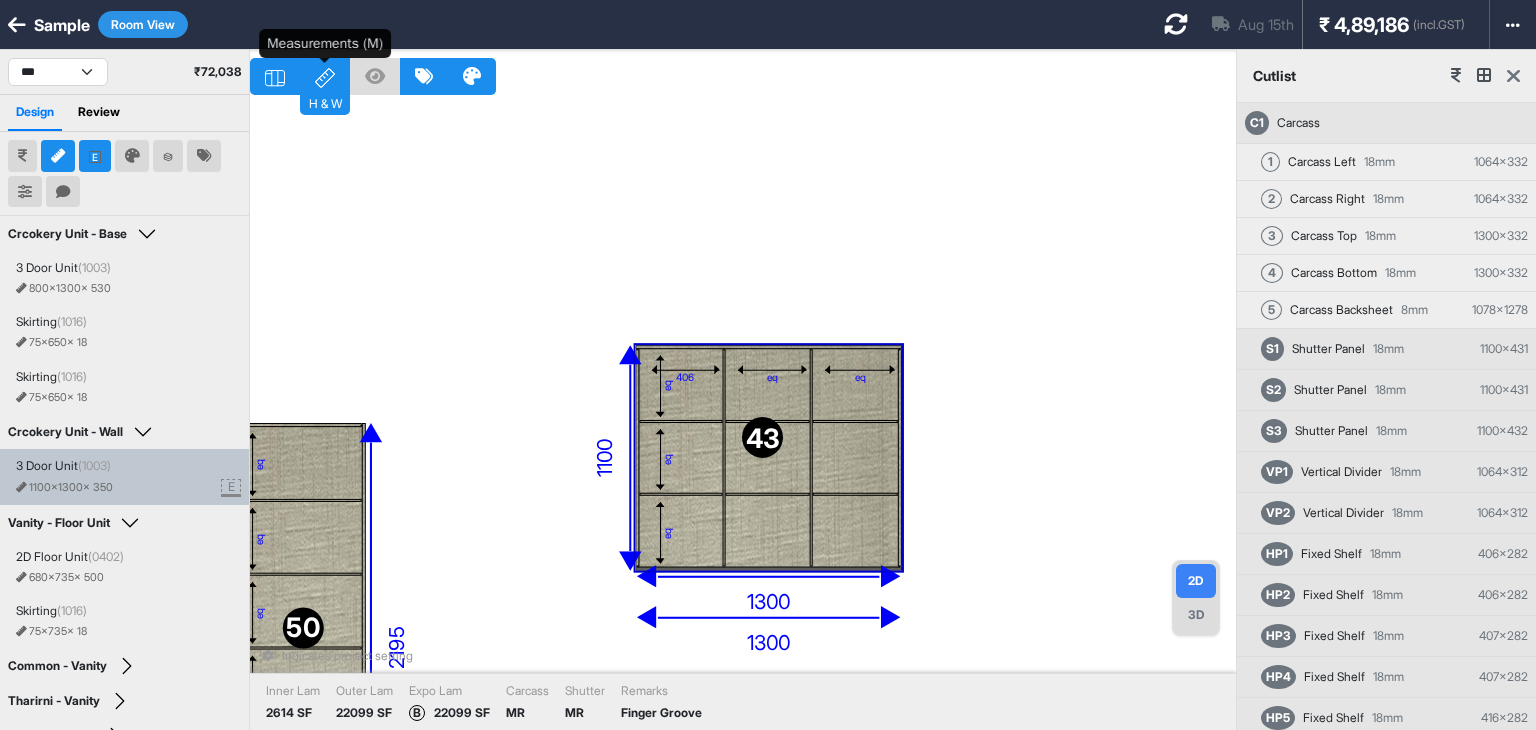 click 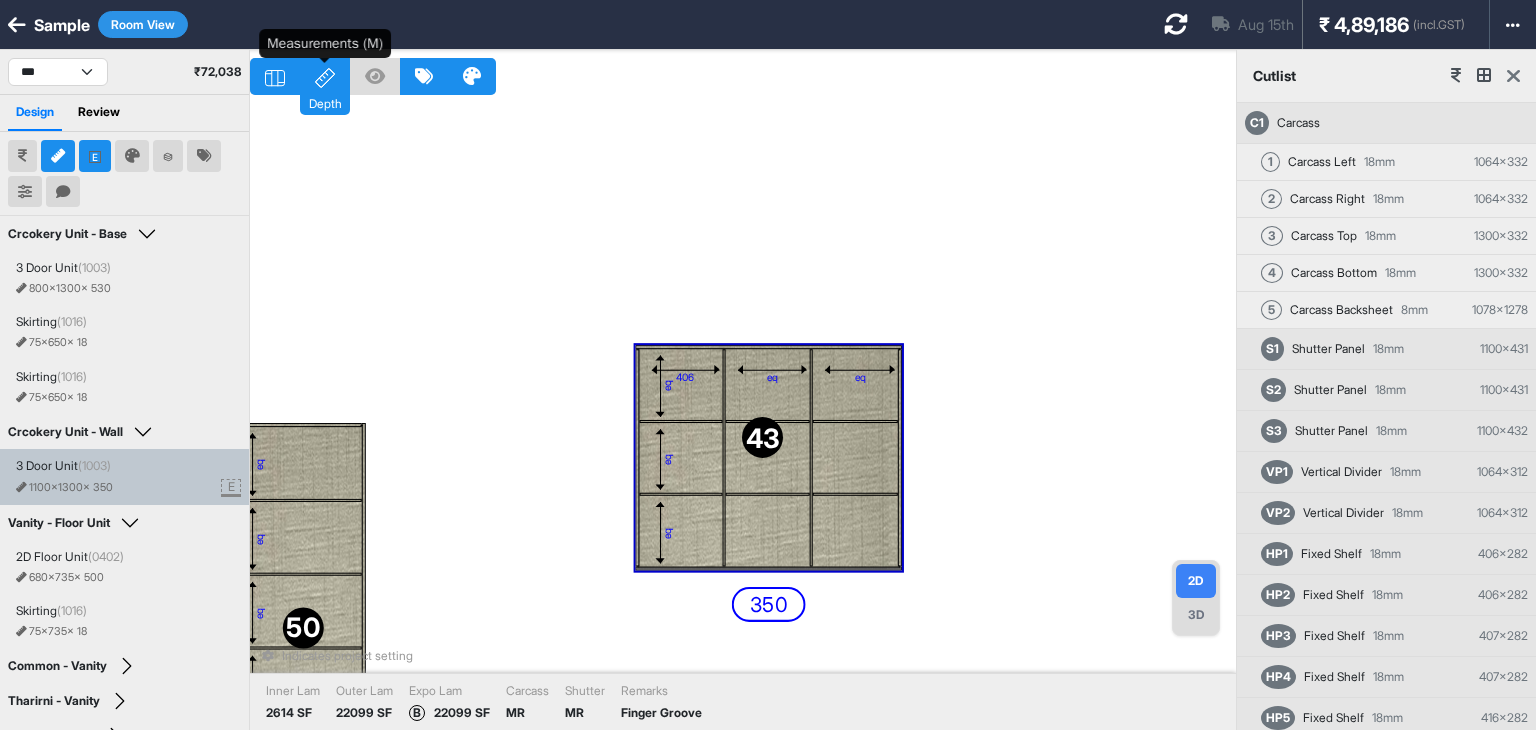 click on "Depth" at bounding box center [325, 102] 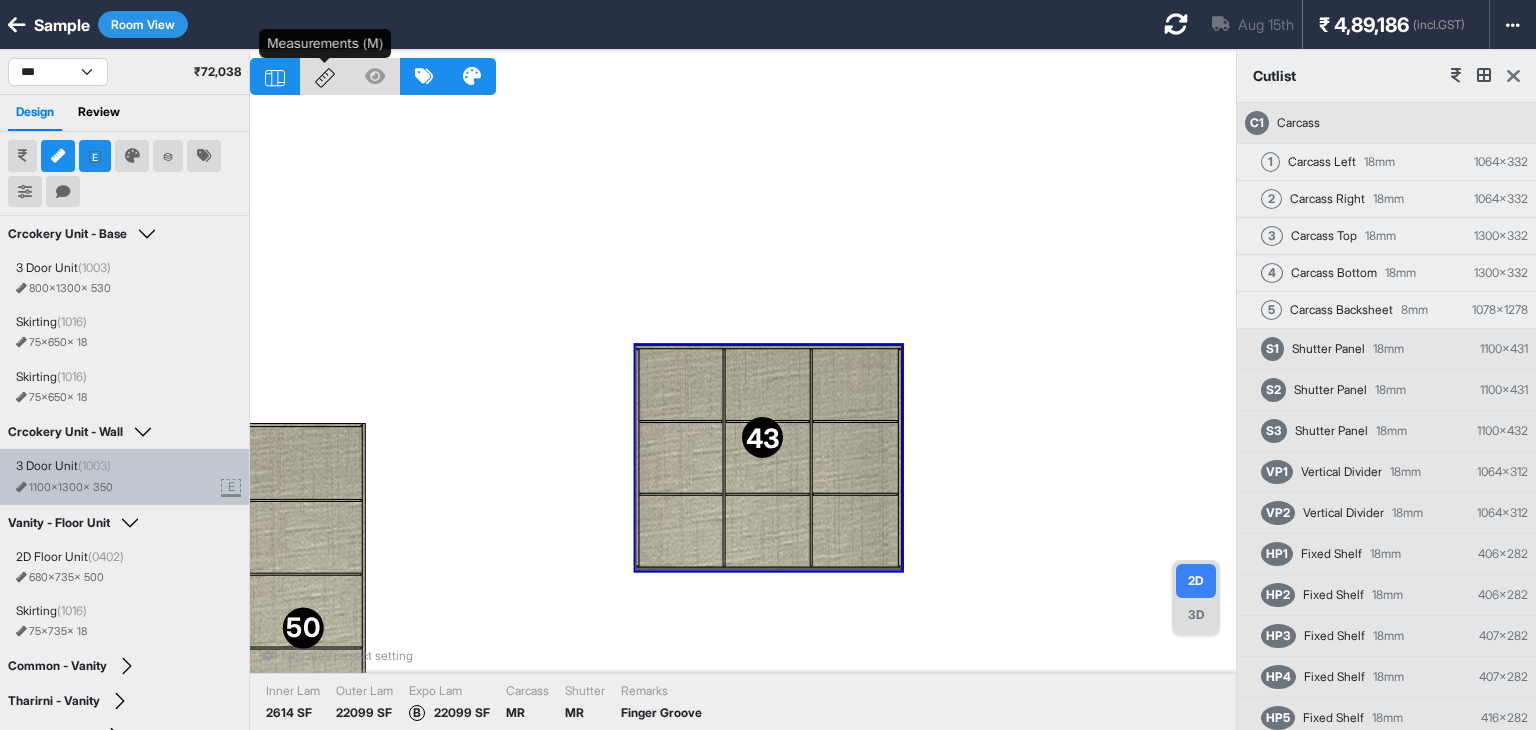 click on "40 41 42 43 44 45 46 47 48 50 49 52 51 Indicates project setting Inner Lam 2614 SF Outer Lam 22099 SF Expo Lam B 22099 SF Carcass MR Shutter MR Remarks Finger Groove" at bounding box center [743, 415] 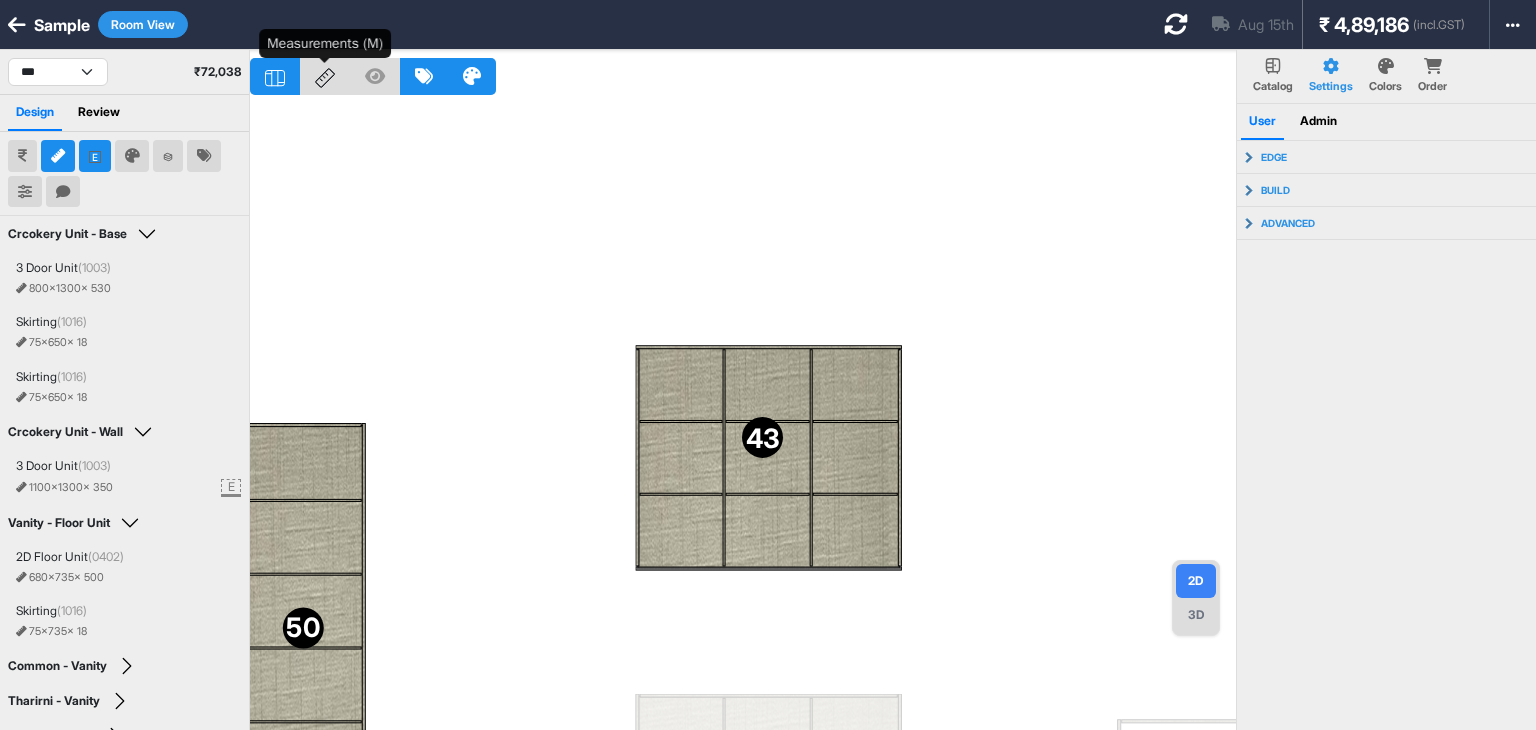 click on "3D" at bounding box center [1196, 615] 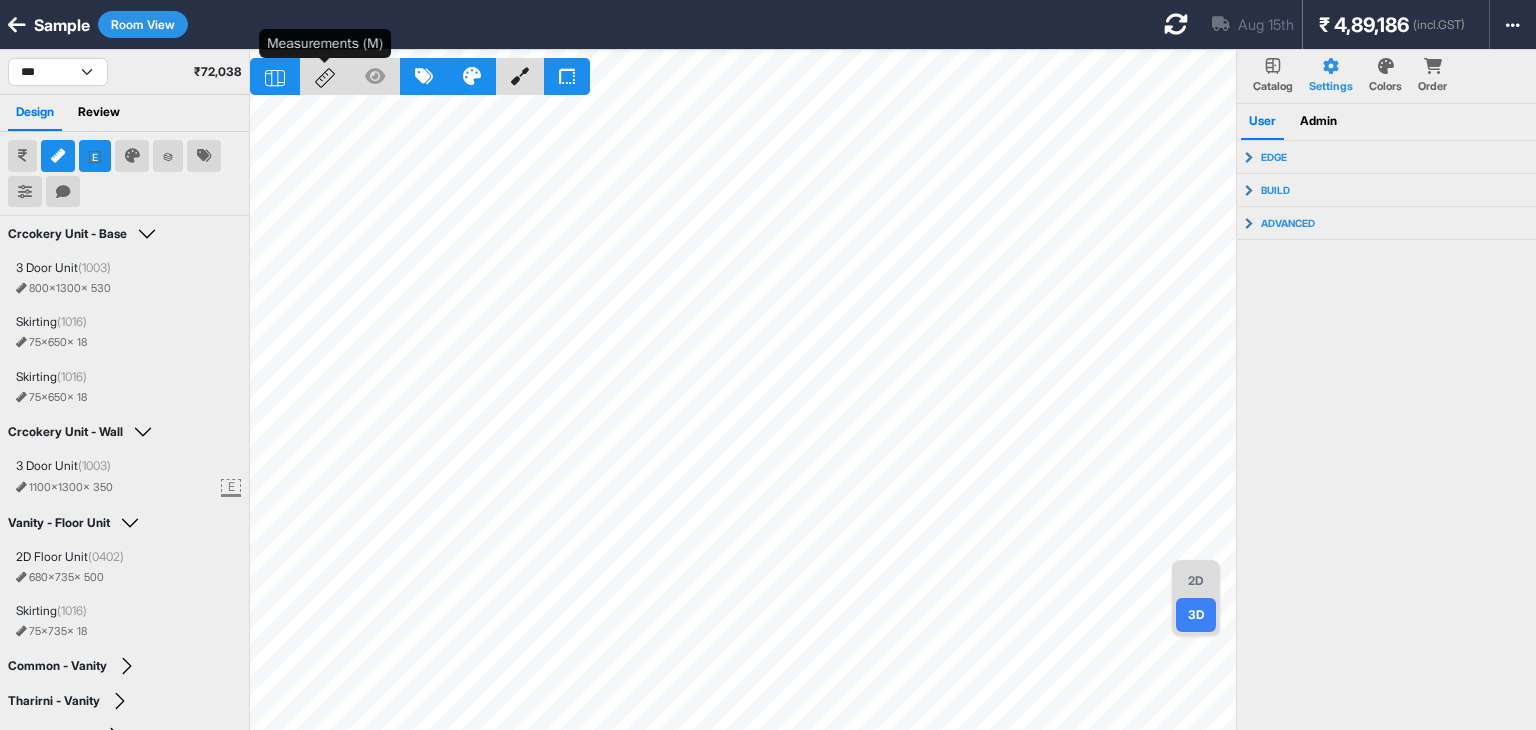 click on "2D" at bounding box center (1196, 581) 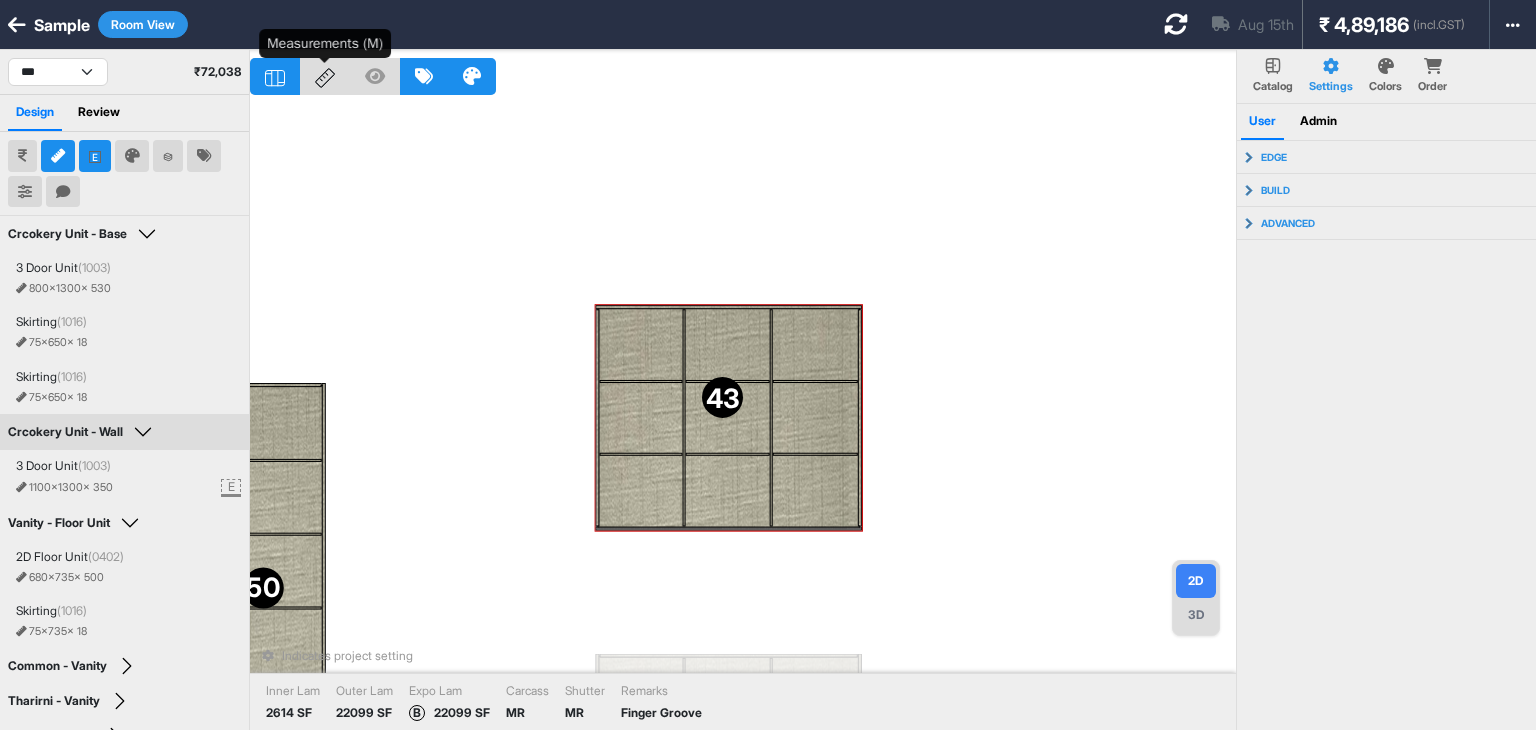 click at bounding box center (727, 344) 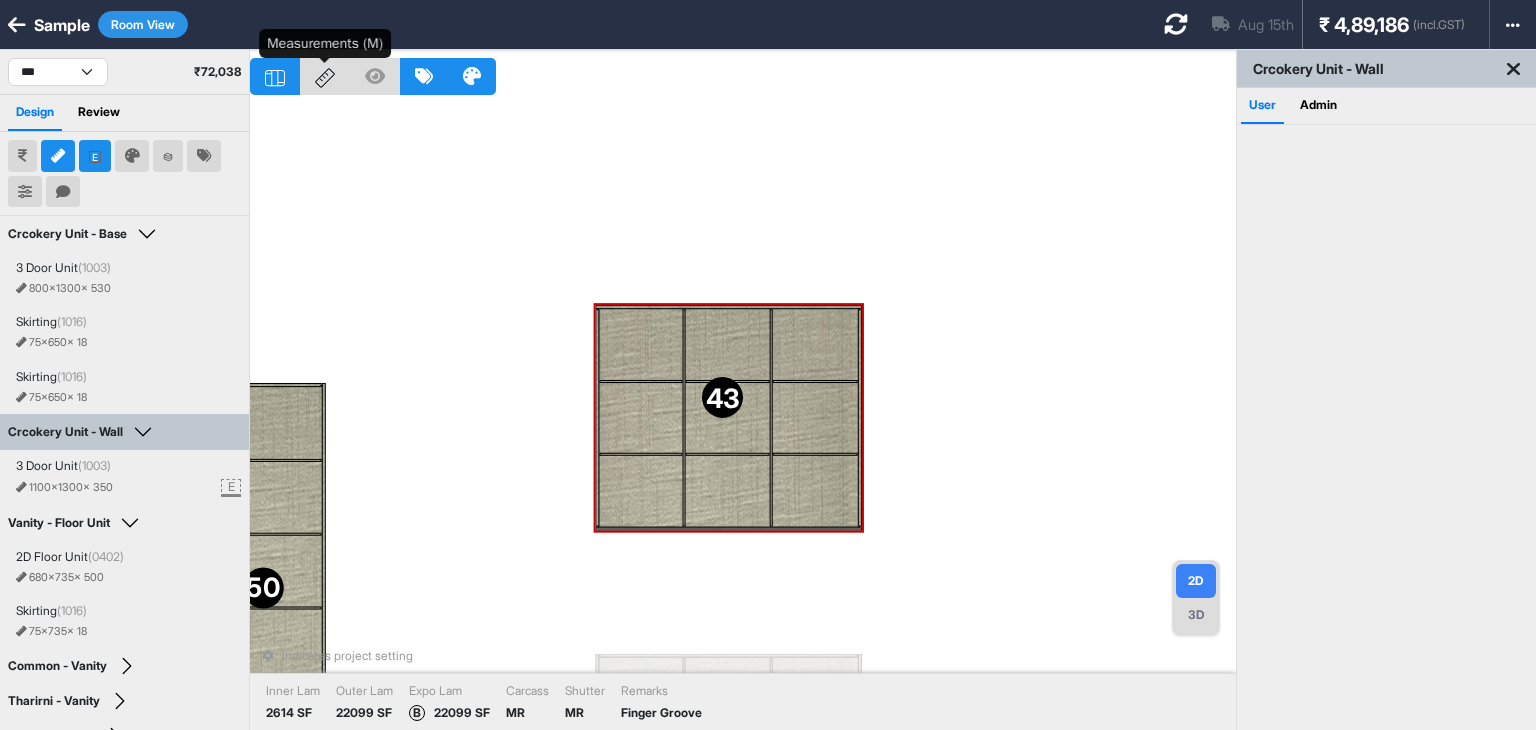 click at bounding box center (815, 344) 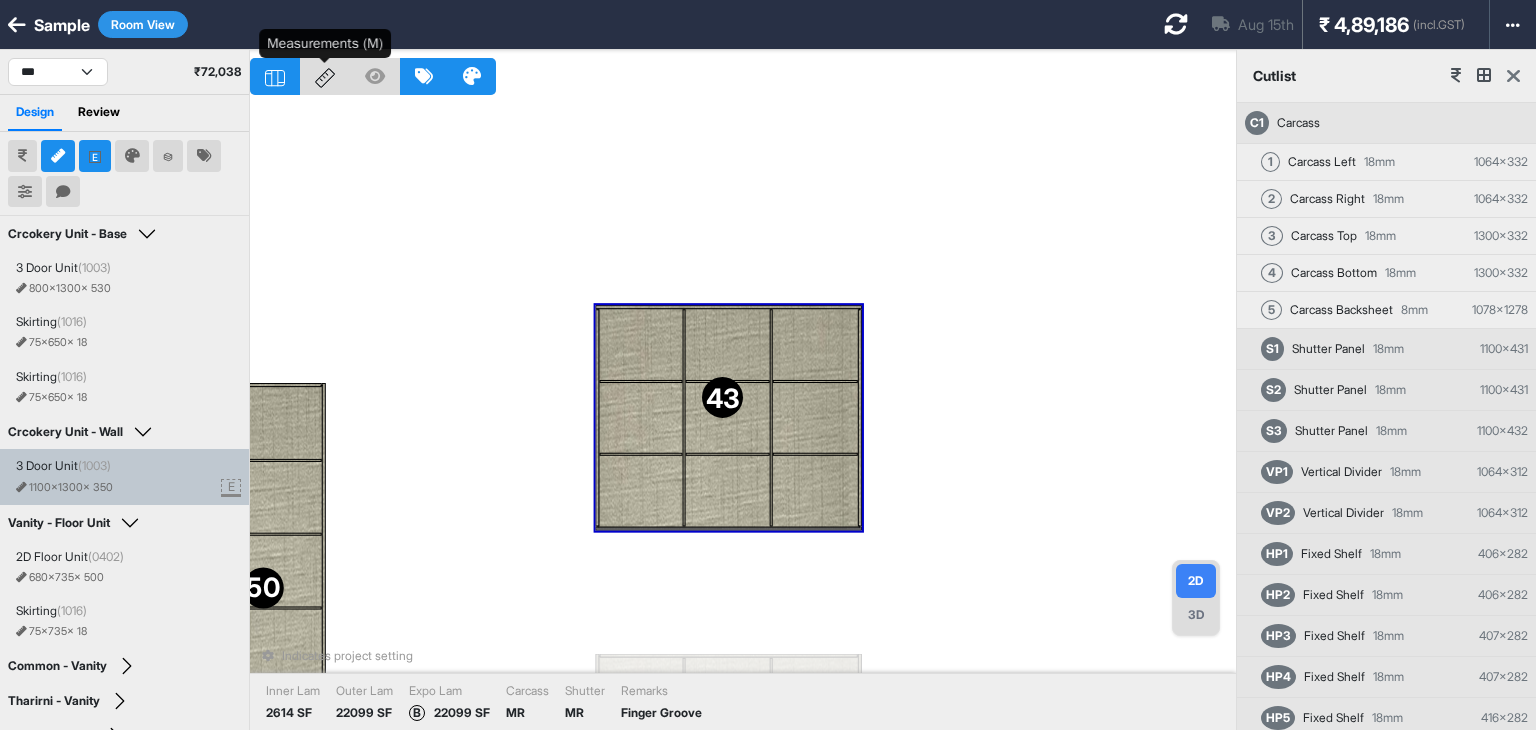 click at bounding box center (640, 344) 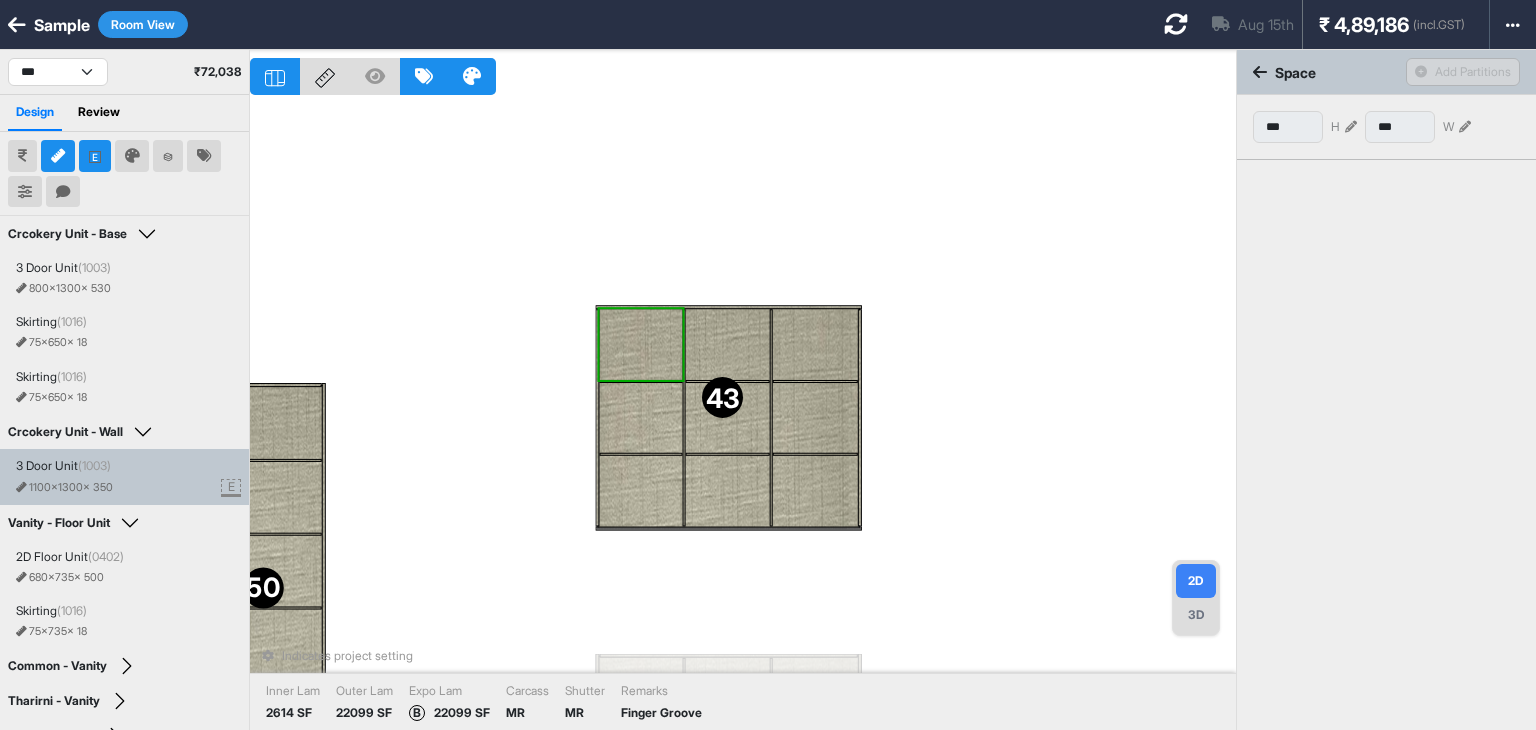 click at bounding box center [640, 418] 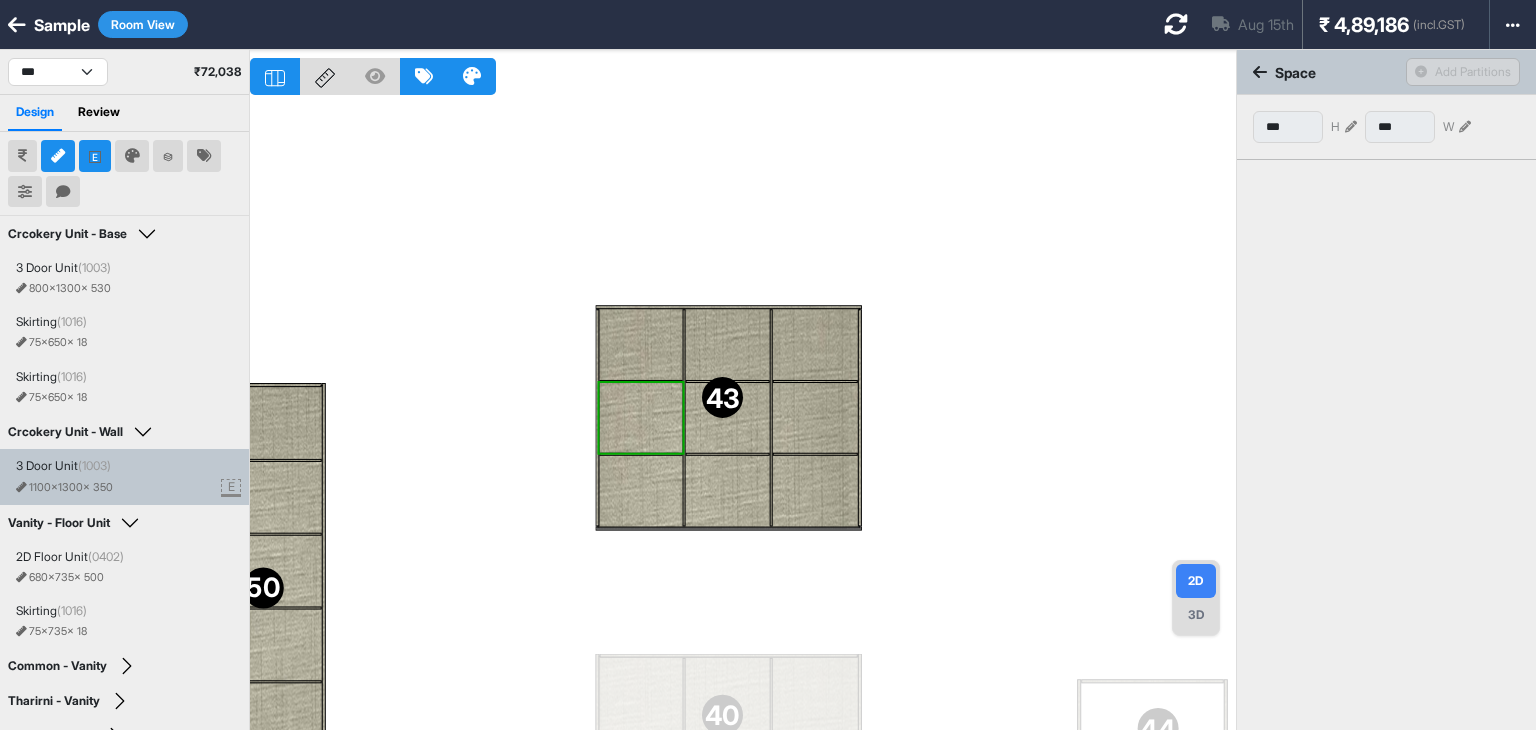 click on "40 41 42 43 44 45 46 47 48 50 49 52 51" at bounding box center (743, 415) 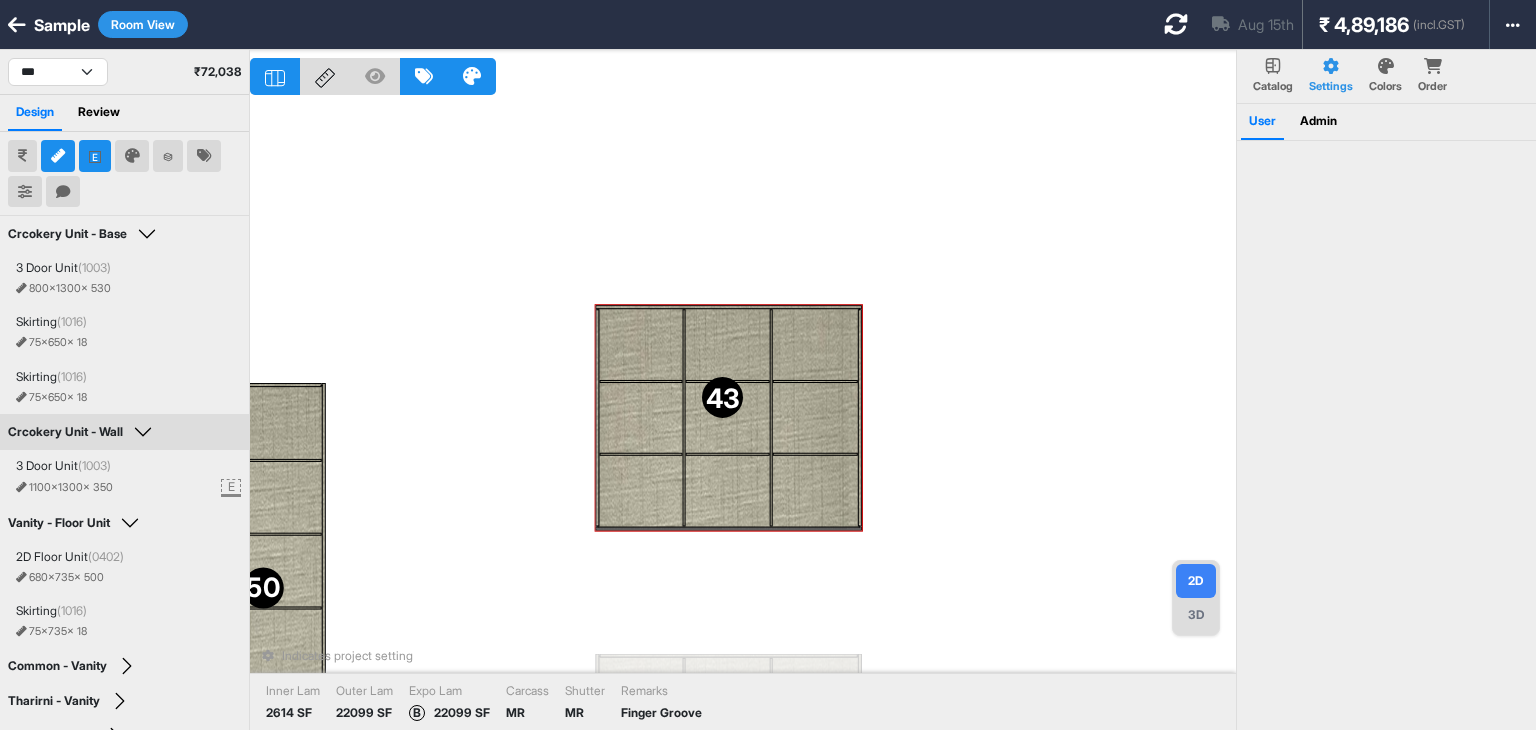 click at bounding box center (815, 344) 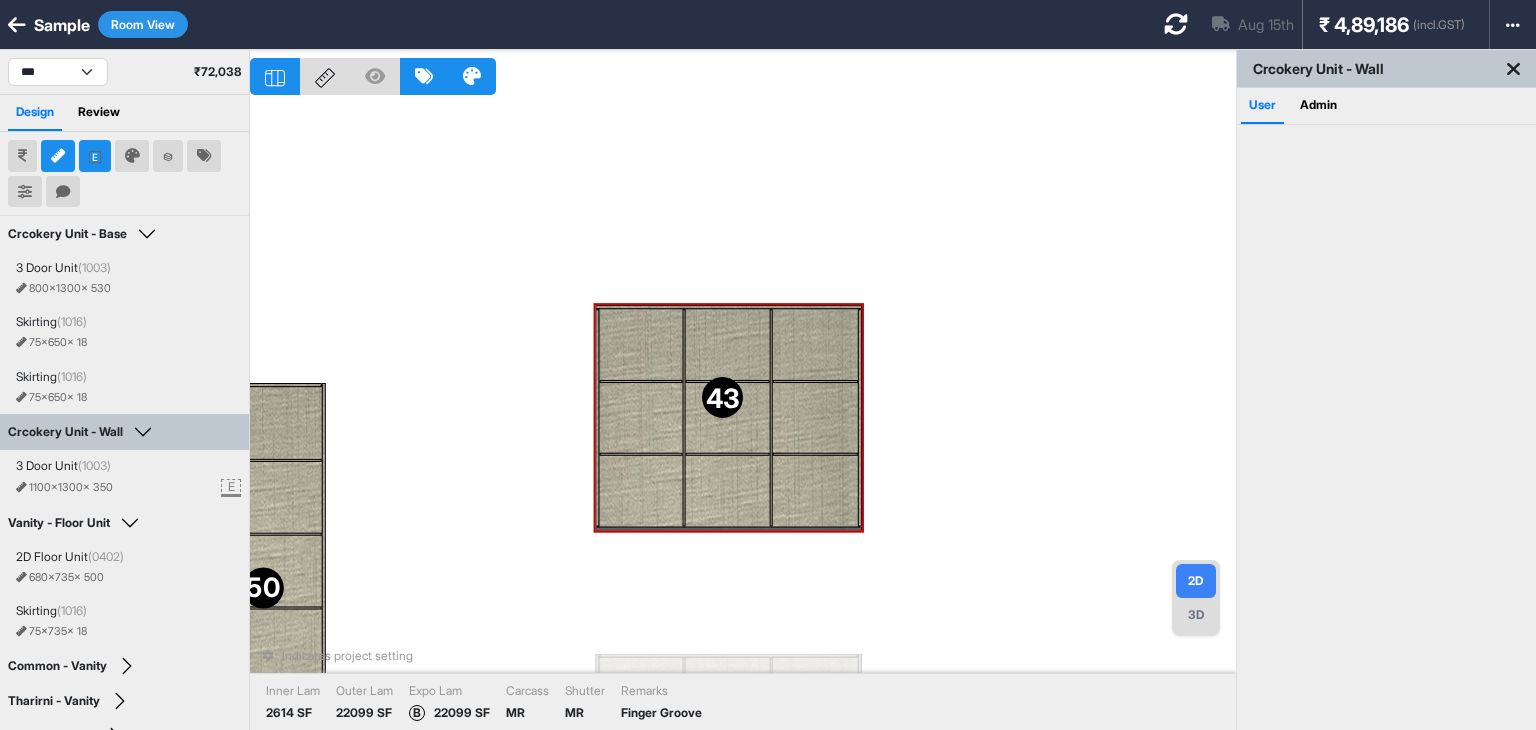 click at bounding box center [815, 344] 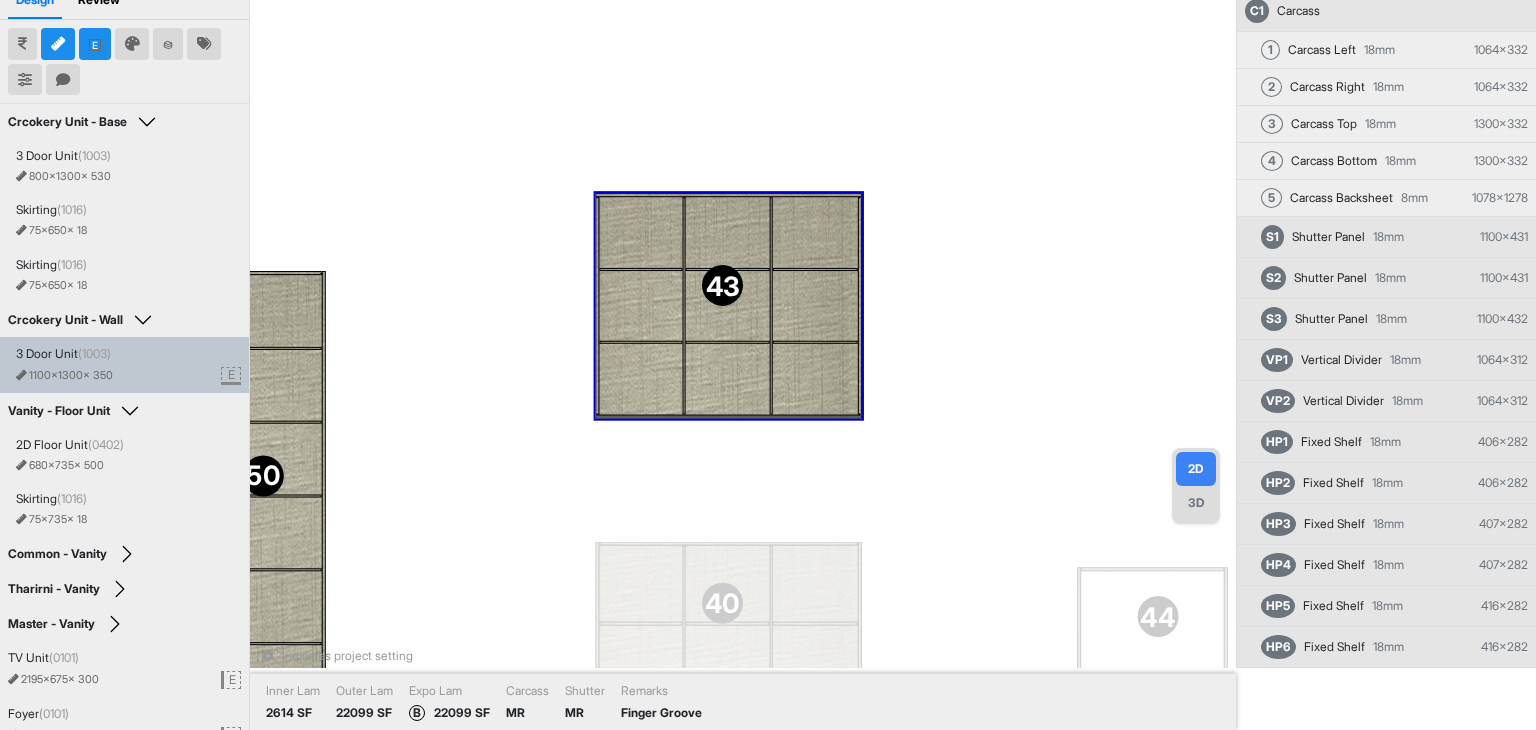scroll, scrollTop: 115, scrollLeft: 0, axis: vertical 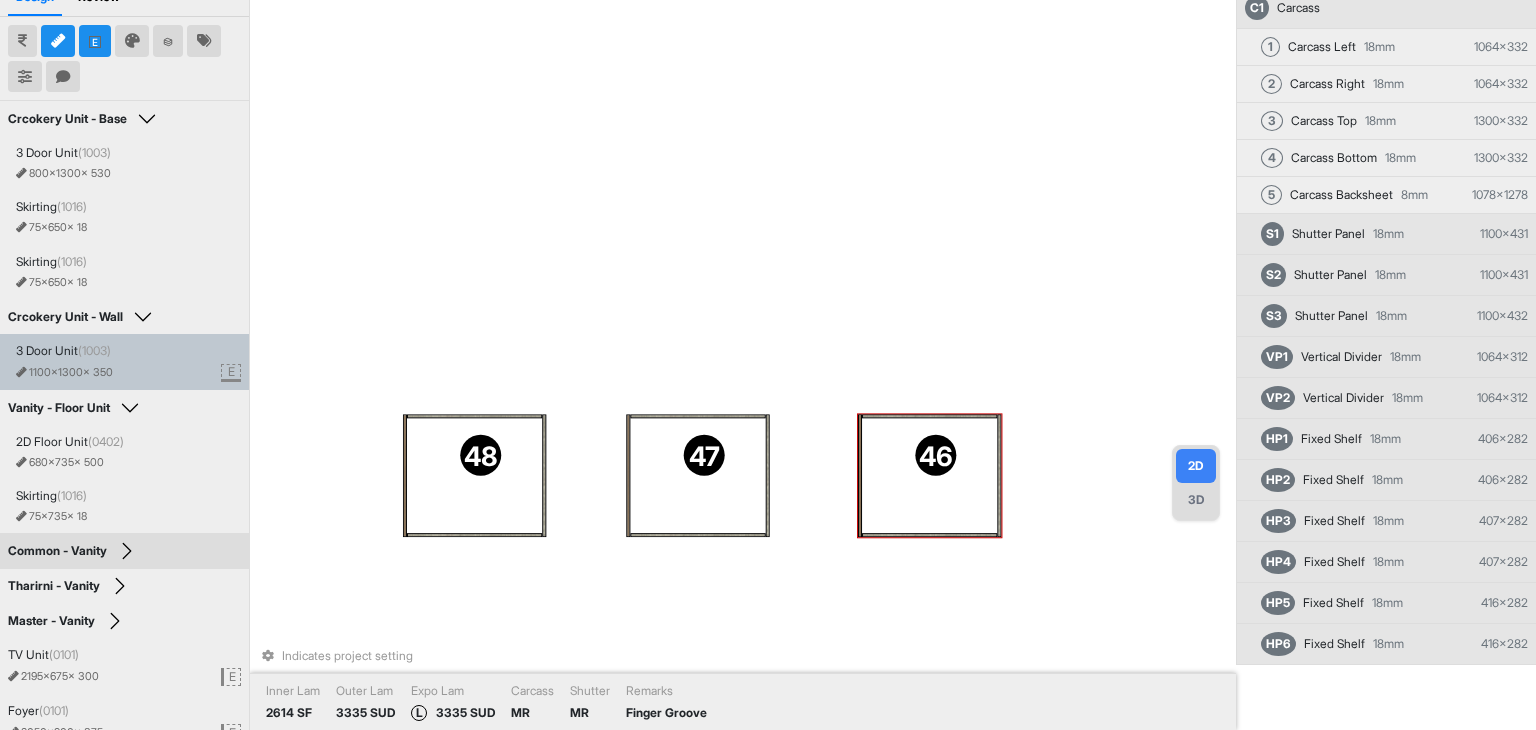click at bounding box center (929, 476) 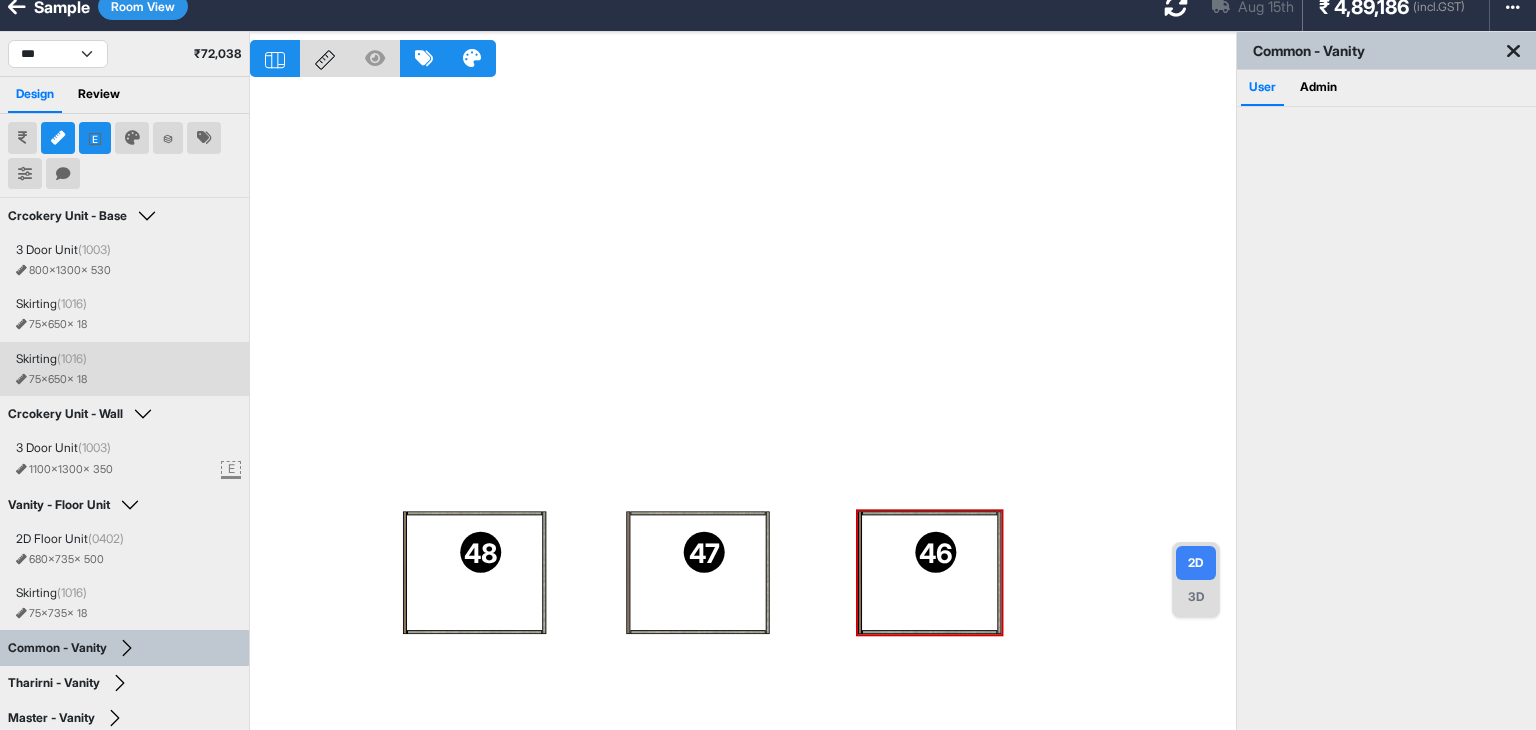 scroll, scrollTop: 0, scrollLeft: 0, axis: both 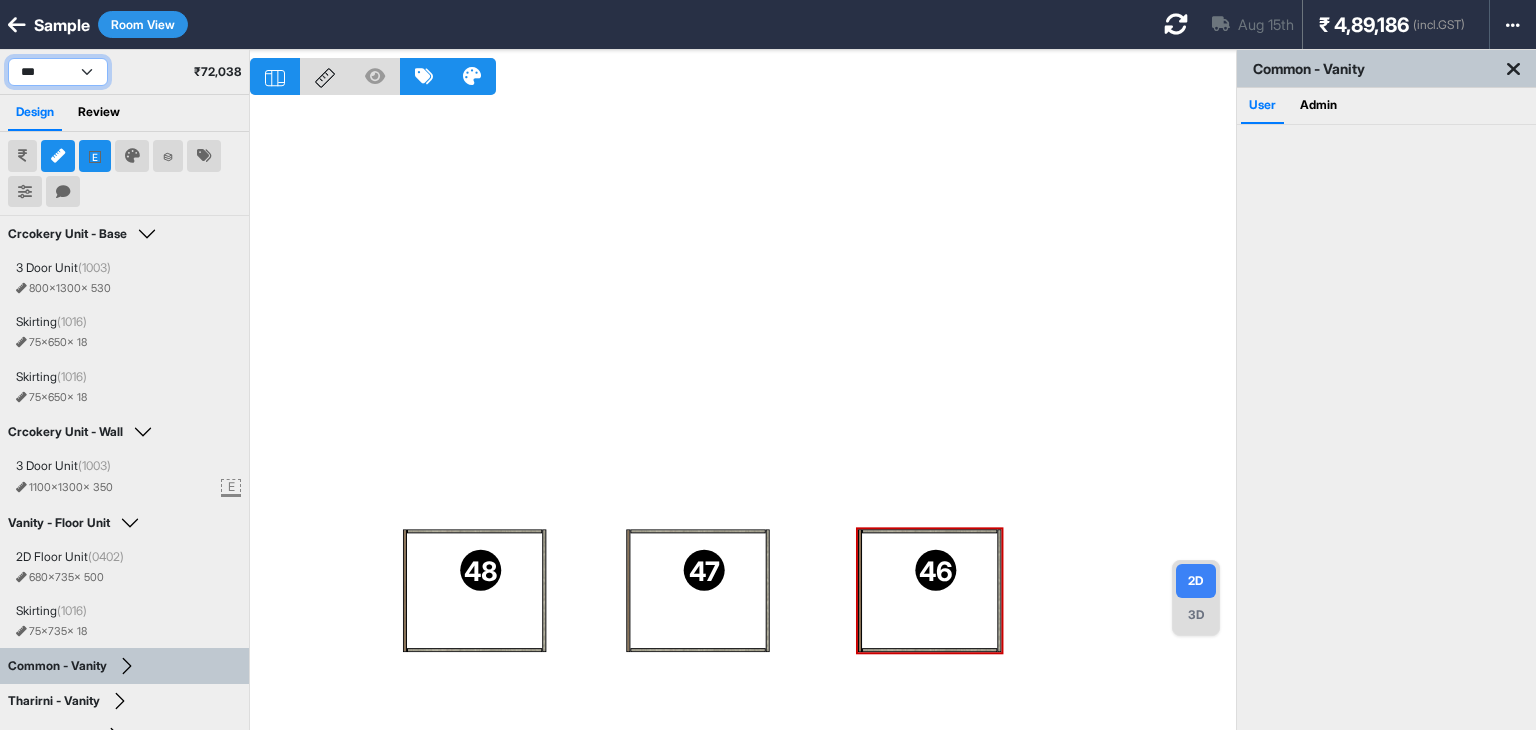 click on "**********" at bounding box center (58, 72) 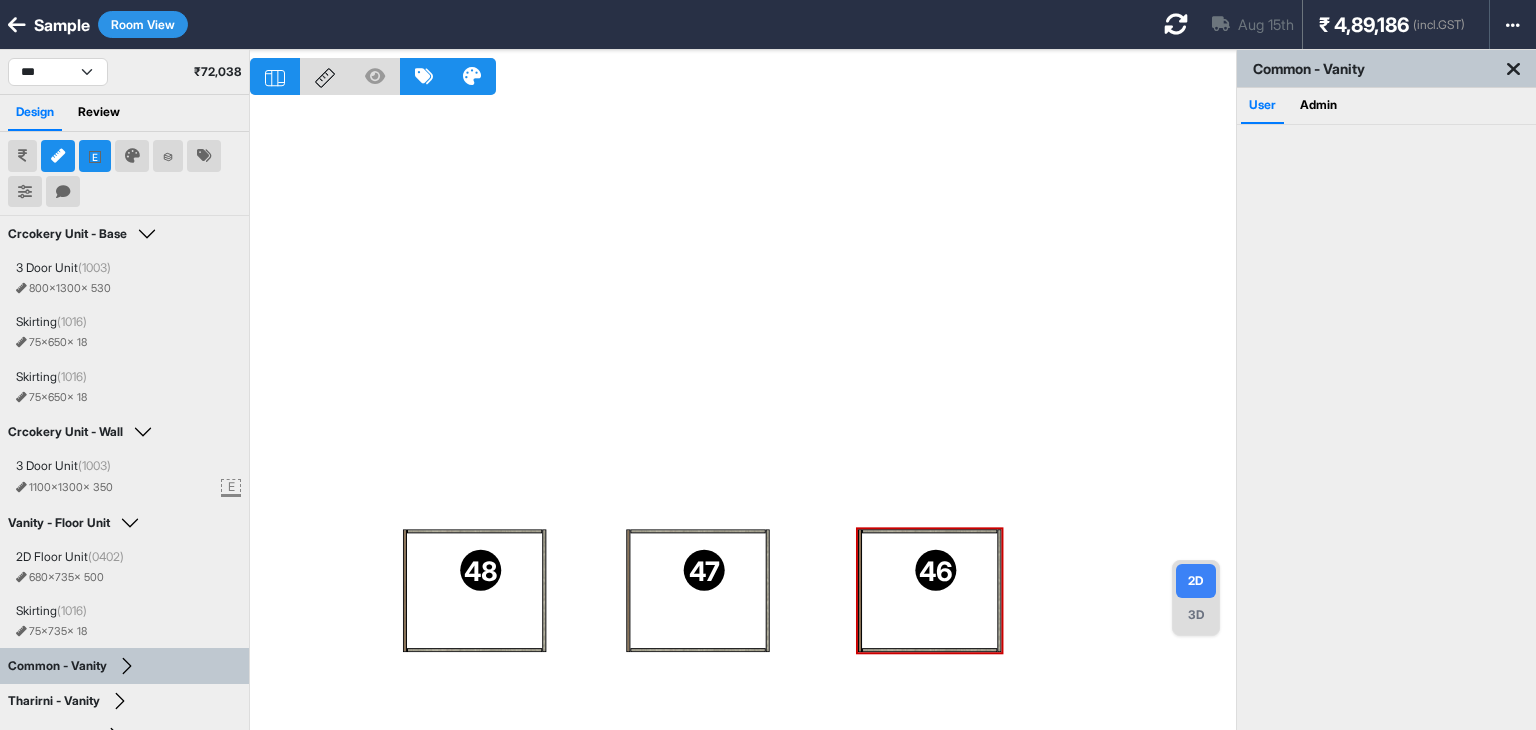 select on "****" 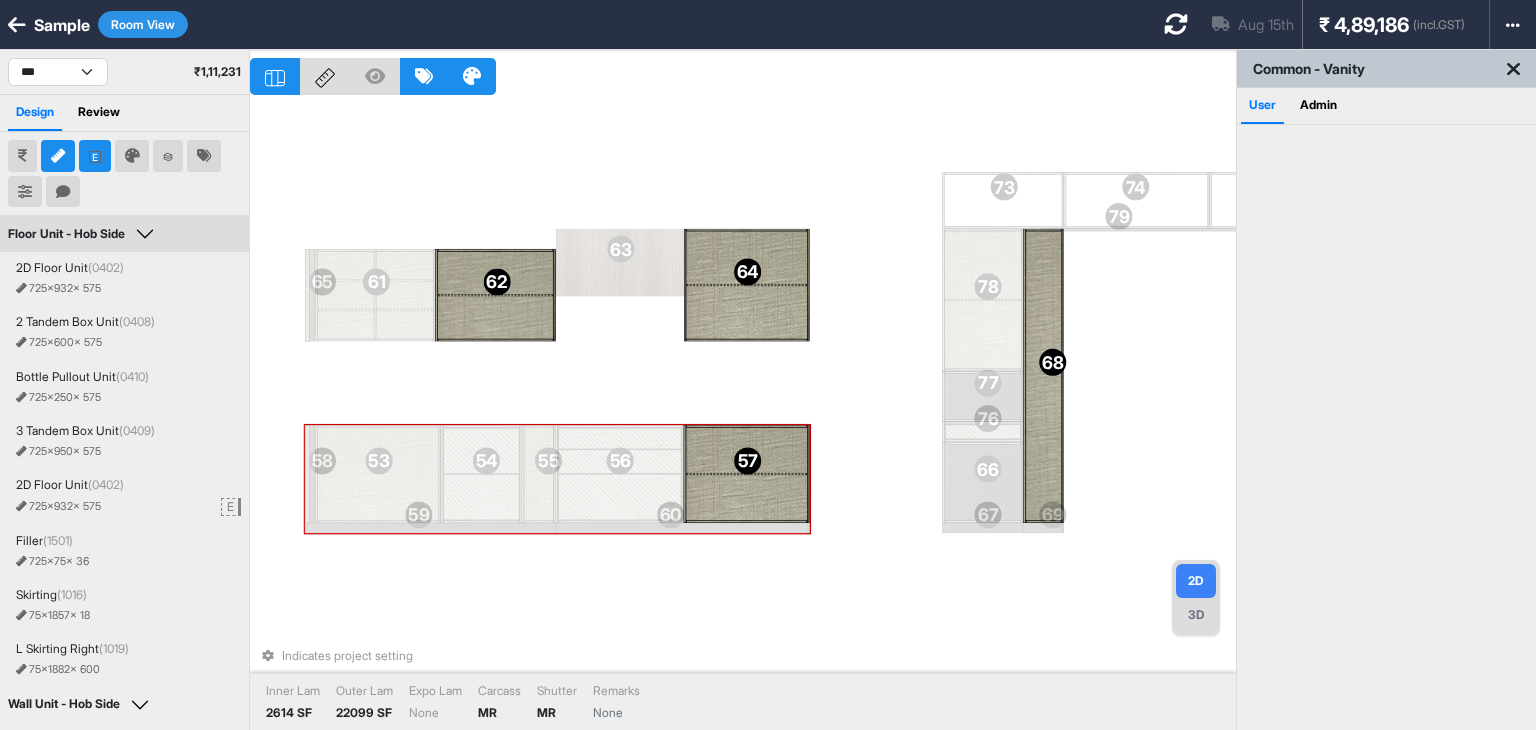 select on "****" 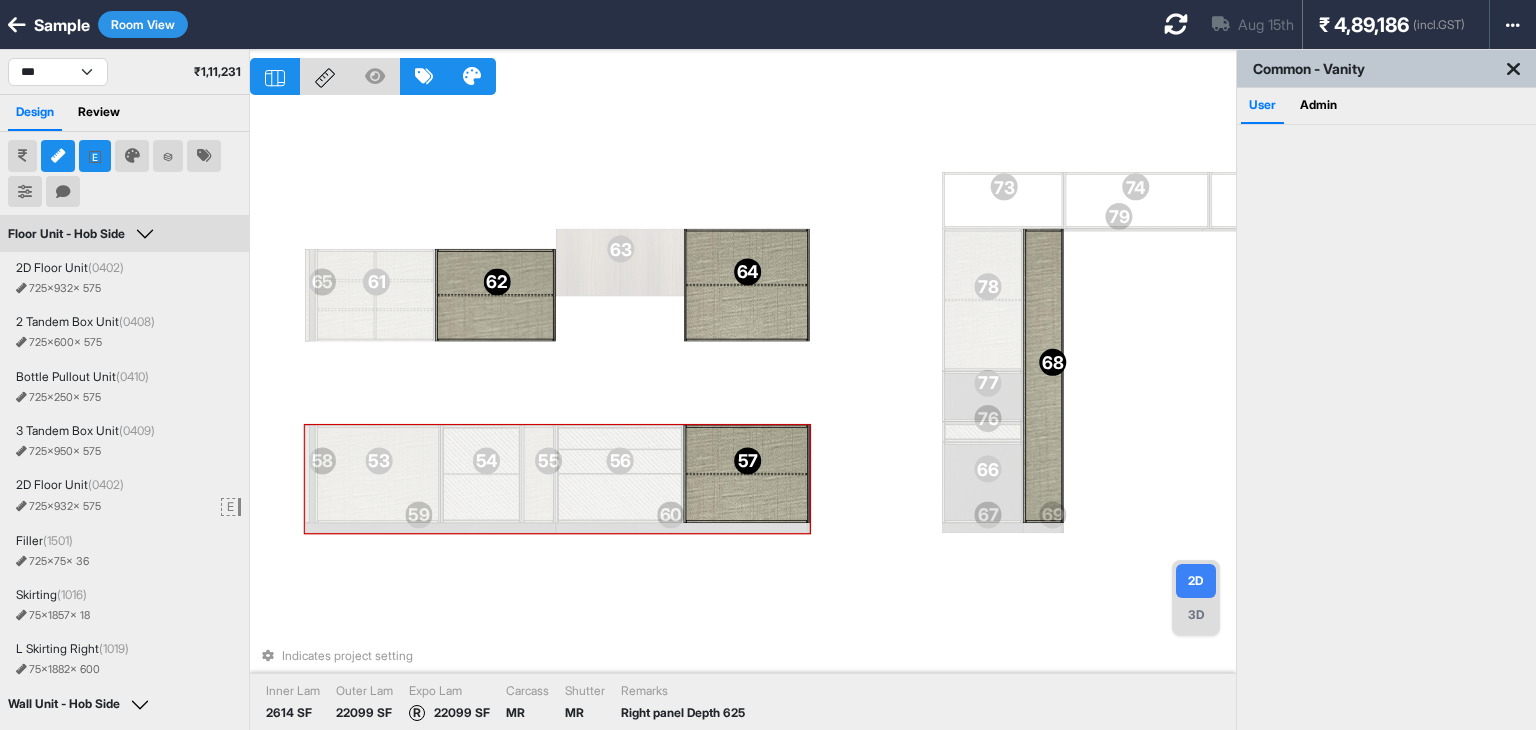 click at bounding box center (746, 450) 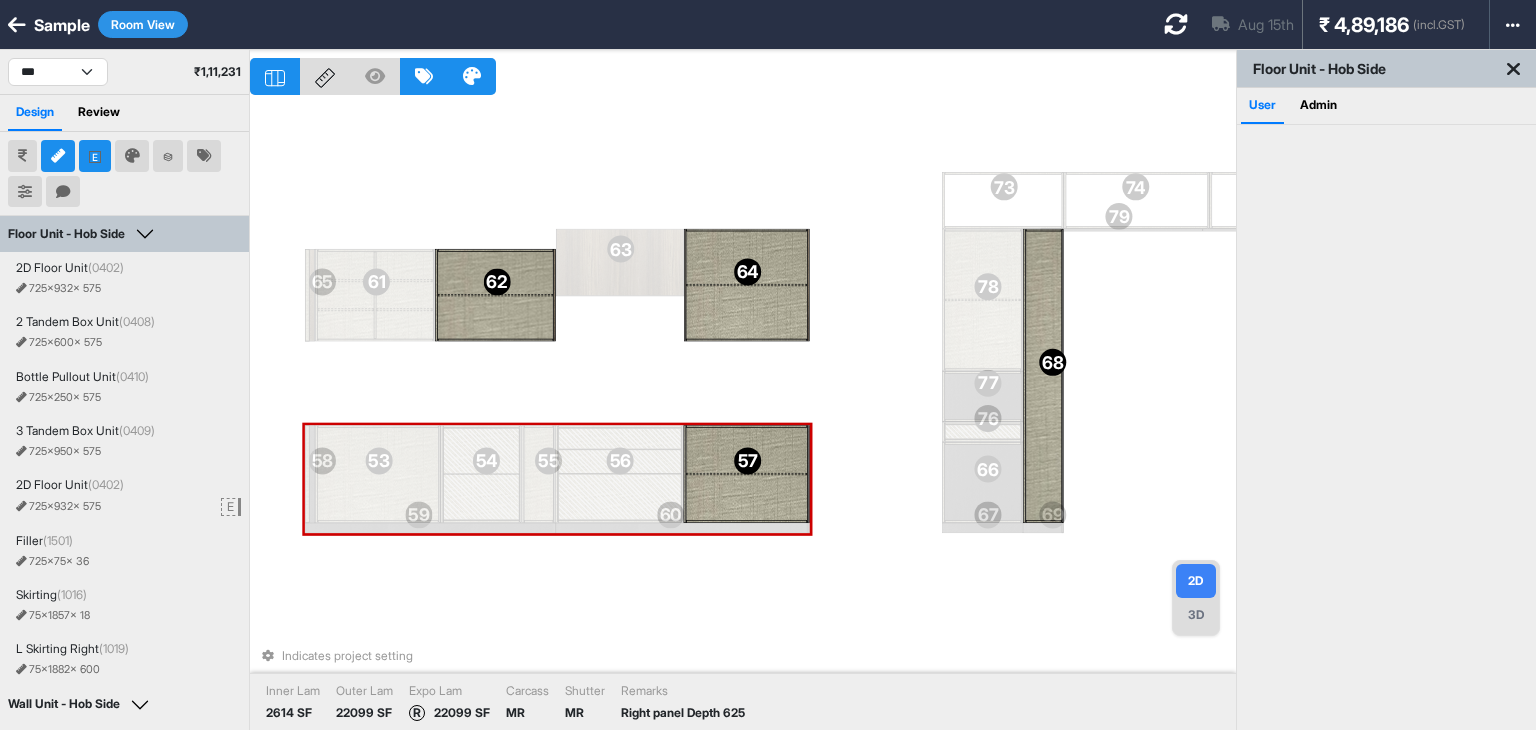 click at bounding box center (746, 450) 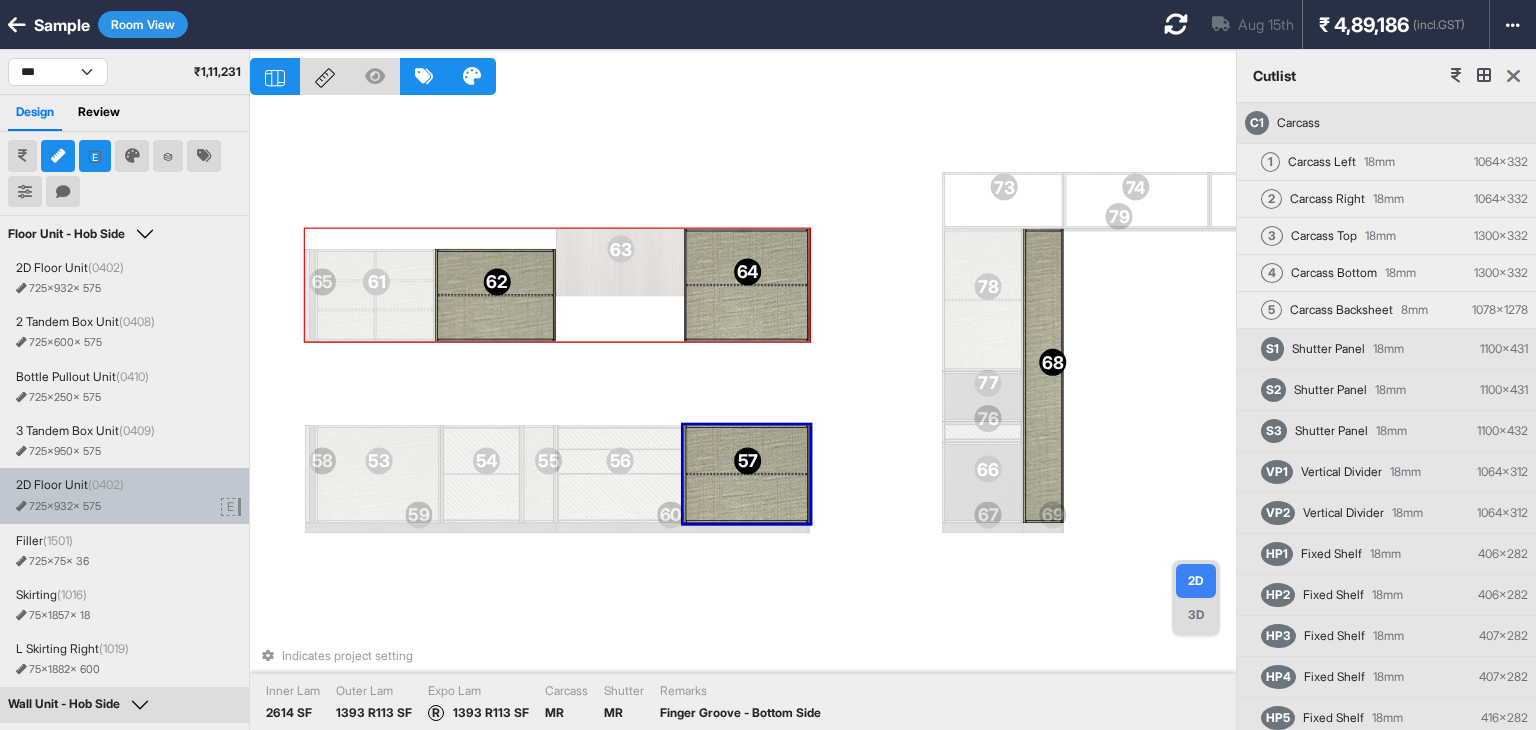 click at bounding box center [495, 317] 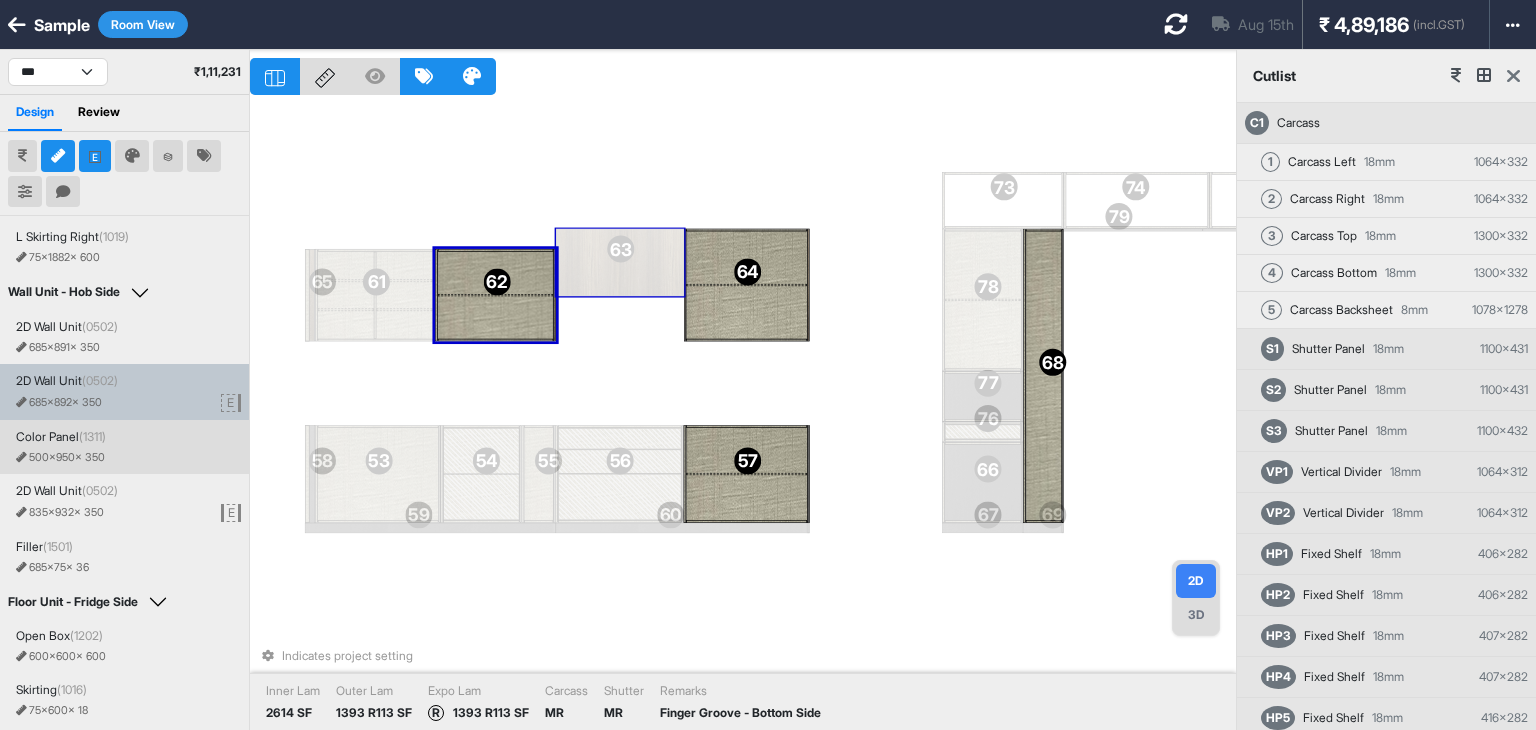 scroll, scrollTop: 369, scrollLeft: 0, axis: vertical 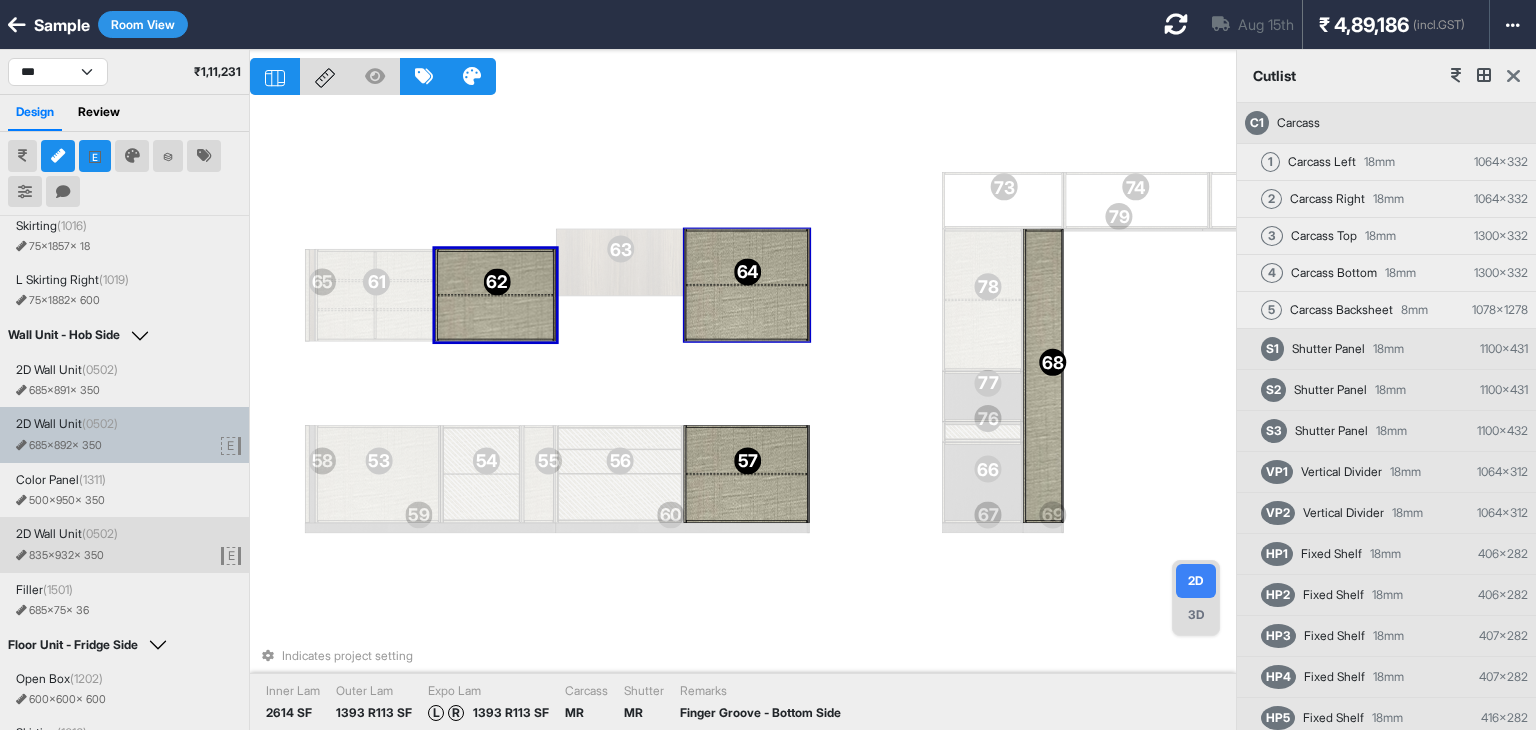 drag, startPoint x: 519, startPoint y: 305, endPoint x: 808, endPoint y: 300, distance: 289.04324 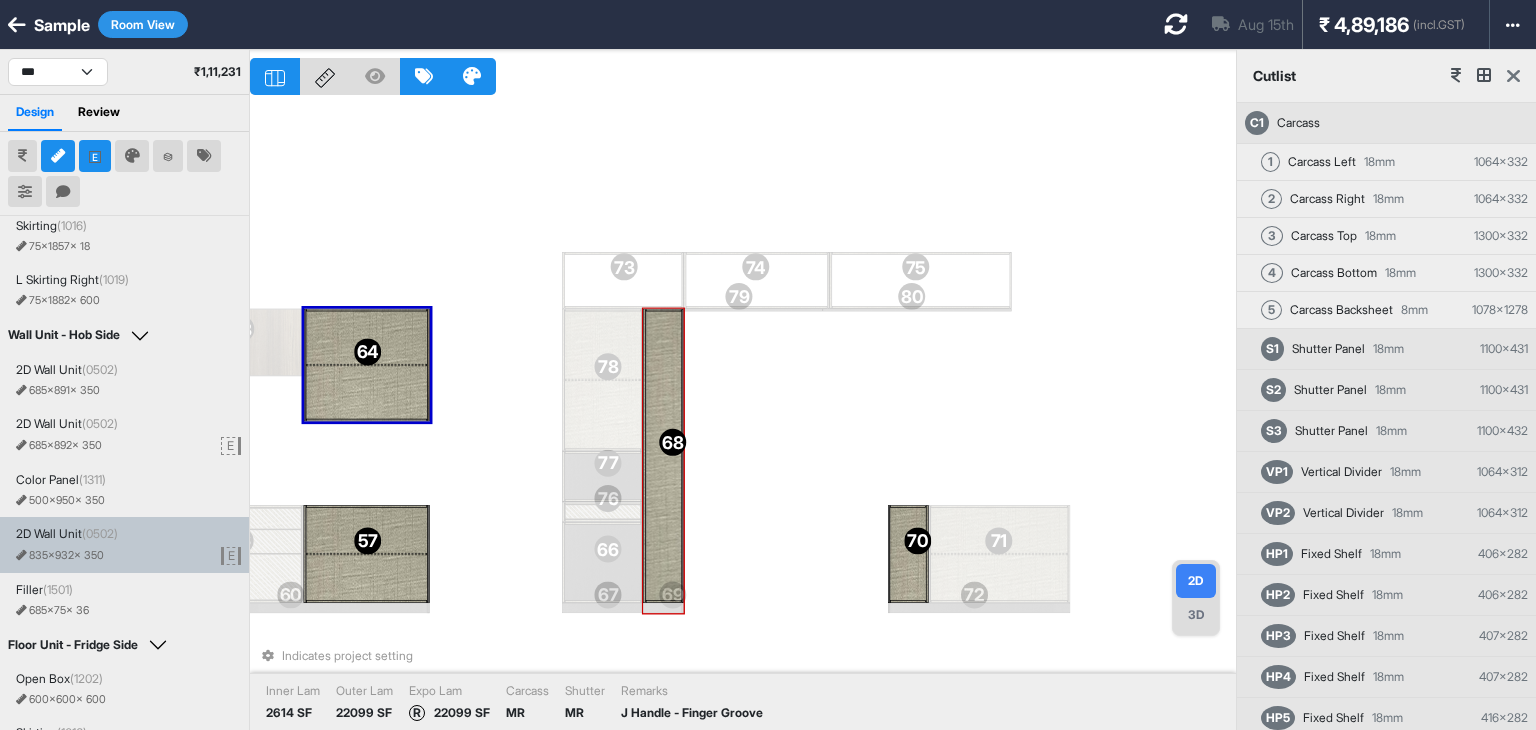 click at bounding box center (664, 455) 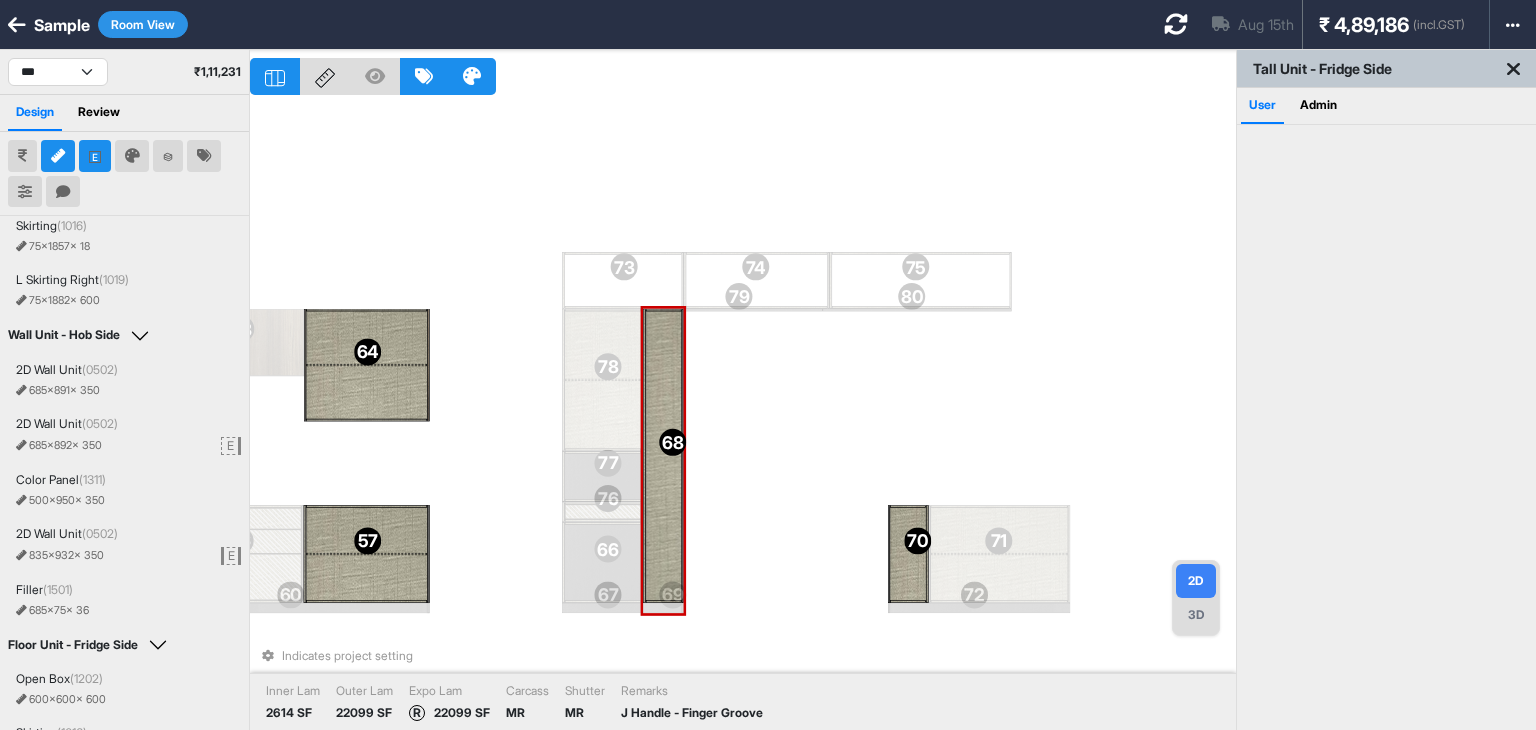 click at bounding box center (664, 455) 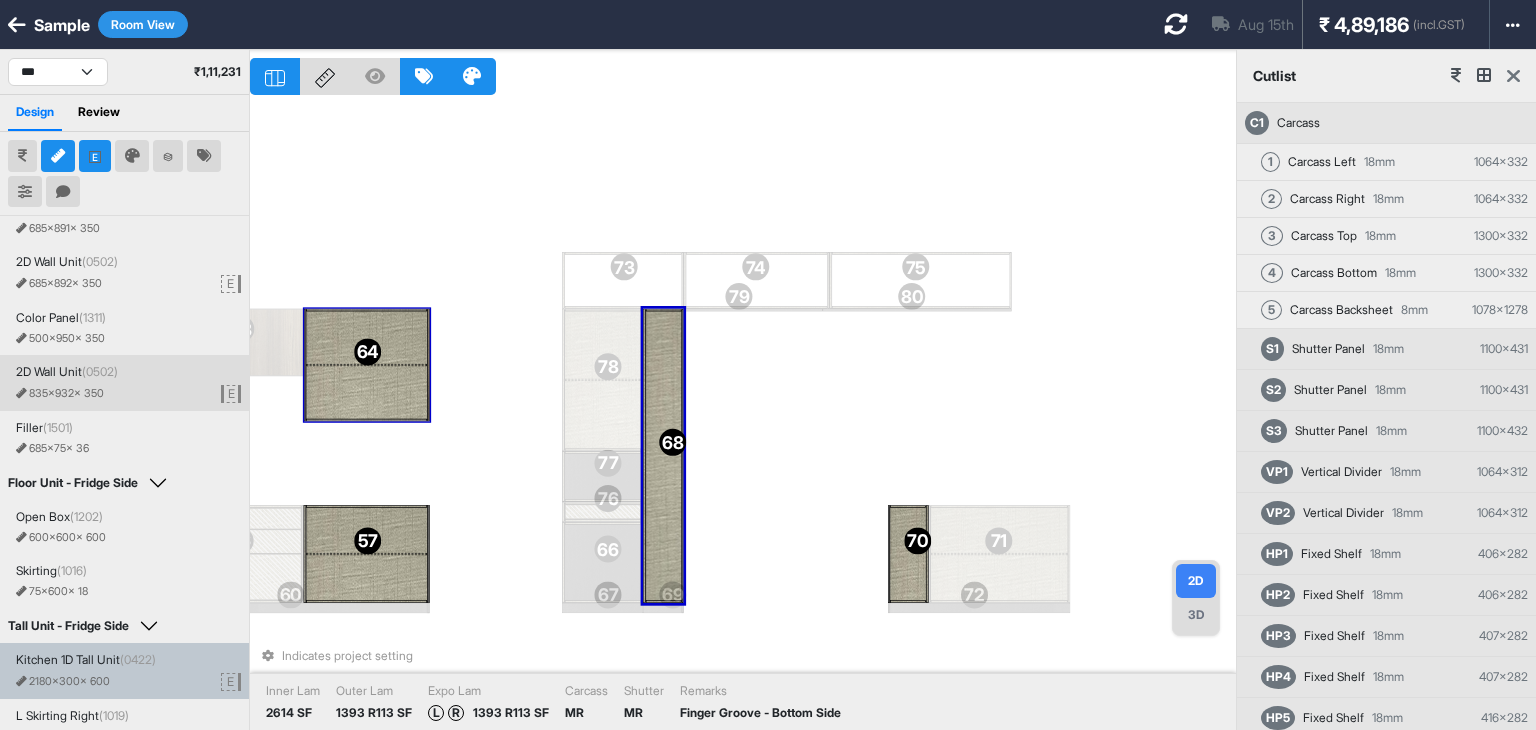 scroll, scrollTop: 680, scrollLeft: 0, axis: vertical 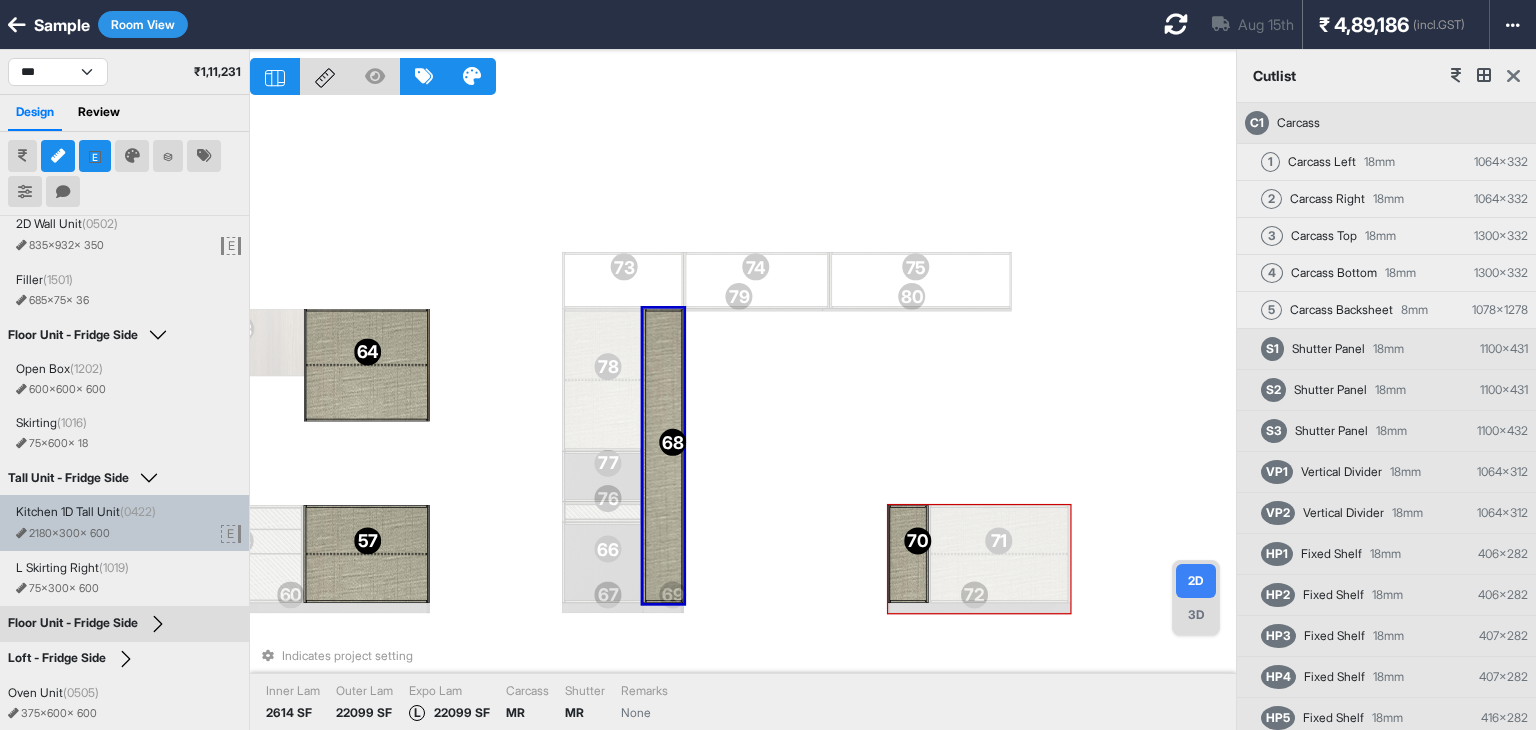click at bounding box center [908, 554] 